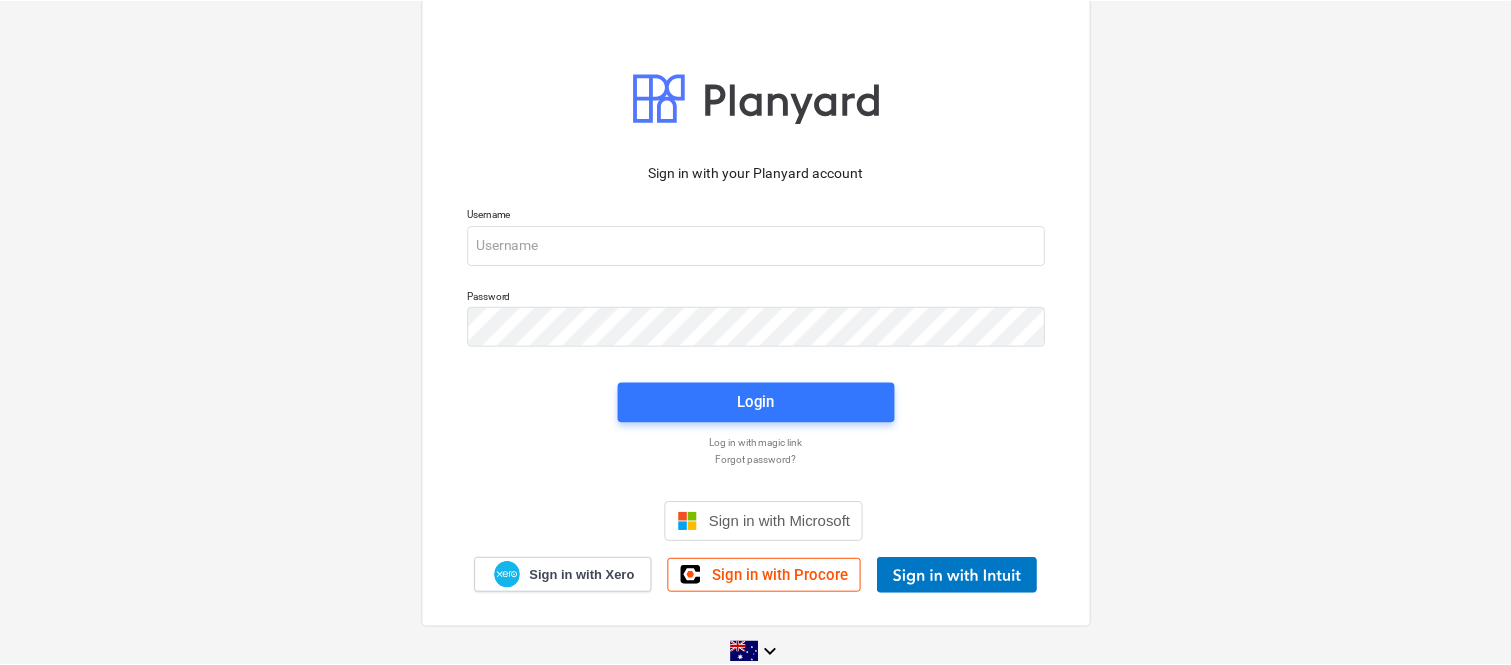 scroll, scrollTop: 0, scrollLeft: 0, axis: both 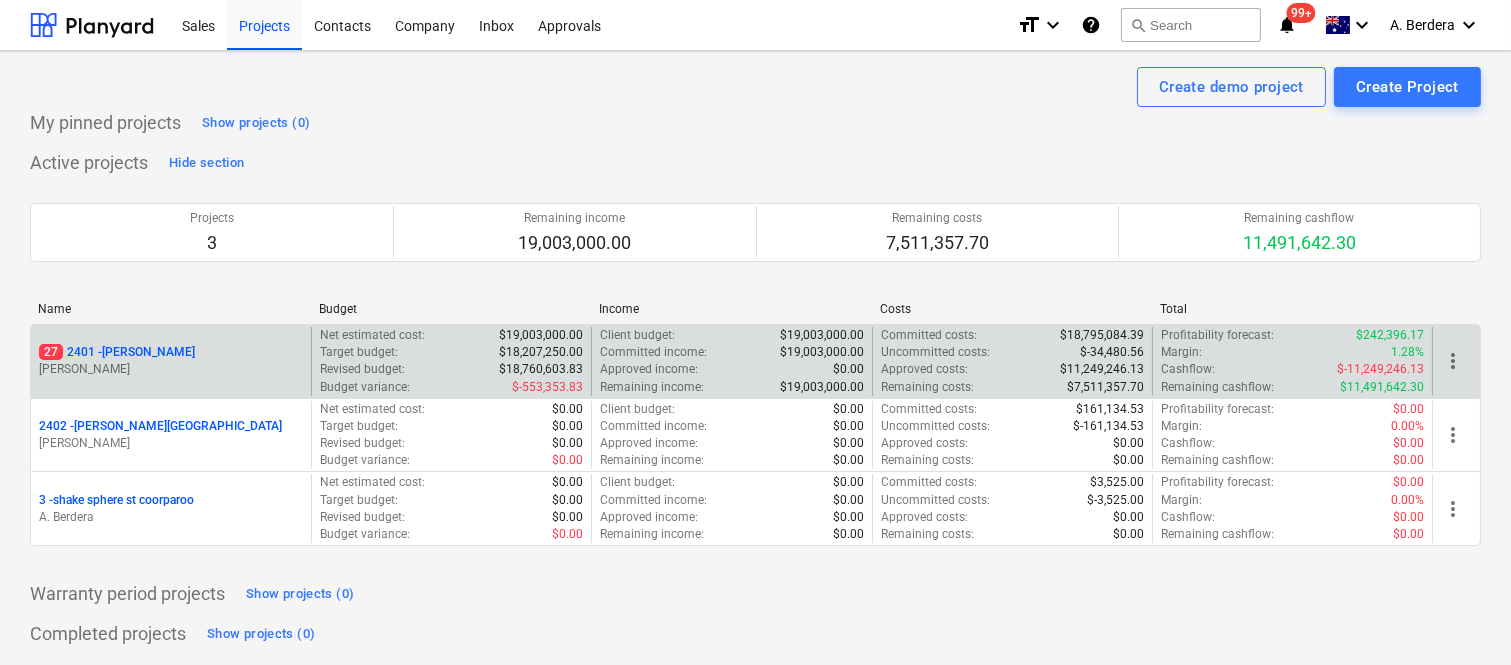 click on "27  2401 -  Della Rosa" at bounding box center [171, 352] 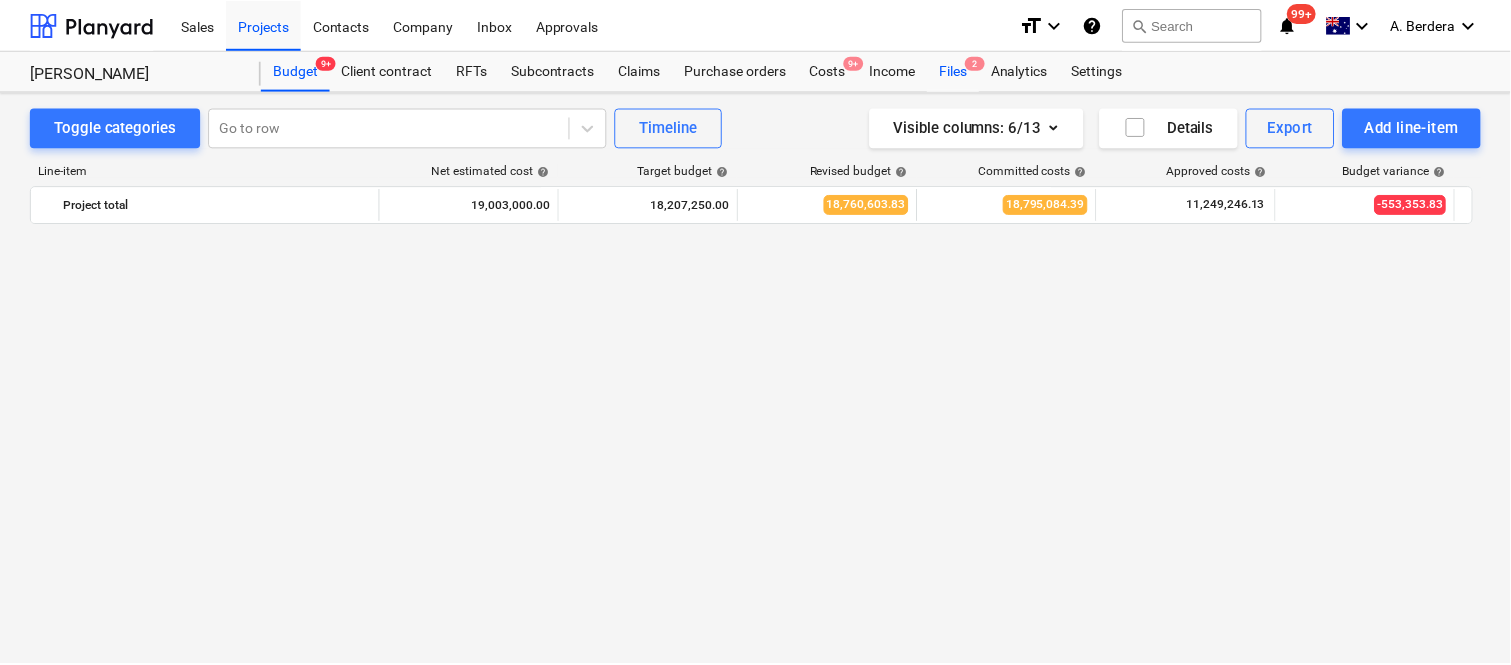scroll, scrollTop: 2756, scrollLeft: 0, axis: vertical 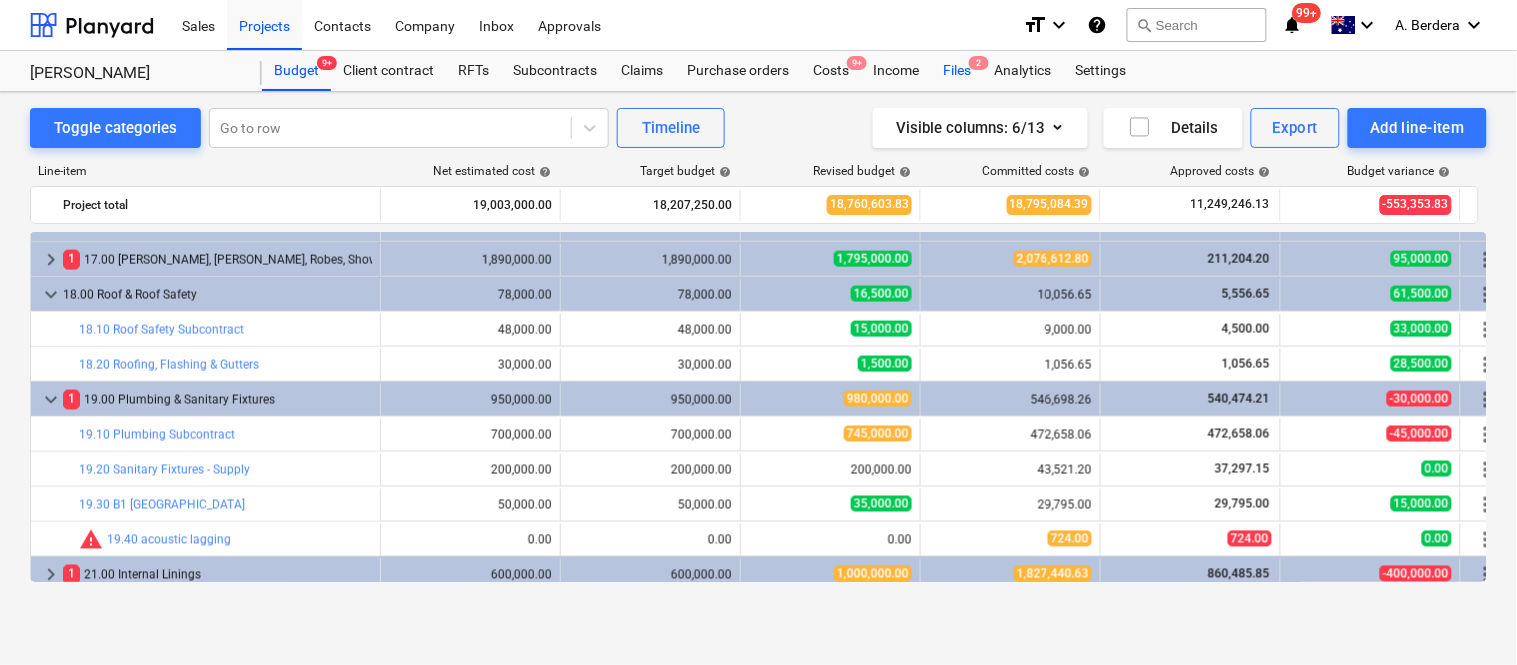 click on "Files 2" at bounding box center [957, 71] 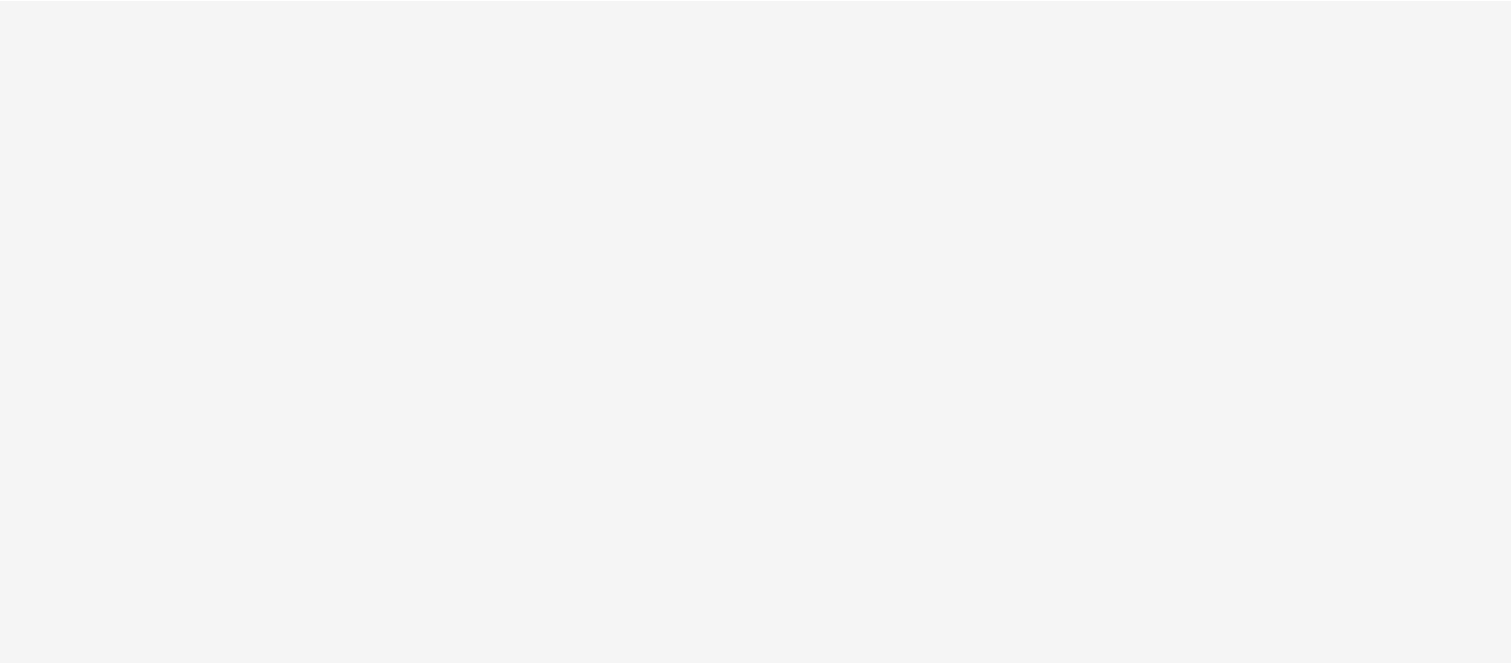 scroll, scrollTop: 0, scrollLeft: 0, axis: both 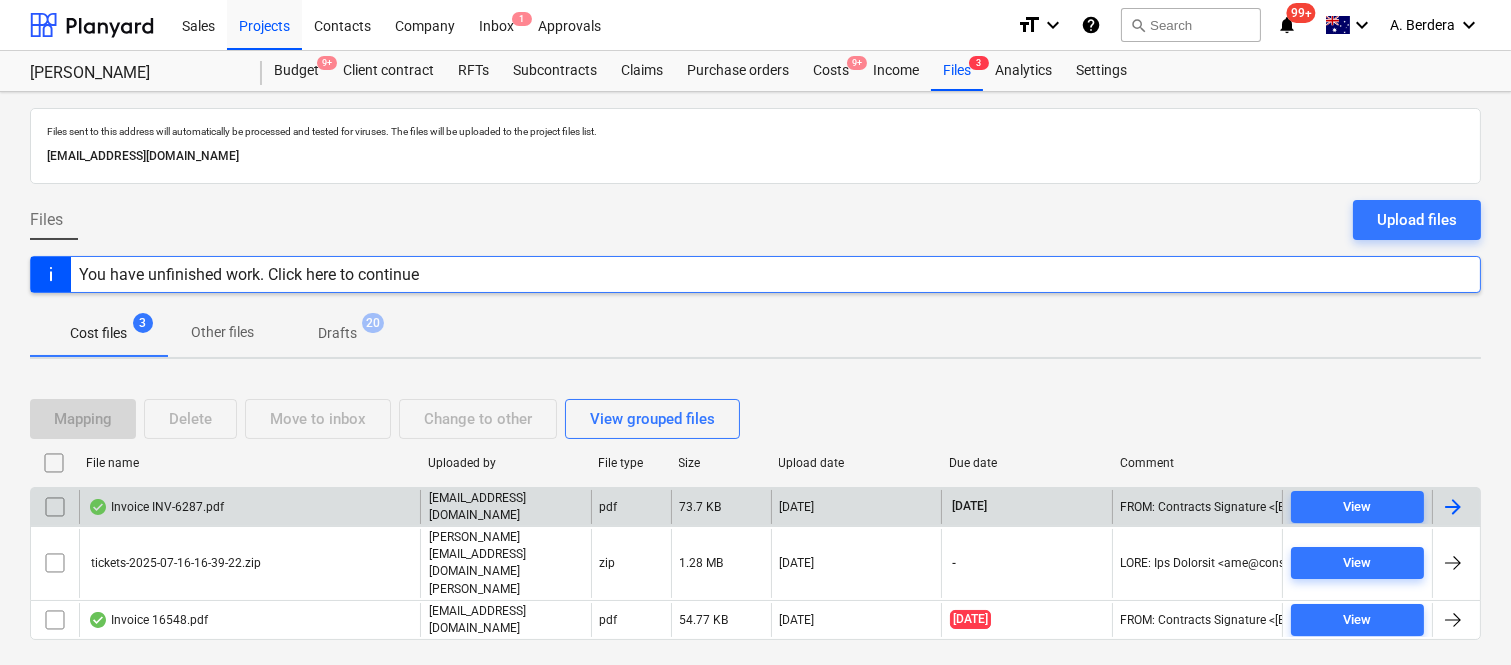 click on "Invoice INV-6287.pdf" at bounding box center [249, 507] 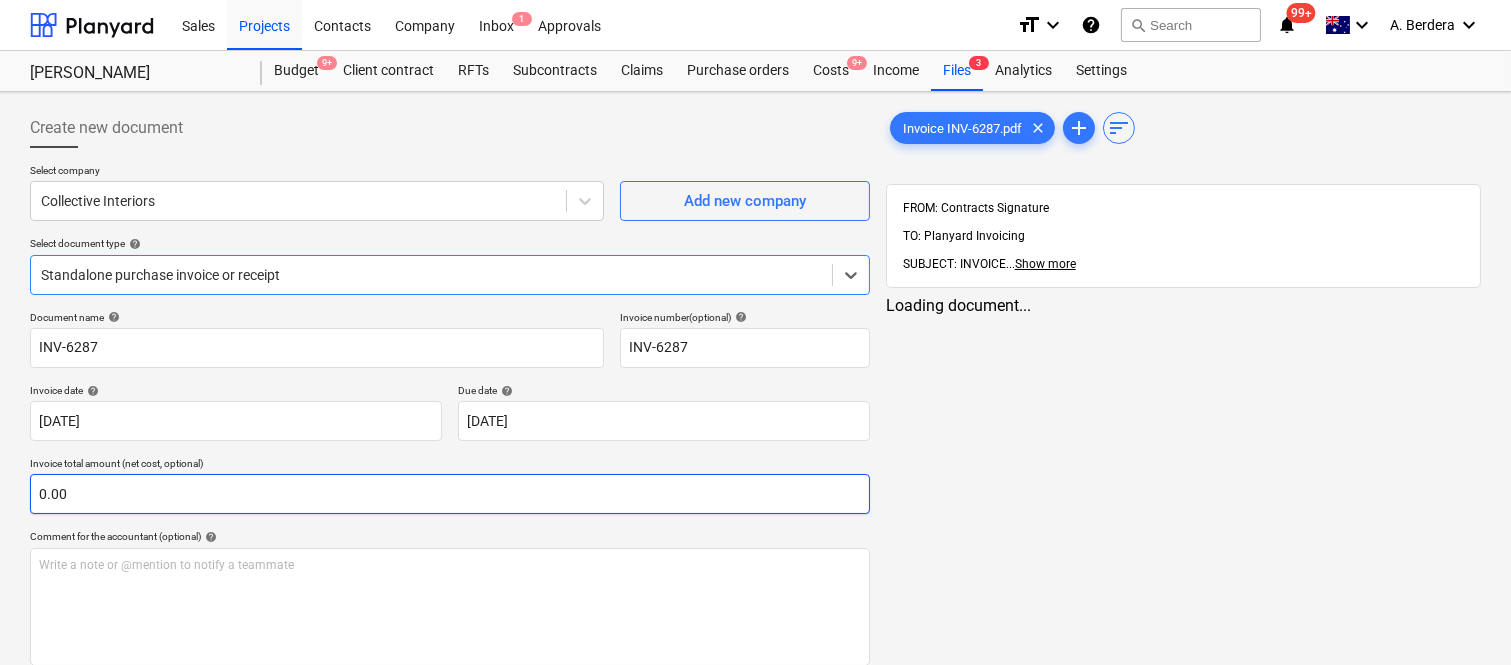 type on "INV-6287" 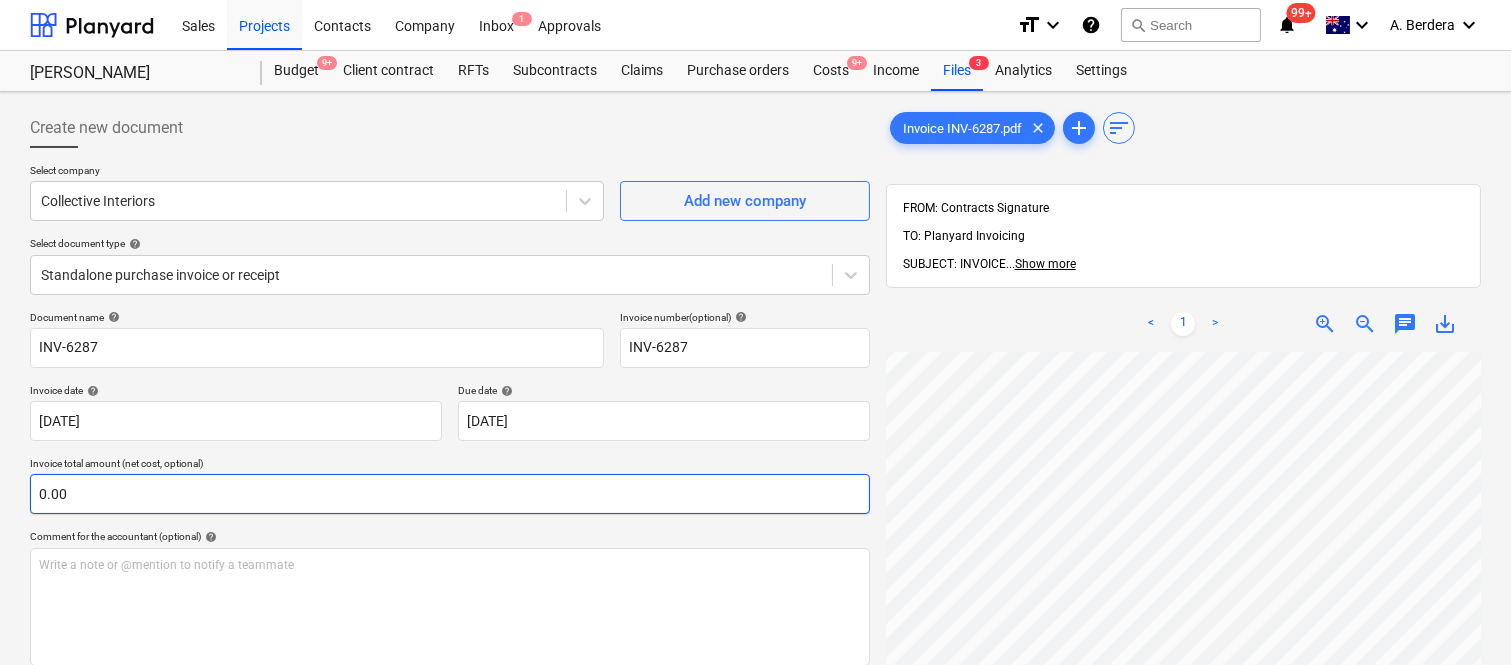 scroll, scrollTop: 877, scrollLeft: 237, axis: both 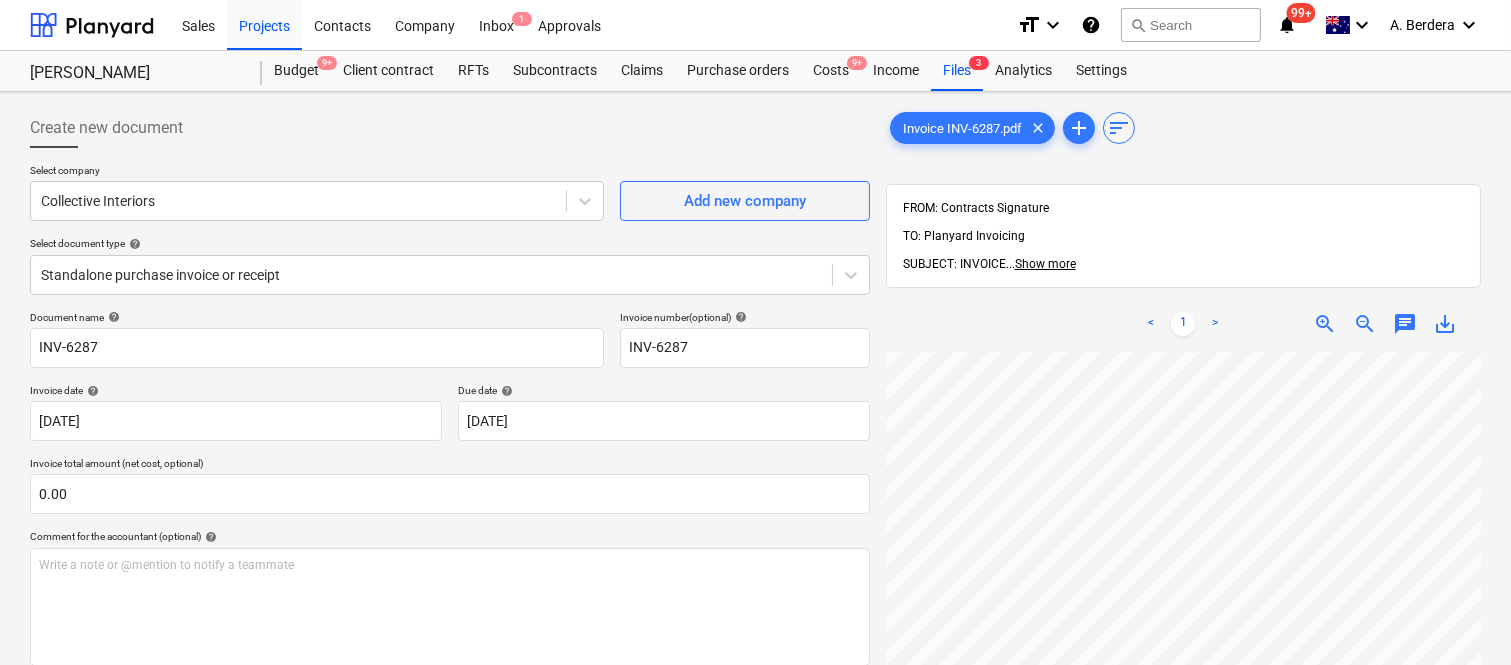 click on "Create new document Select company Collective Interiors   Add new company Select document type help Standalone purchase invoice or receipt Document name help INV-6287 Invoice number  (optional) help INV-6287 Invoice date help 17 Jun 2025 17.06.2025 Press the down arrow key to interact with the calendar and
select a date. Press the question mark key to get the keyboard shortcuts for changing dates. Due date help 31 Jul 2025 31.07.2025 Press the down arrow key to interact with the calendar and
select a date. Press the question mark key to get the keyboard shortcuts for changing dates. Invoice total amount (net cost, optional) 0.00 Comment for the accountant (optional) help Write a note or @mention to notify a teammate ﻿ Clear Save Submit Allocated costs (net) $0.00 Select line-items to add help Search or select a line-item Select bulk Invoice INV-6287.pdf clear add sort FROM: Contracts Signature  TO: Planyard Invoicing  SUBJECT: INVOICE ...  Show more ...  Show more < 1 > zoom_in zoom_out chat 0 save_alt" at bounding box center [755, 534] 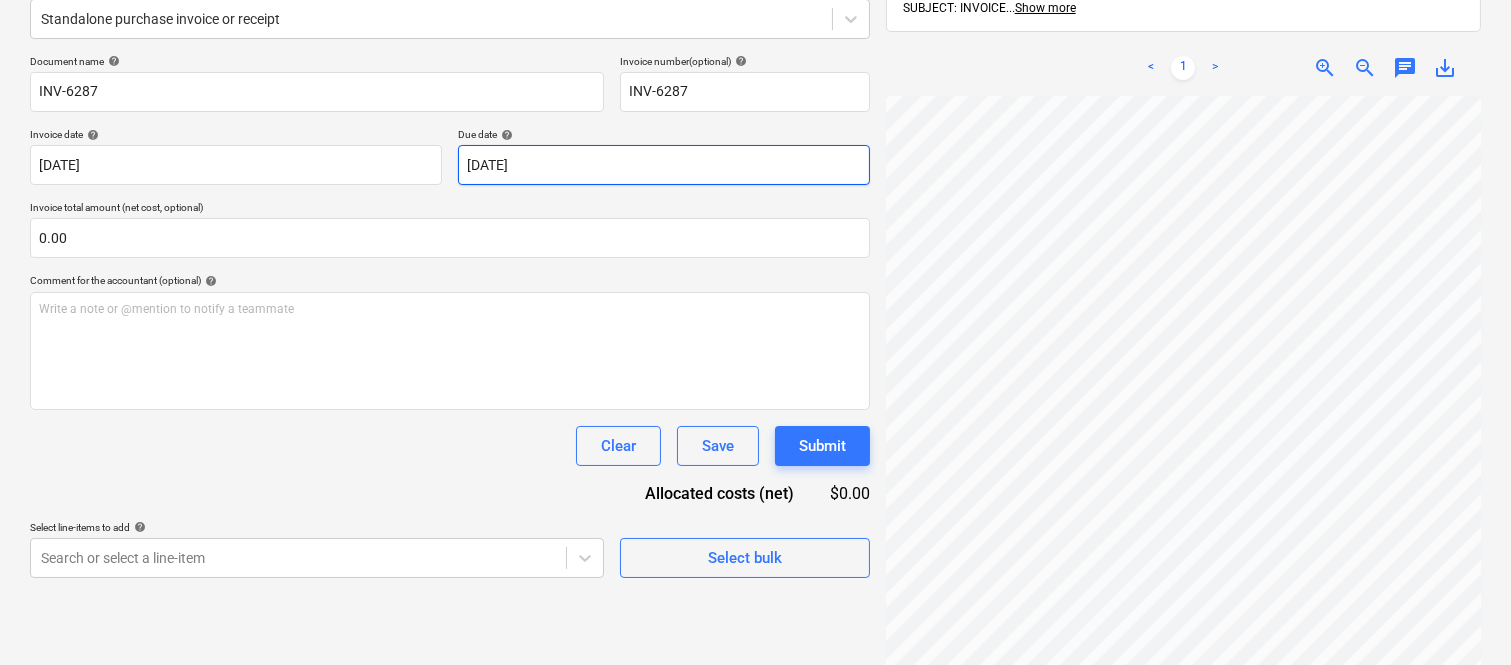 scroll, scrollTop: 285, scrollLeft: 0, axis: vertical 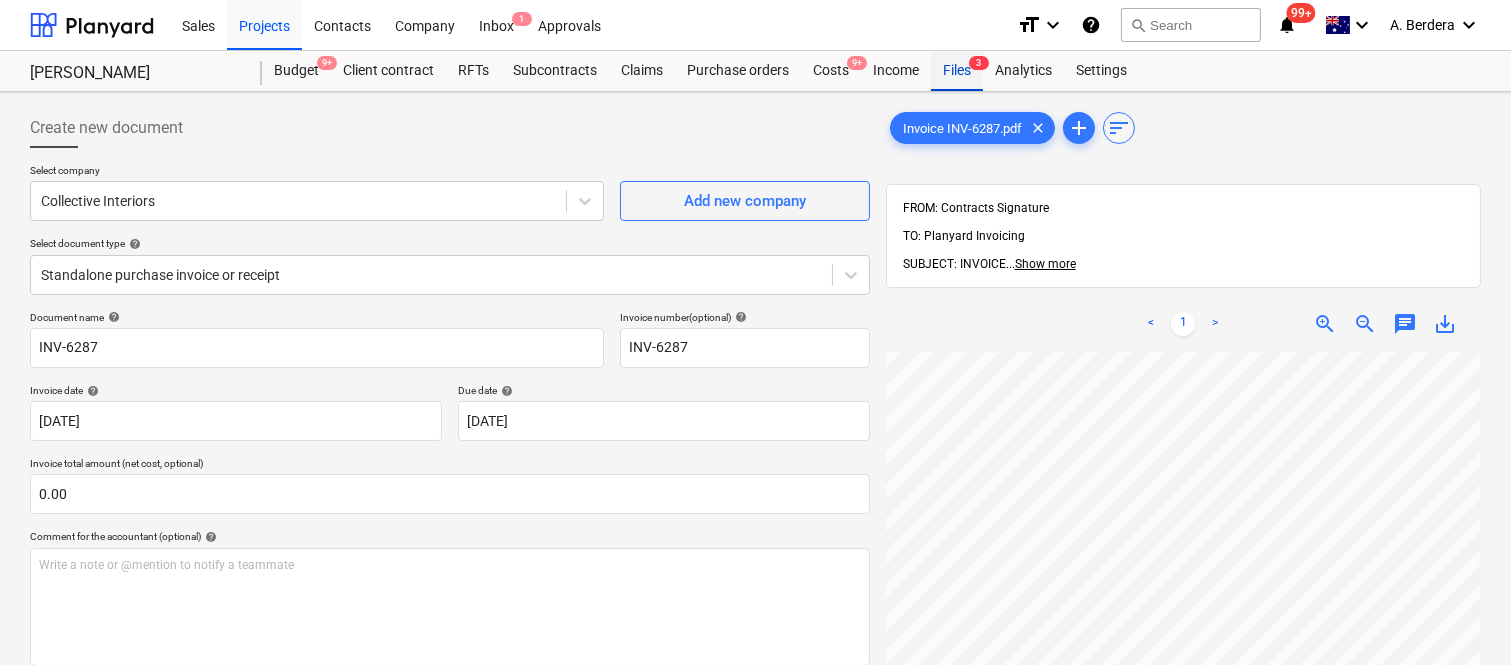 click on "Files 3" at bounding box center [957, 71] 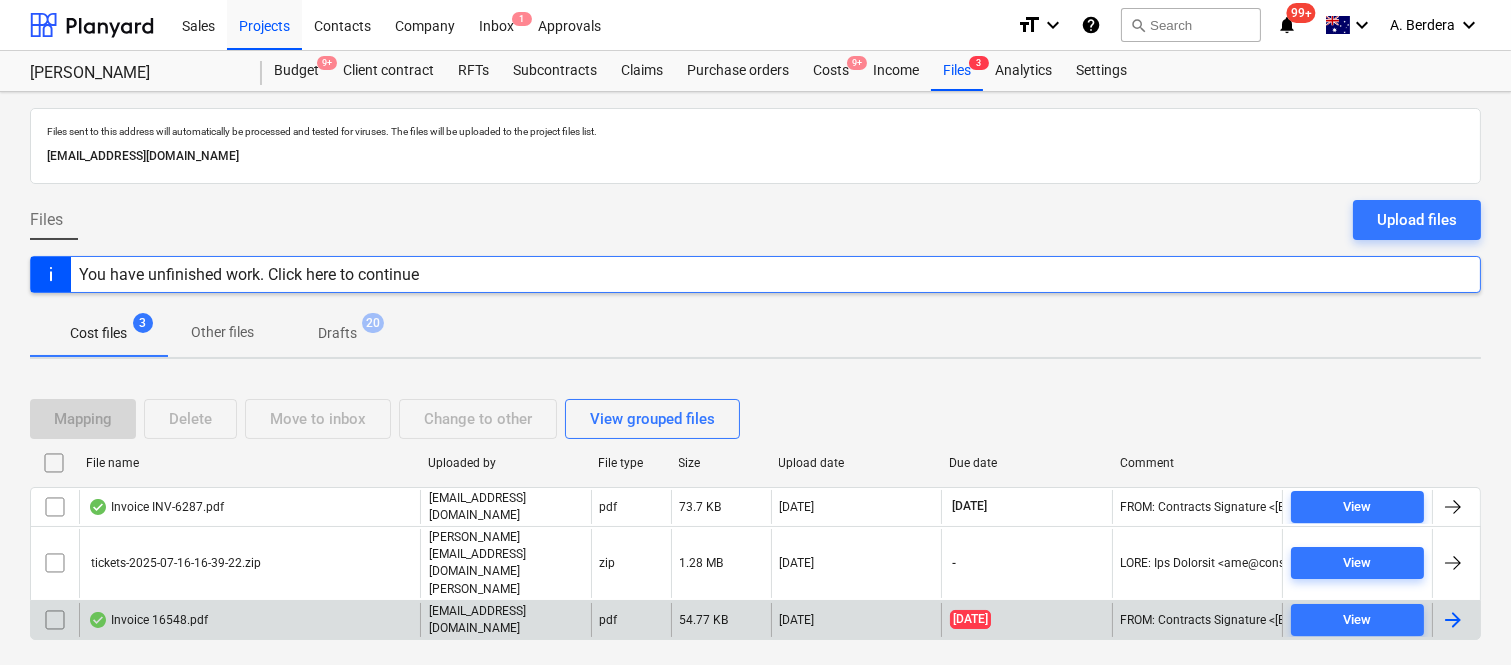 click on "Invoice 16548.pdf" at bounding box center (249, 620) 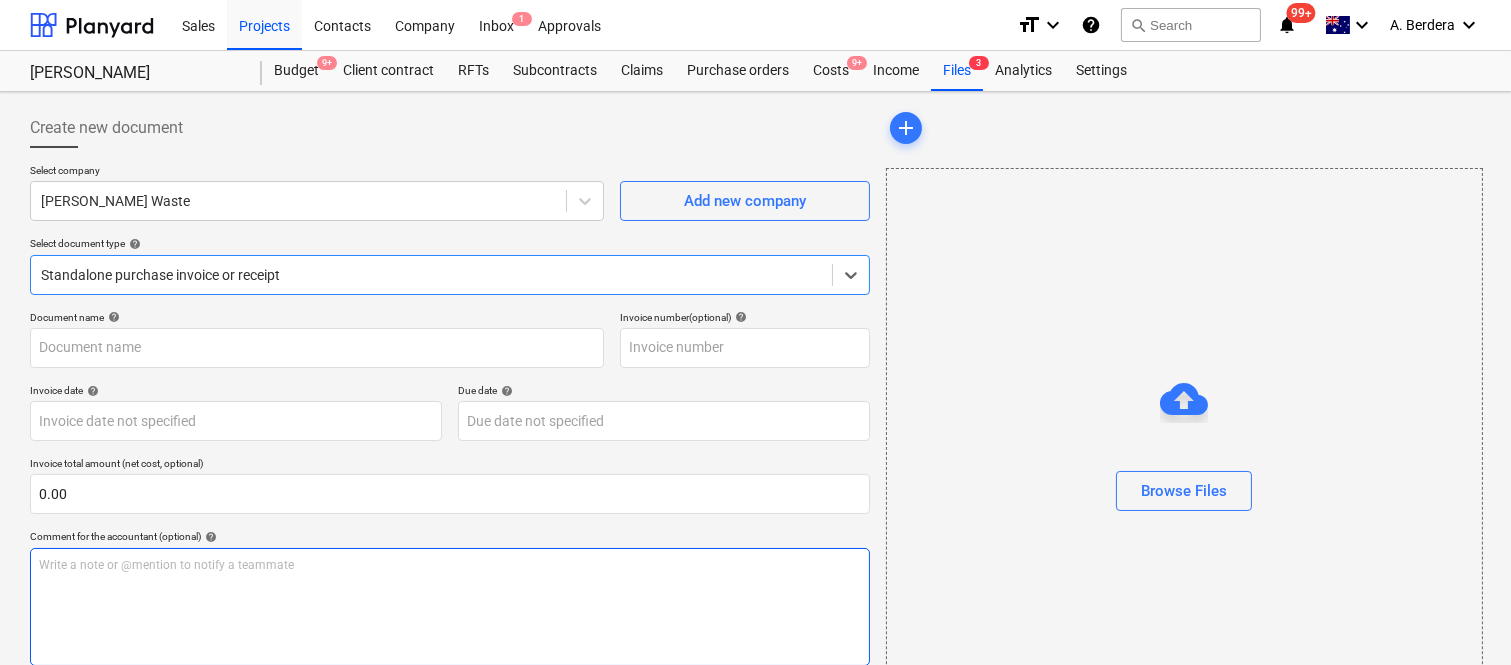 type on "16548" 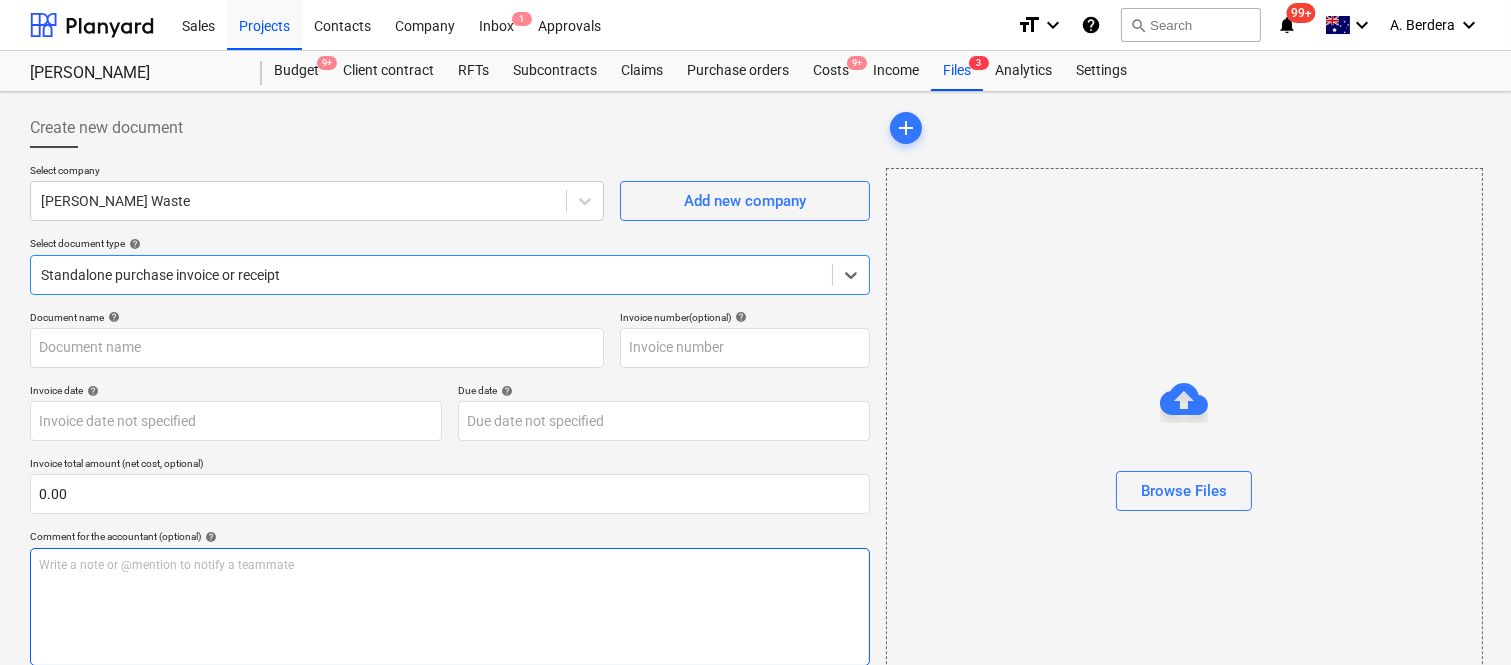 type on "16548" 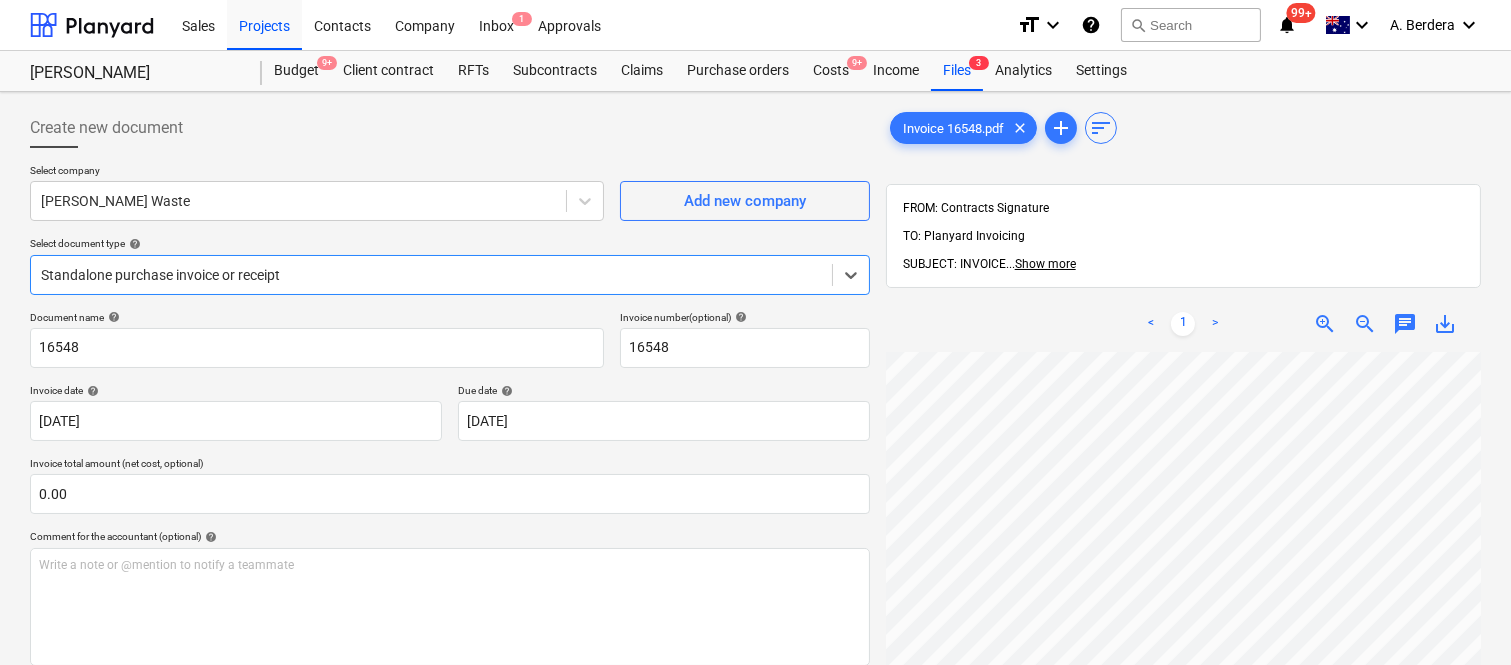 click at bounding box center [431, 275] 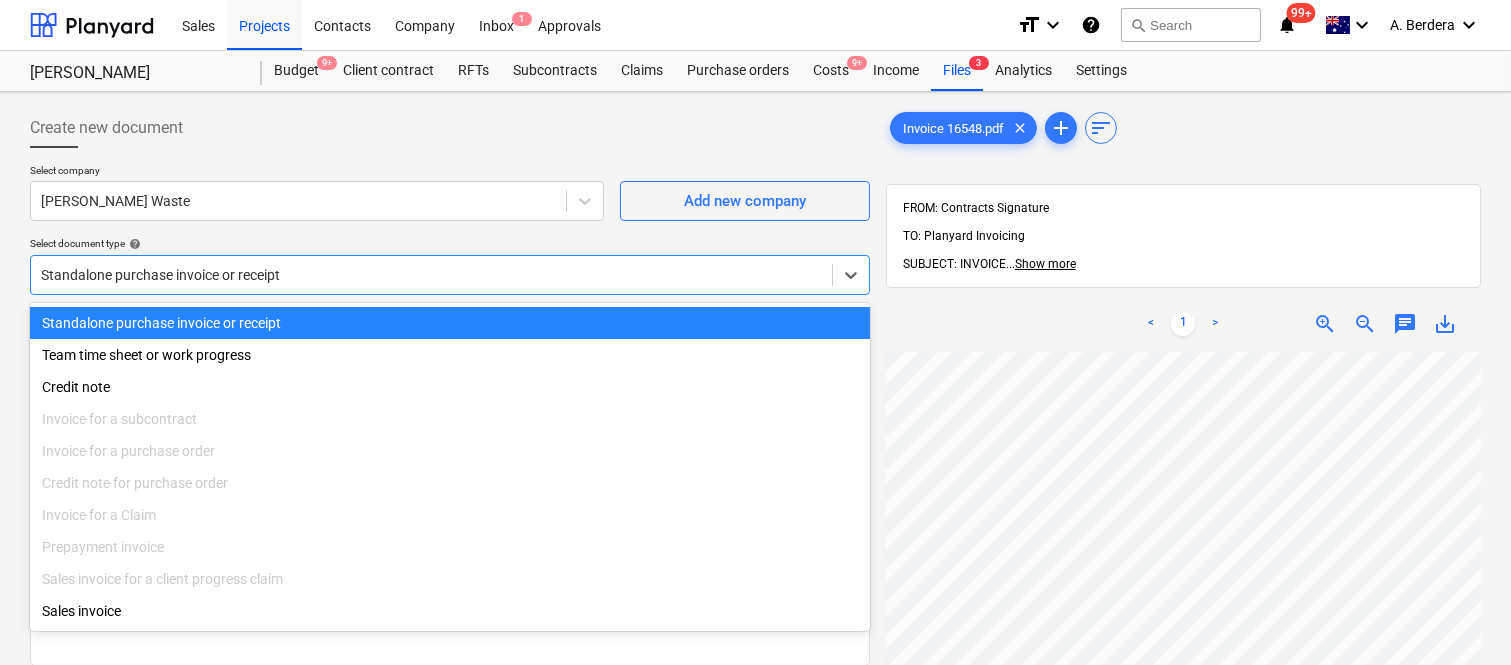click on "Standalone purchase invoice or receipt" at bounding box center [450, 323] 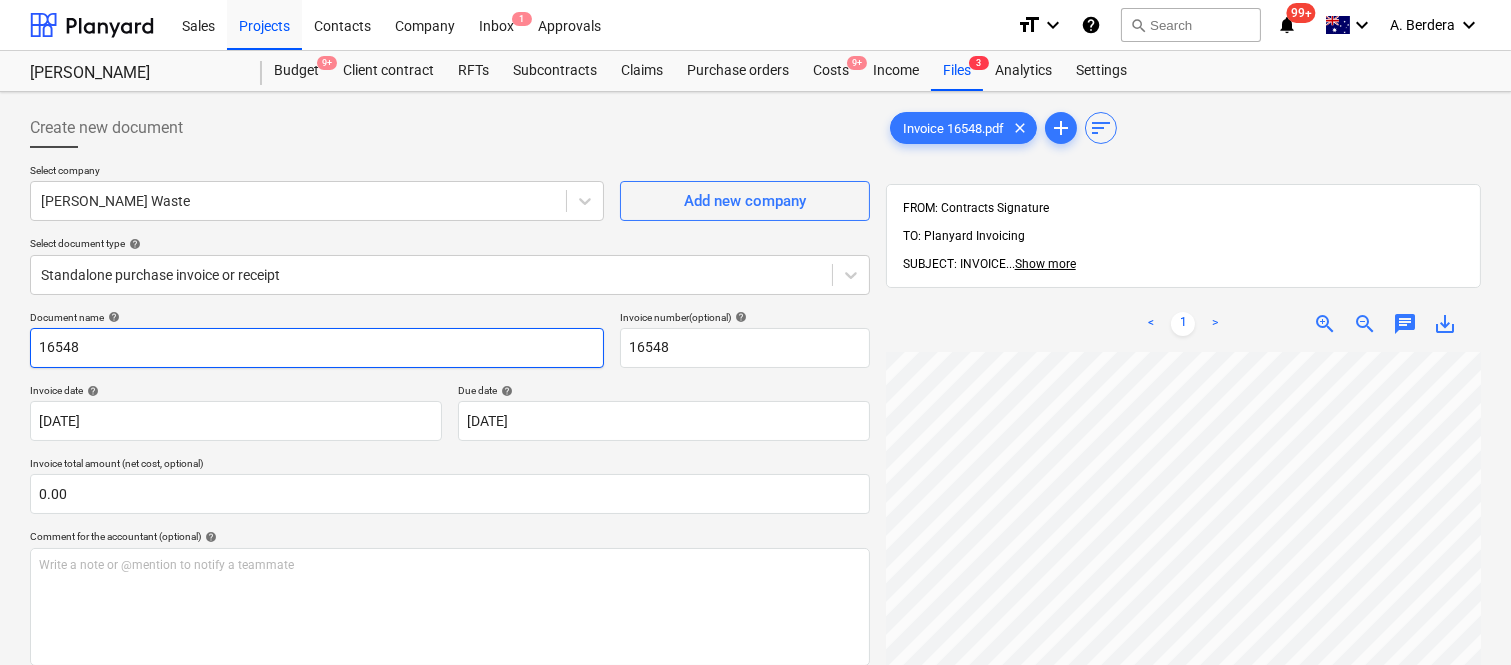 click on "16548" at bounding box center [317, 348] 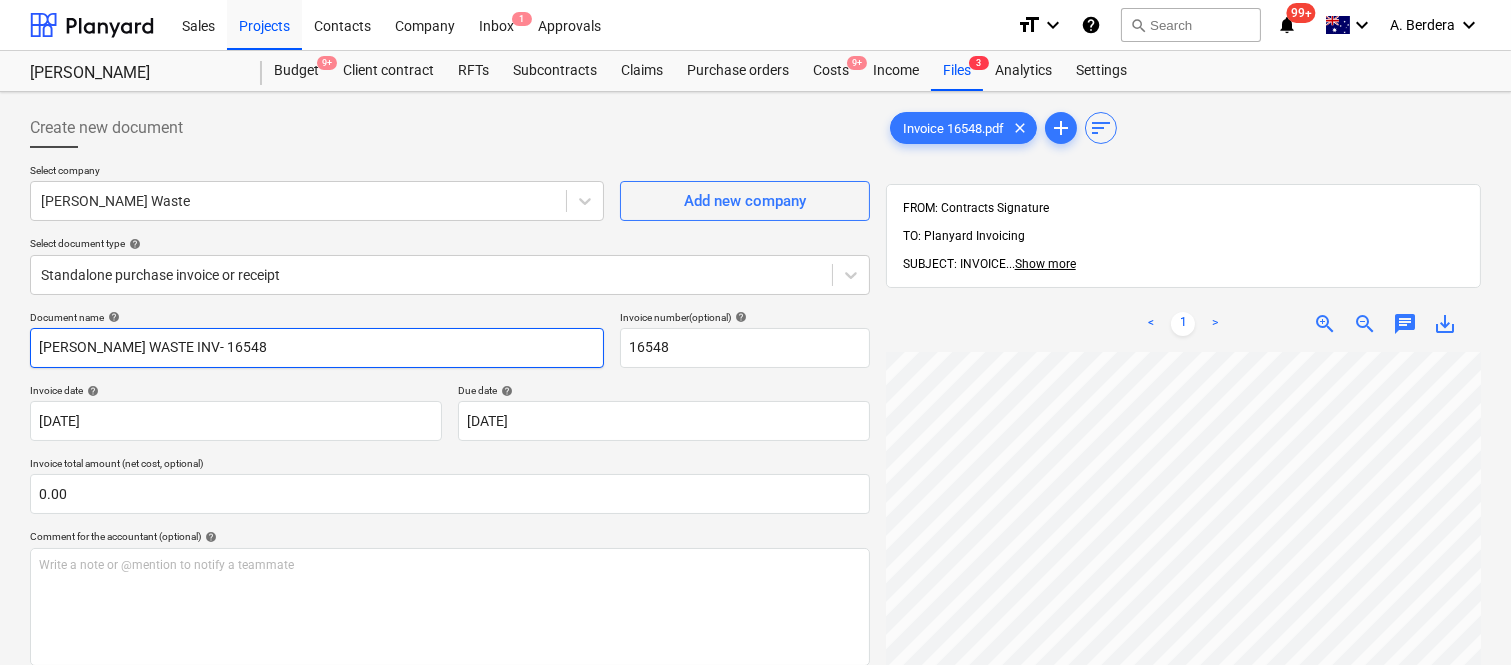 type on "SAUNDERS WASTE INV- 16548" 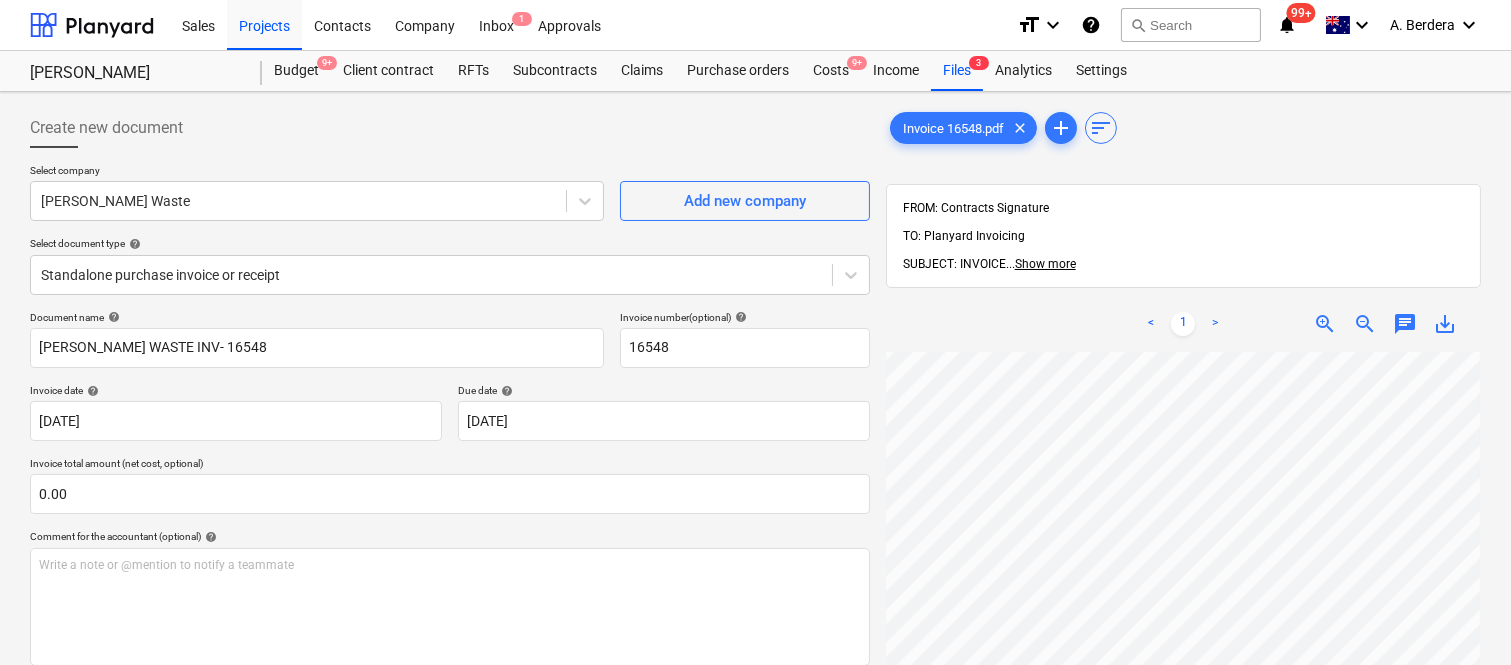 scroll, scrollTop: 533, scrollLeft: 455, axis: both 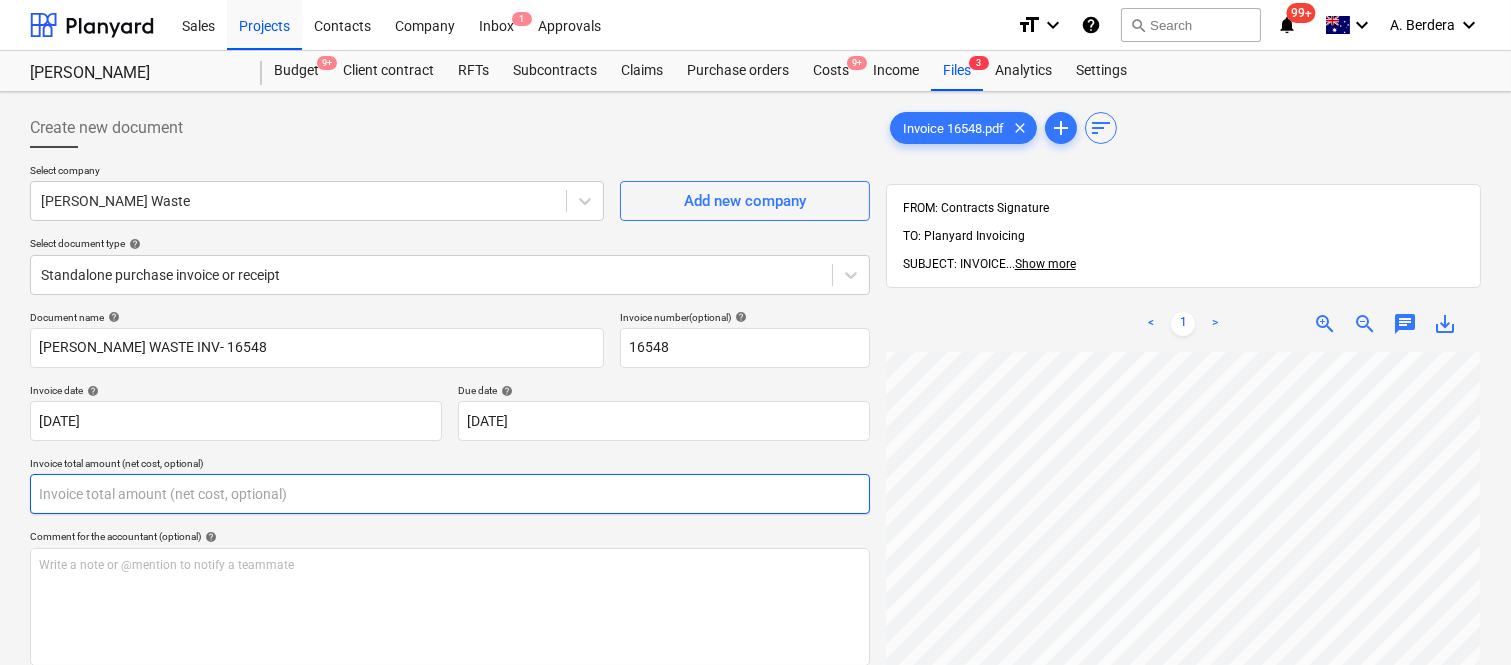 click at bounding box center (450, 494) 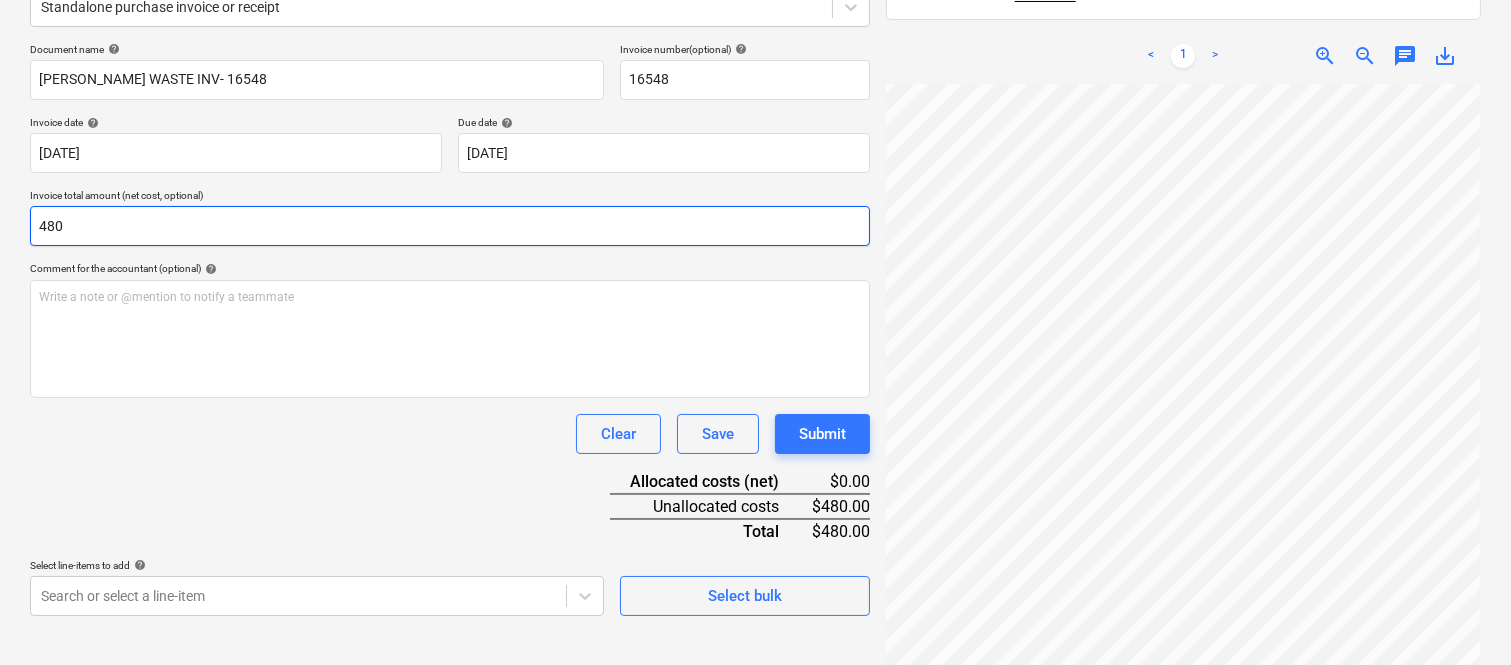 scroll, scrollTop: 285, scrollLeft: 0, axis: vertical 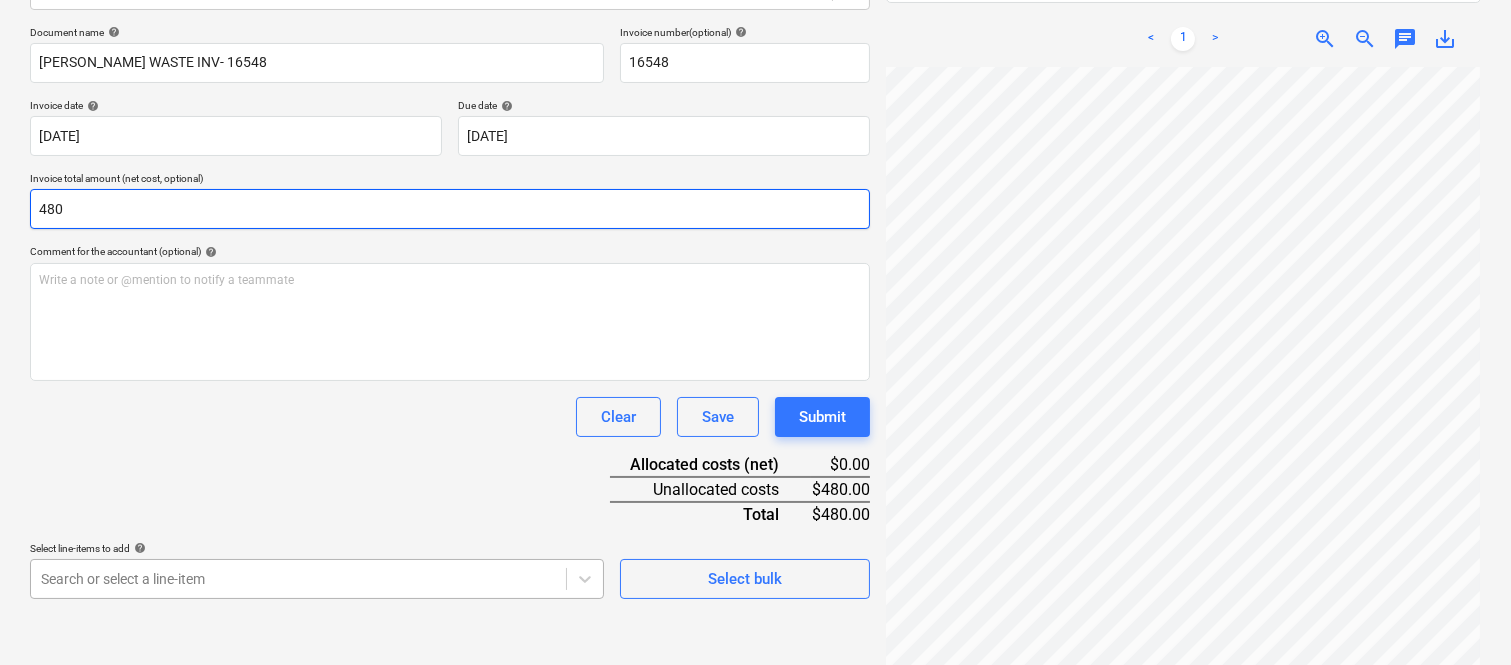 type on "480" 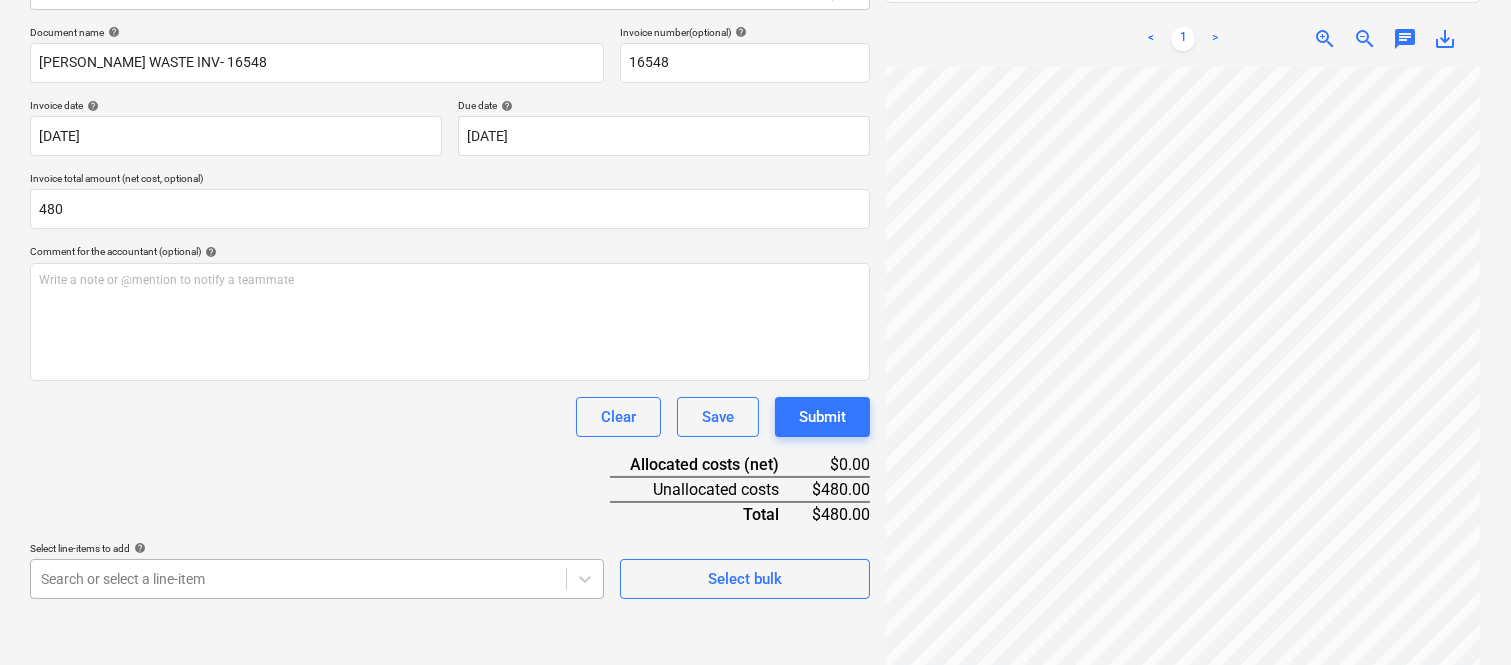 click on "Sales Projects Contacts Company Inbox 1 Approvals format_size keyboard_arrow_down help search Search notifications 99+ keyboard_arrow_down A. Berdera keyboard_arrow_down Della Rosa Della Rosa Budget 9+ Client contract RFTs Subcontracts Claims Purchase orders Costs 9+ Income Files 3 Analytics Settings Create new document Select company Saunders Waste   Add new company Select document type help Standalone purchase invoice or receipt Document name help SAUNDERS WASTE INV- 16548 Invoice number  (optional) help 16548 Invoice date help 30 May 2025 30.05.2025 Press the down arrow key to interact with the calendar and
select a date. Press the question mark key to get the keyboard shortcuts for changing dates. Due date help 30 Jun 2025 30.06.2025 Press the down arrow key to interact with the calendar and
select a date. Press the question mark key to get the keyboard shortcuts for changing dates. Invoice total amount (net cost, optional) 480 Comment for the accountant (optional) help ﻿ Clear Save Submit add" at bounding box center [755, 47] 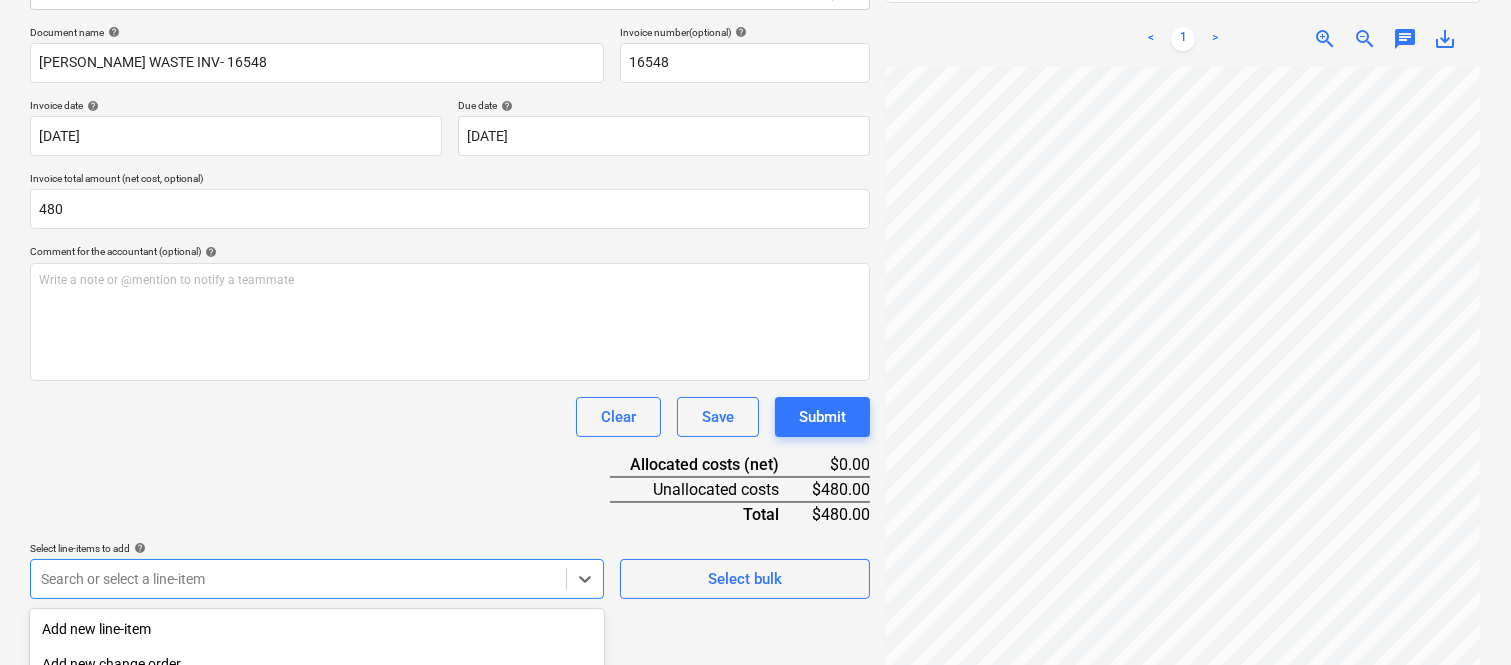 scroll, scrollTop: 532, scrollLeft: 0, axis: vertical 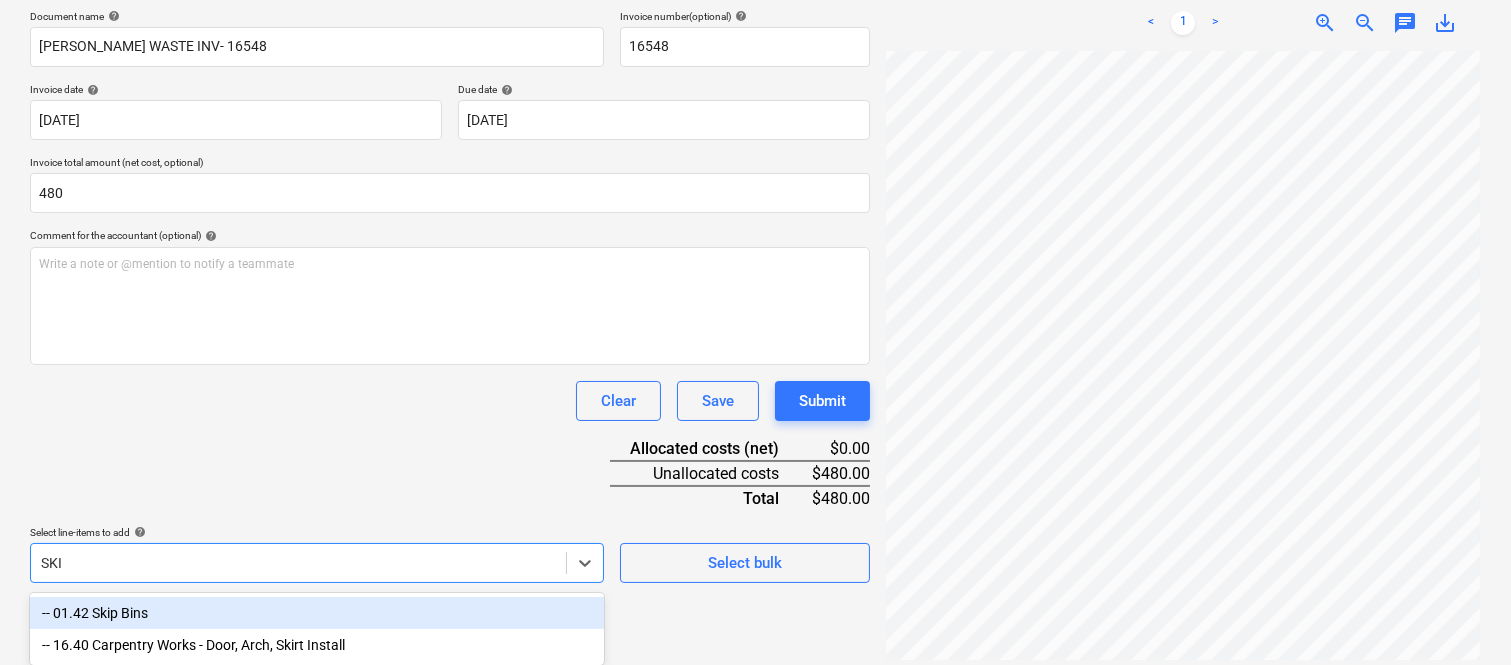type on "SKIP" 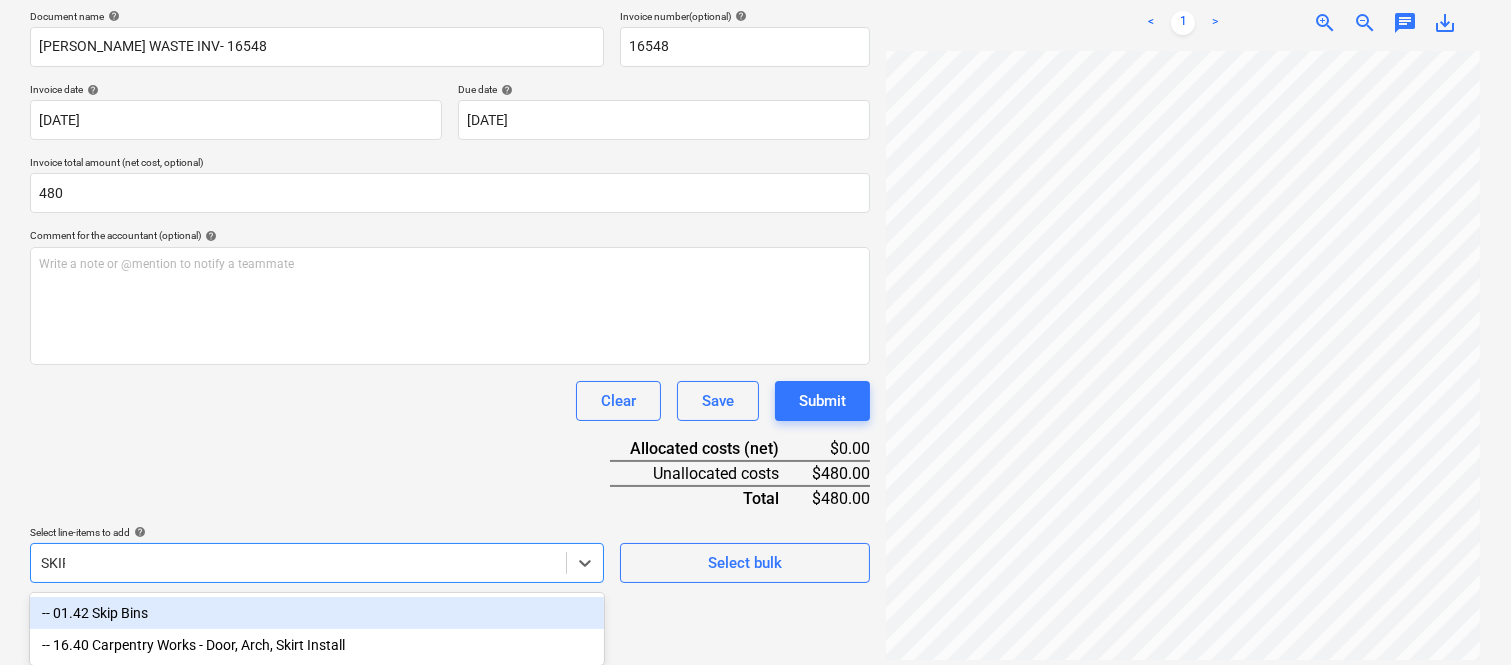 scroll, scrollTop: 285, scrollLeft: 0, axis: vertical 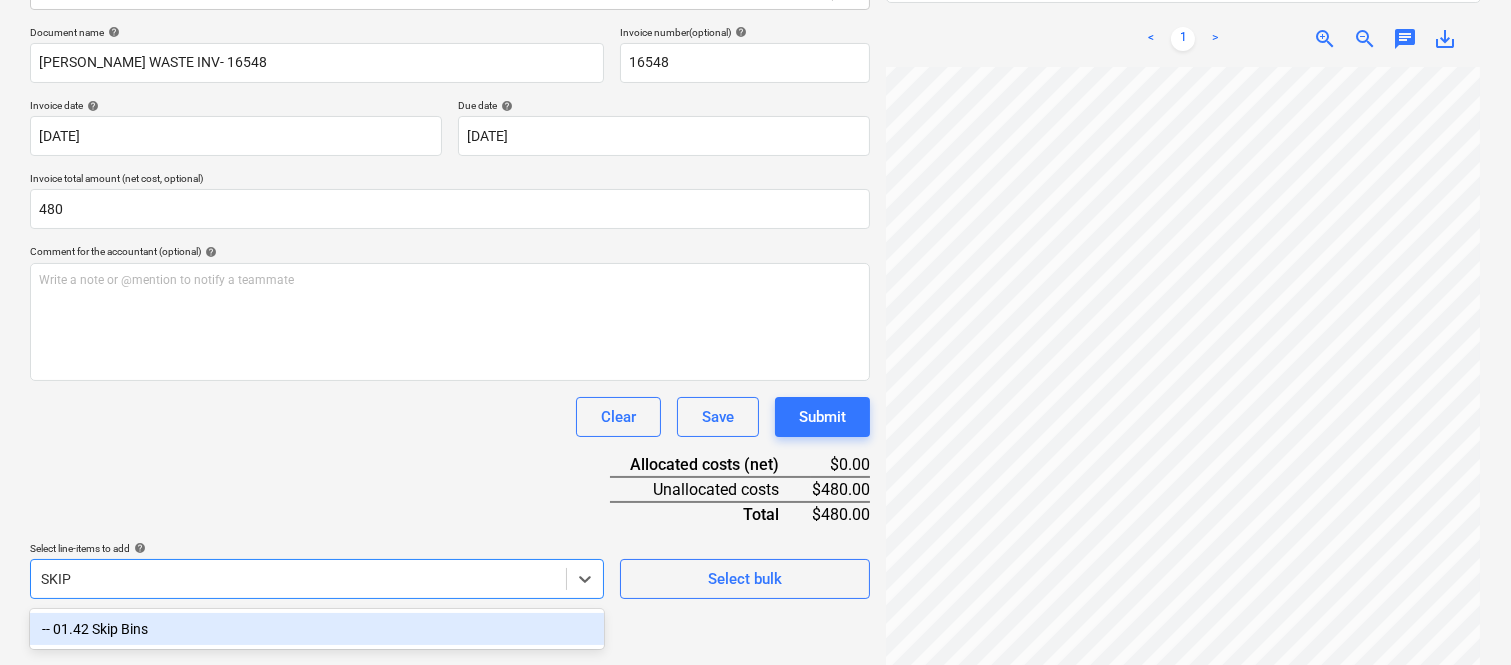 click on "--  01.42 Skip Bins" at bounding box center (317, 629) 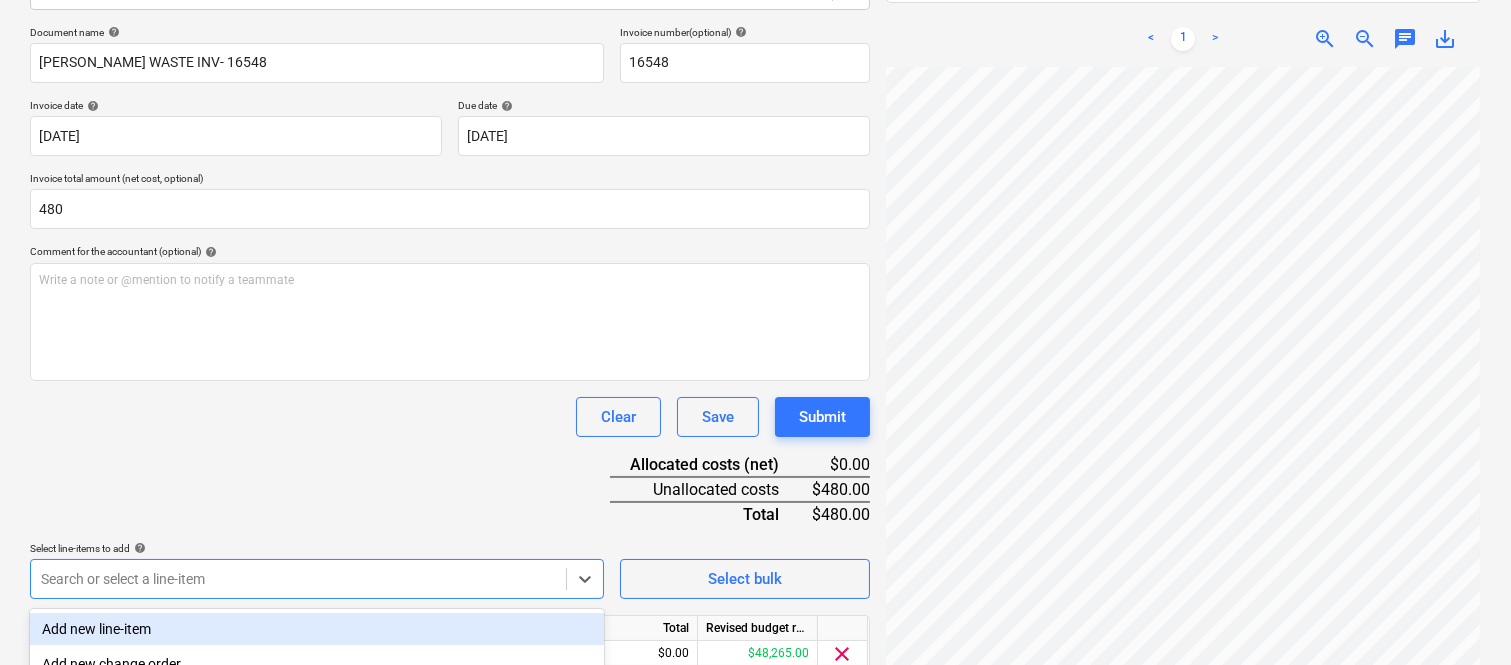 click on "Document name help SAUNDERS WASTE INV- 16548 Invoice number  (optional) help 16548 Invoice date help 30 May 2025 30.05.2025 Press the down arrow key to interact with the calendar and
select a date. Press the question mark key to get the keyboard shortcuts for changing dates. Due date help 30 Jun 2025 30.06.2025 Press the down arrow key to interact with the calendar and
select a date. Press the question mark key to get the keyboard shortcuts for changing dates. Invoice total amount (net cost, optional) 480 Comment for the accountant (optional) help Write a note or @mention to notify a teammate ﻿ Clear Save Submit Allocated costs (net) $0.00 Unallocated costs $480.00 Total $480.00 Select line-items to add help option --  01.42 Skip Bins, selected. option Add new line-item focused, 1 of 182. 182 results available. Use Up and Down to choose options, press Enter to select the currently focused option, press Escape to exit the menu, press Tab to select the option and exit the menu. Select bulk Line-item name" at bounding box center (450, 378) 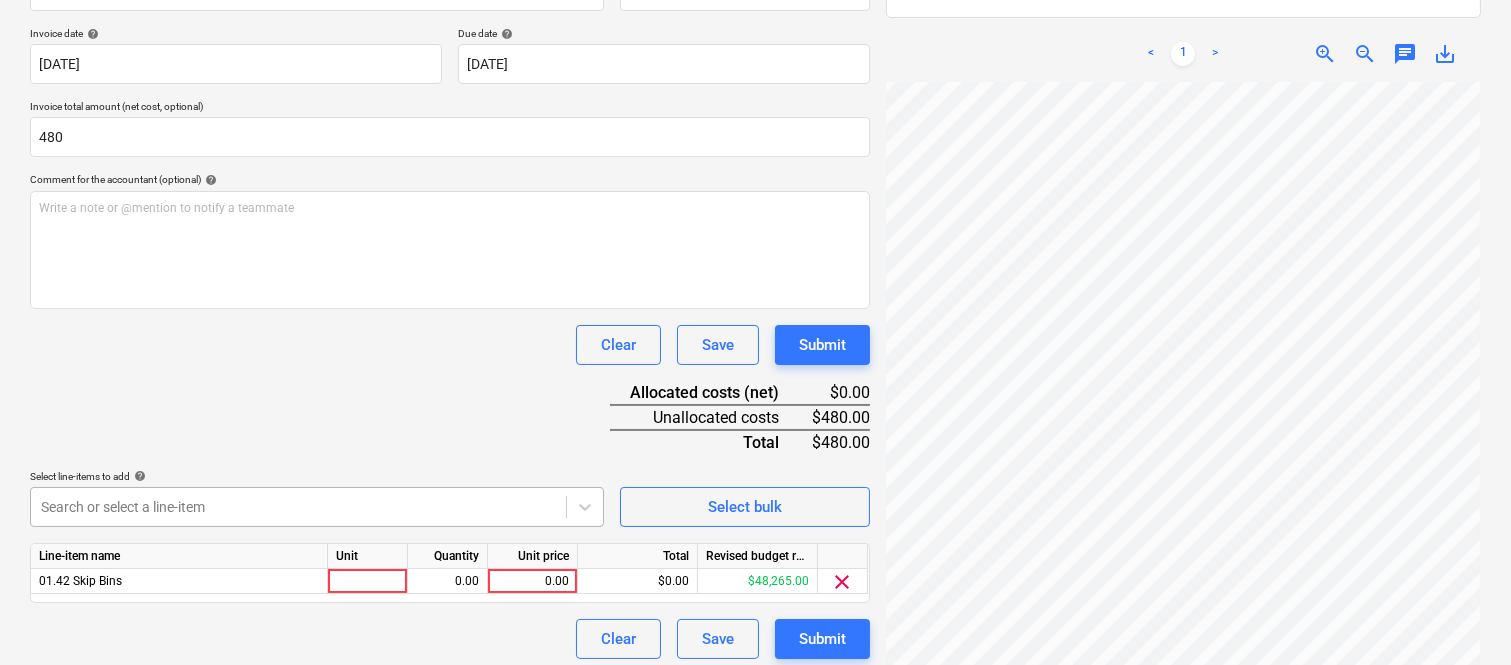 scroll, scrollTop: 367, scrollLeft: 0, axis: vertical 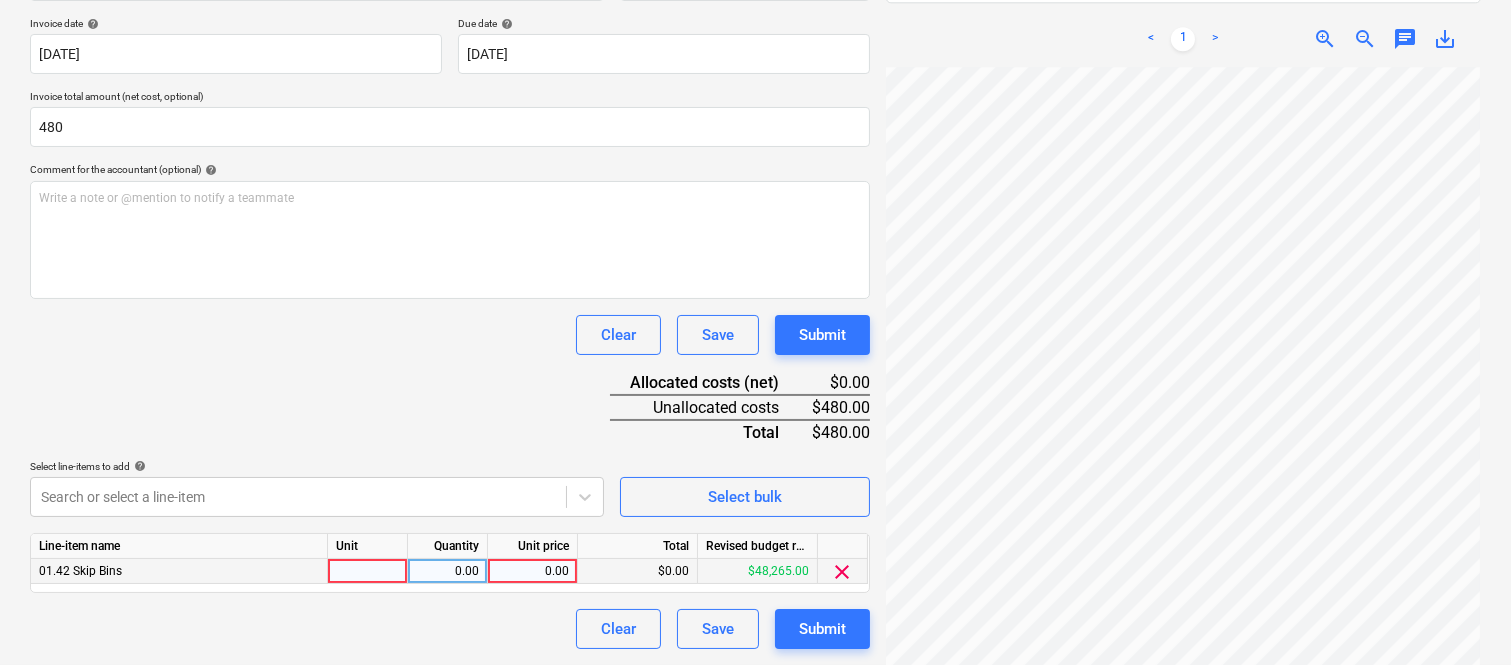 click at bounding box center [368, 571] 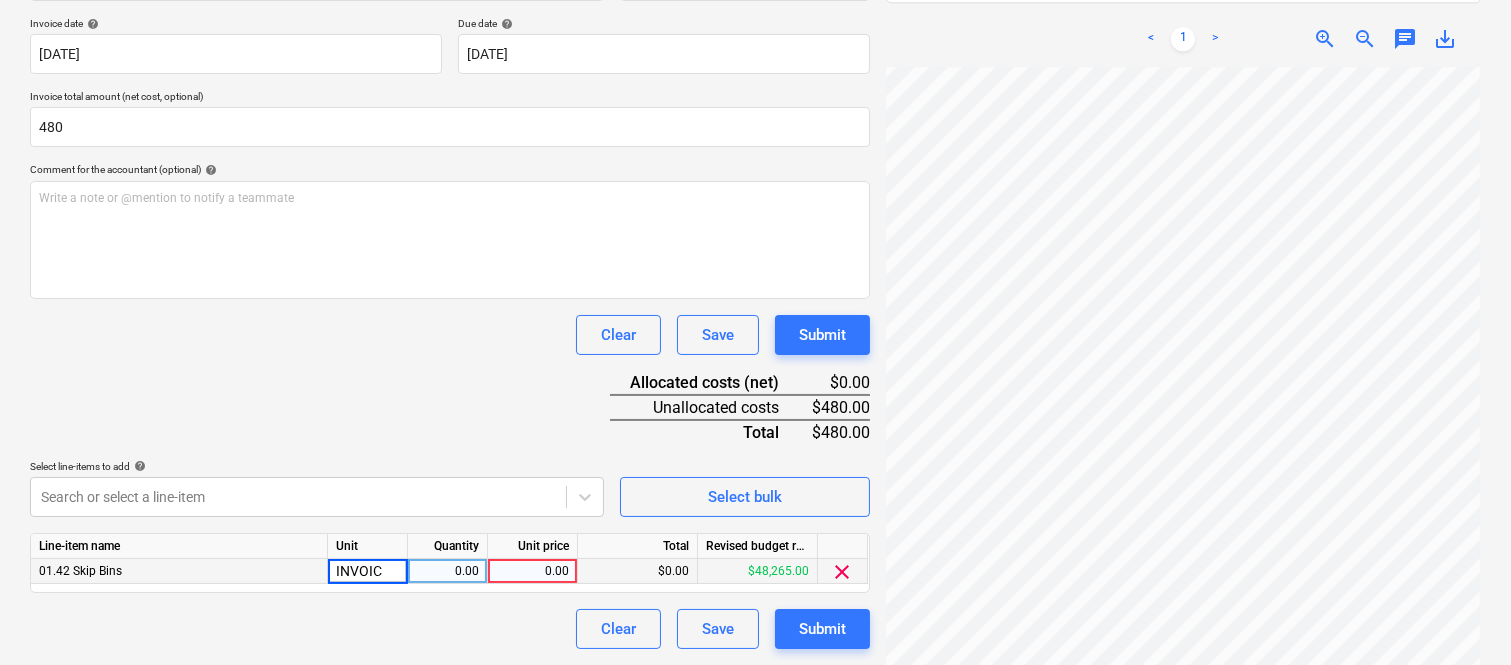 type on "INVOICE" 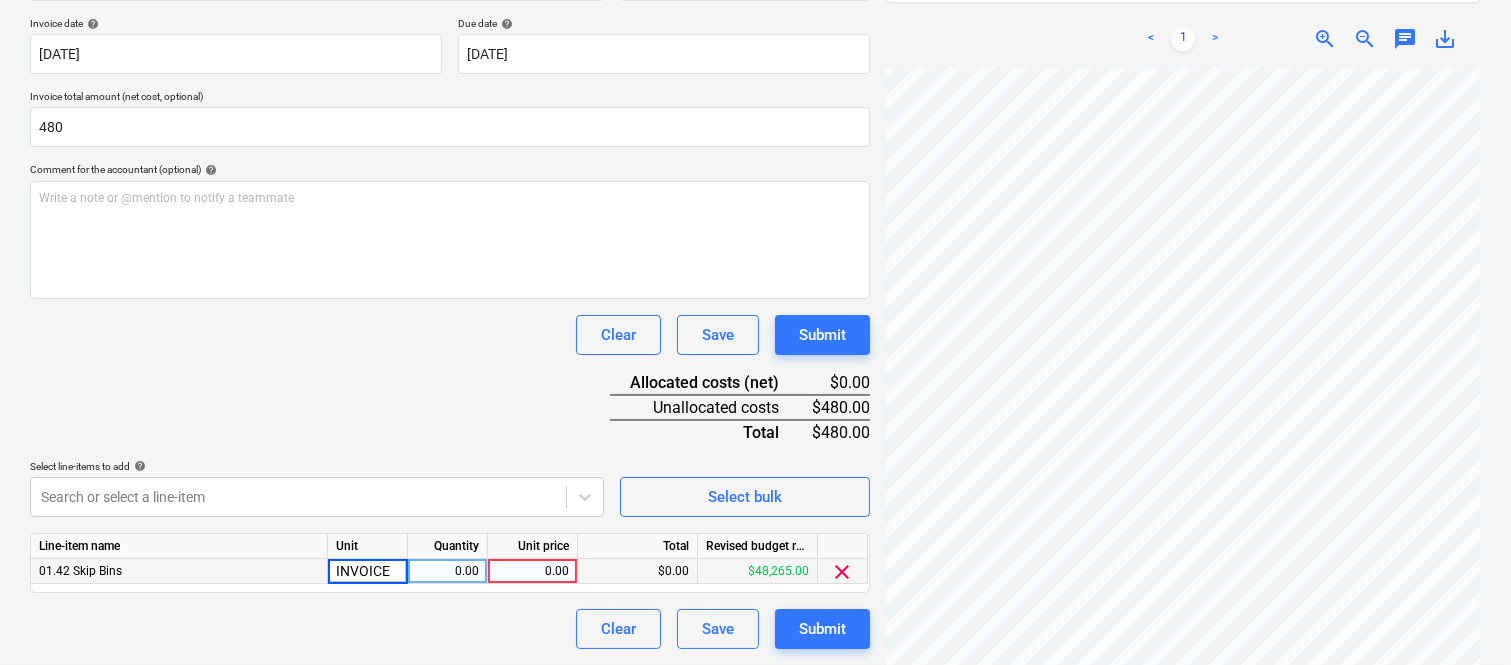 click on "0.00" at bounding box center (447, 571) 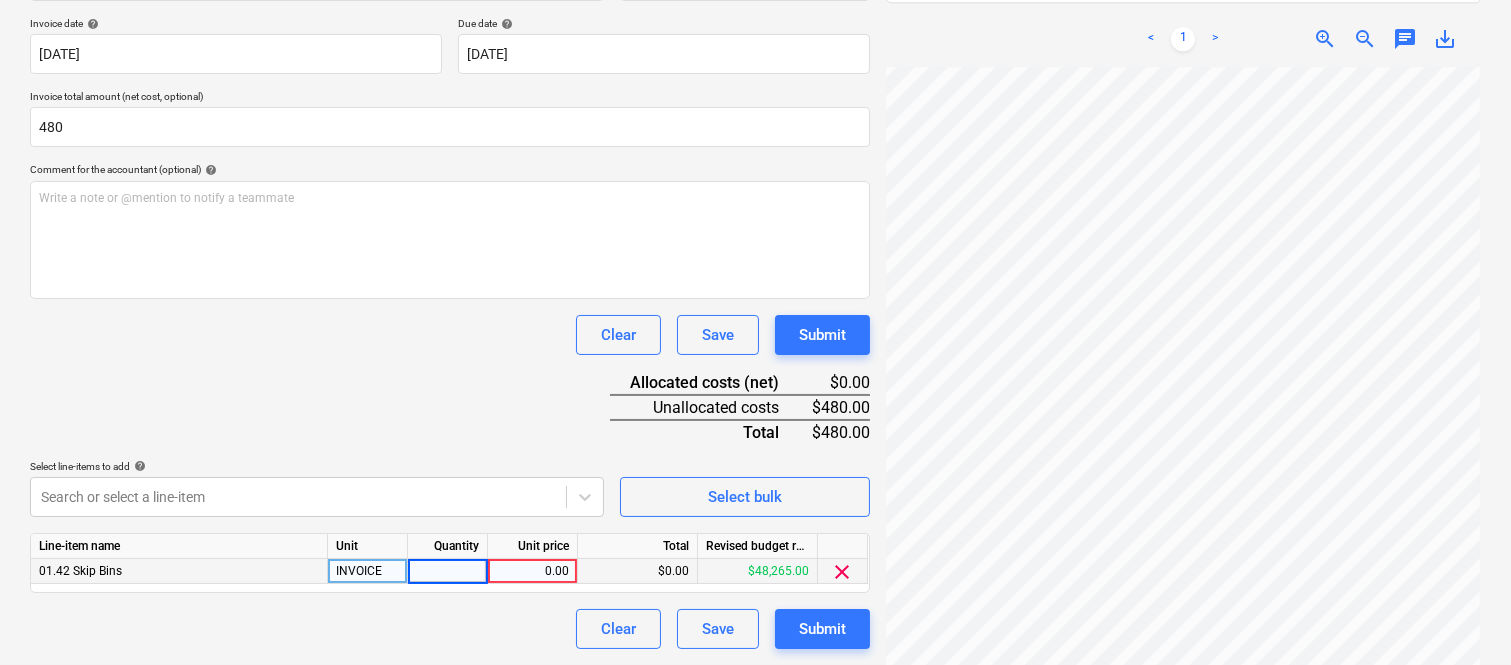 type on "1" 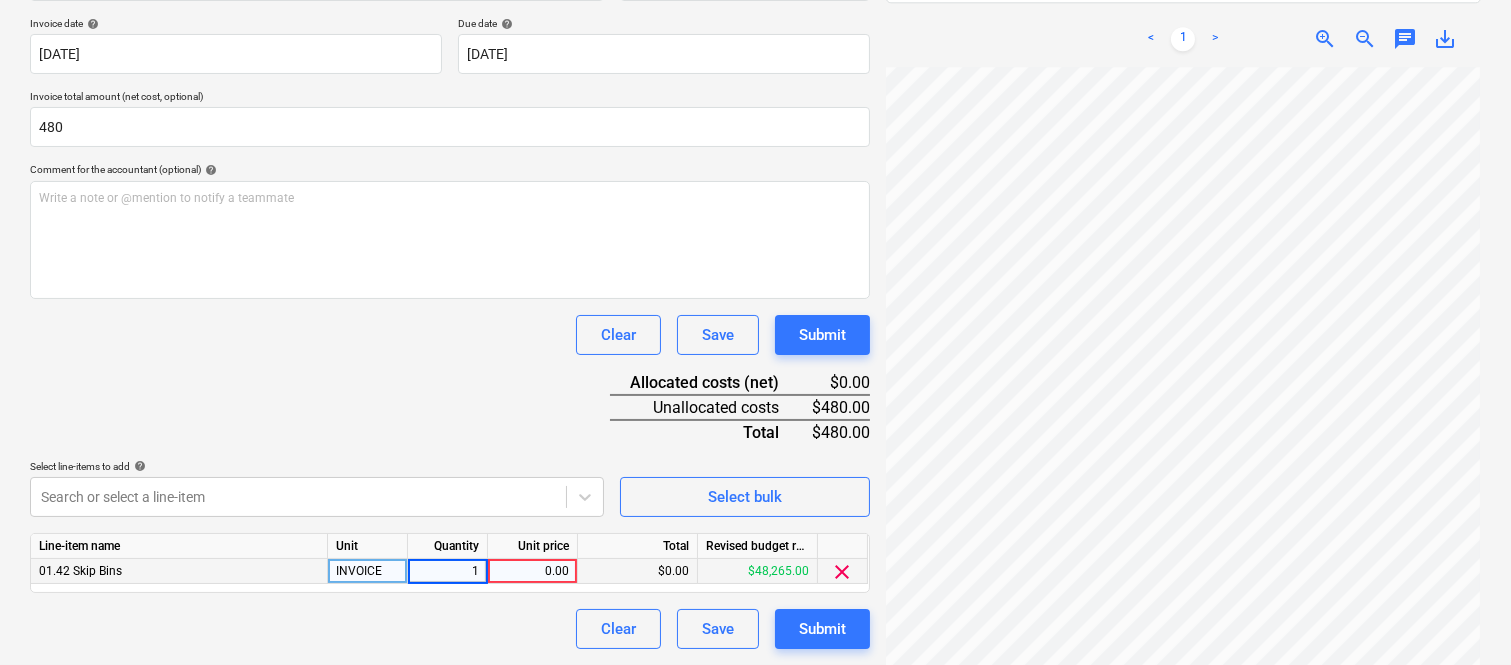 click on "0.00" at bounding box center [532, 571] 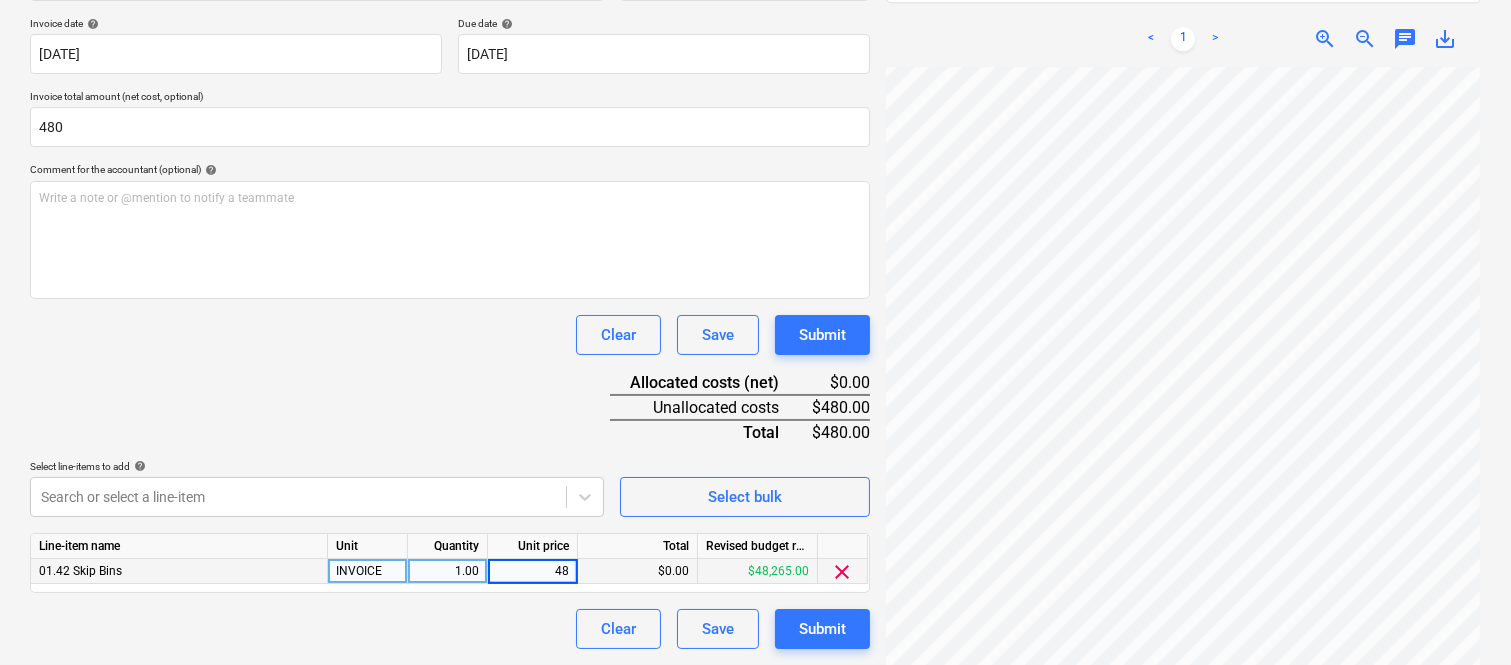 type on "480" 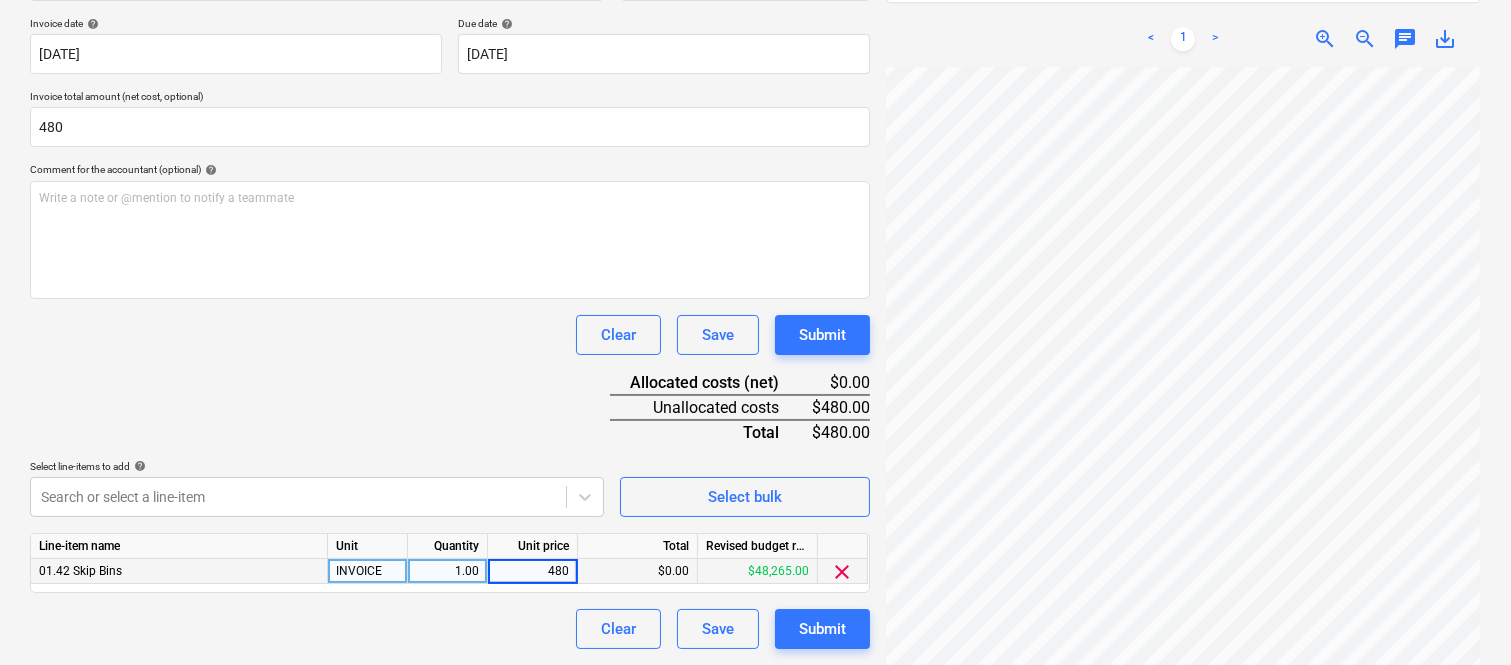 click on "Clear Save Submit" at bounding box center [450, 629] 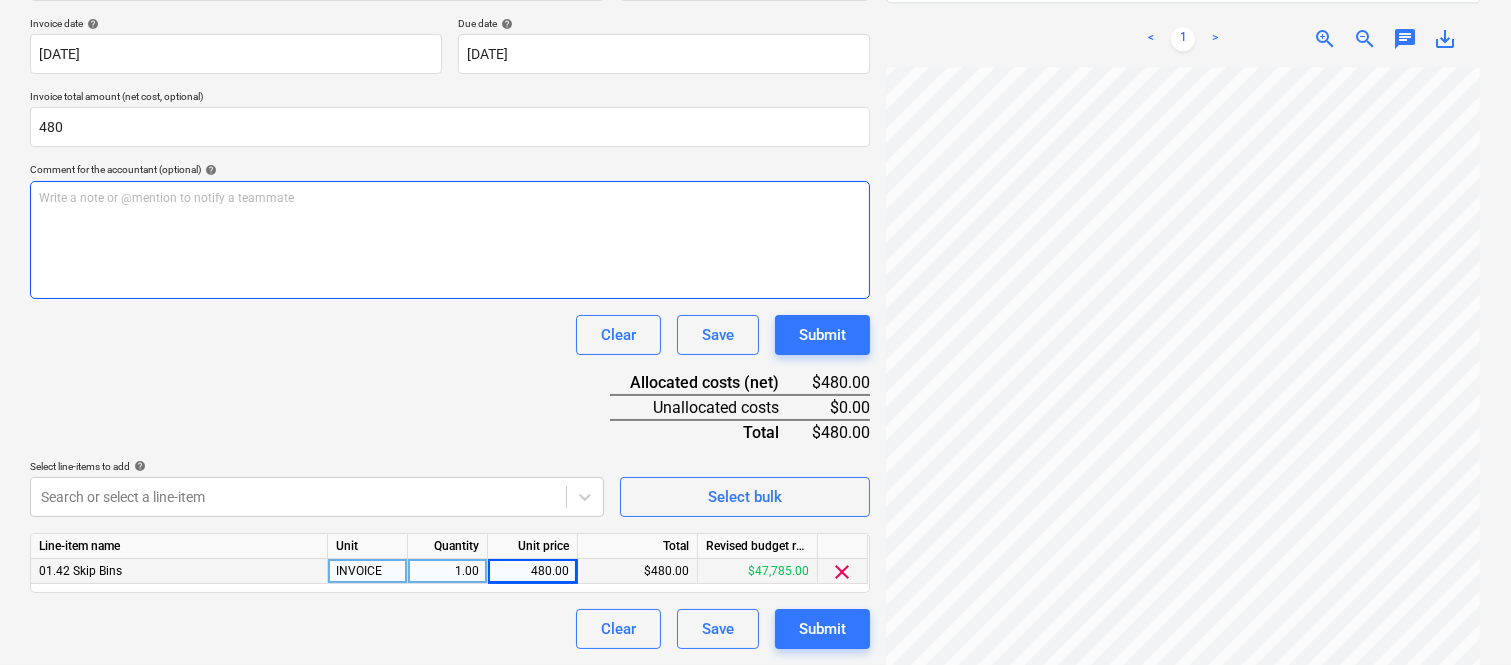 click on "Write a note or @mention to notify a teammate ﻿" at bounding box center (450, 240) 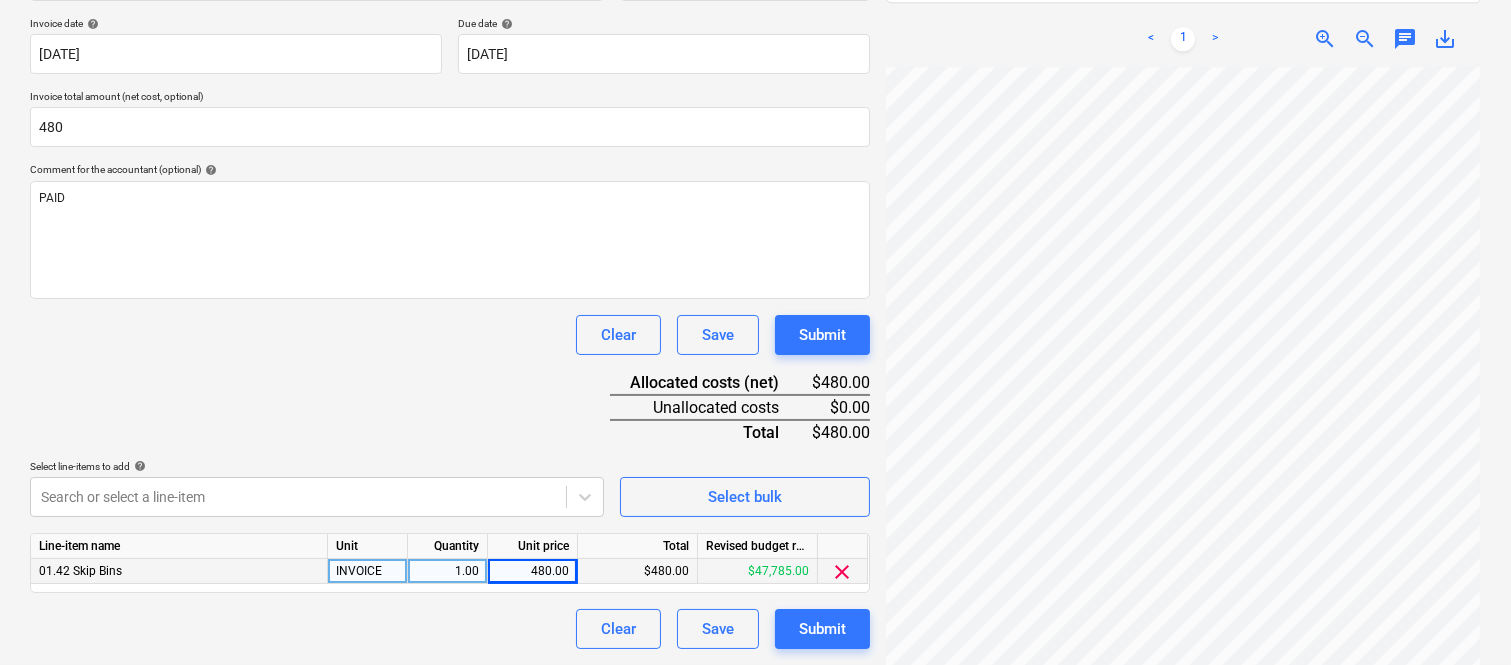 click on "Document name help SAUNDERS WASTE INV- 16548 Invoice number  (optional) help 16548 Invoice date help 30 May 2025 30.05.2025 Press the down arrow key to interact with the calendar and
select a date. Press the question mark key to get the keyboard shortcuts for changing dates. Due date help 30 Jun 2025 30.06.2025 Press the down arrow key to interact with the calendar and
select a date. Press the question mark key to get the keyboard shortcuts for changing dates. Invoice total amount (net cost, optional) 480 Comment for the accountant (optional) help PAID Clear Save Submit Allocated costs (net) $480.00 Unallocated costs $0.00 Total $480.00 Select line-items to add help Search or select a line-item Select bulk Line-item name Unit Quantity Unit price Total Revised budget remaining 01.42 Skip Bins INVOICE 1.00 480.00 $480.00 $47,785.00 clear Clear Save Submit" at bounding box center [450, 296] 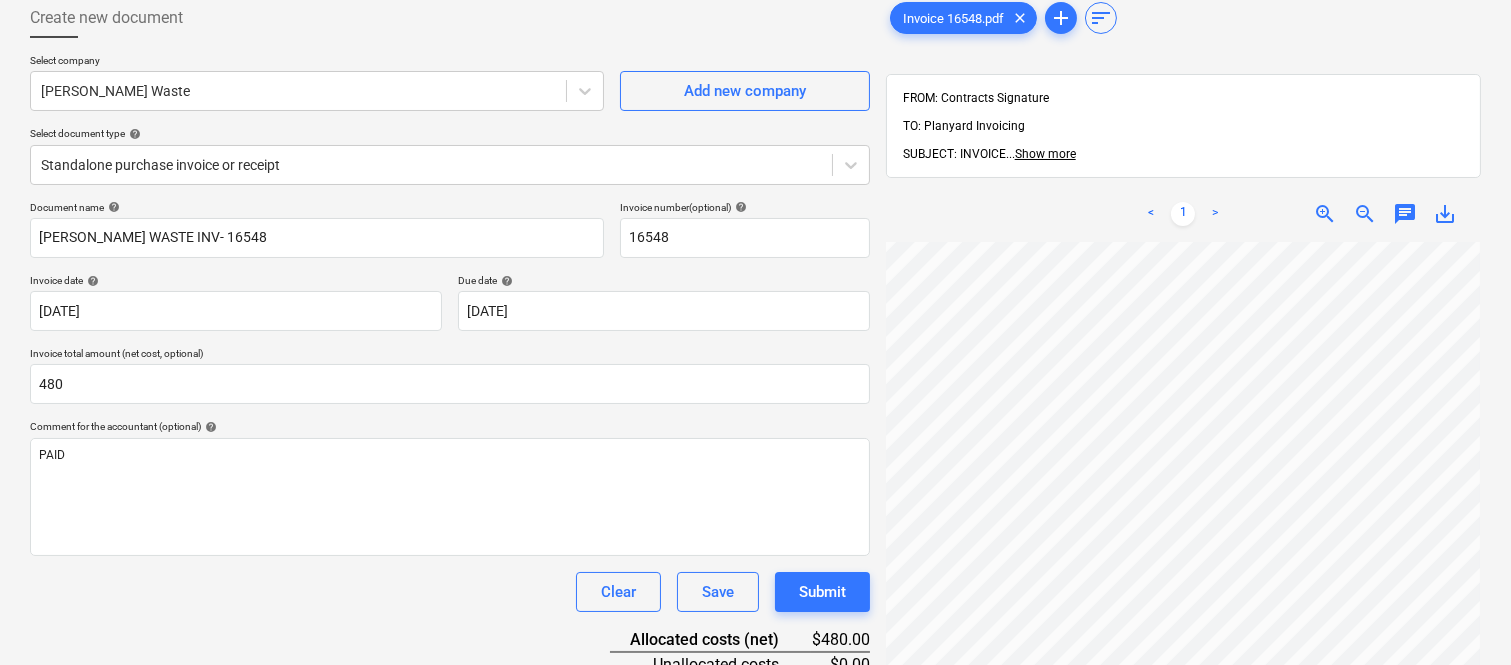 scroll, scrollTop: 0, scrollLeft: 0, axis: both 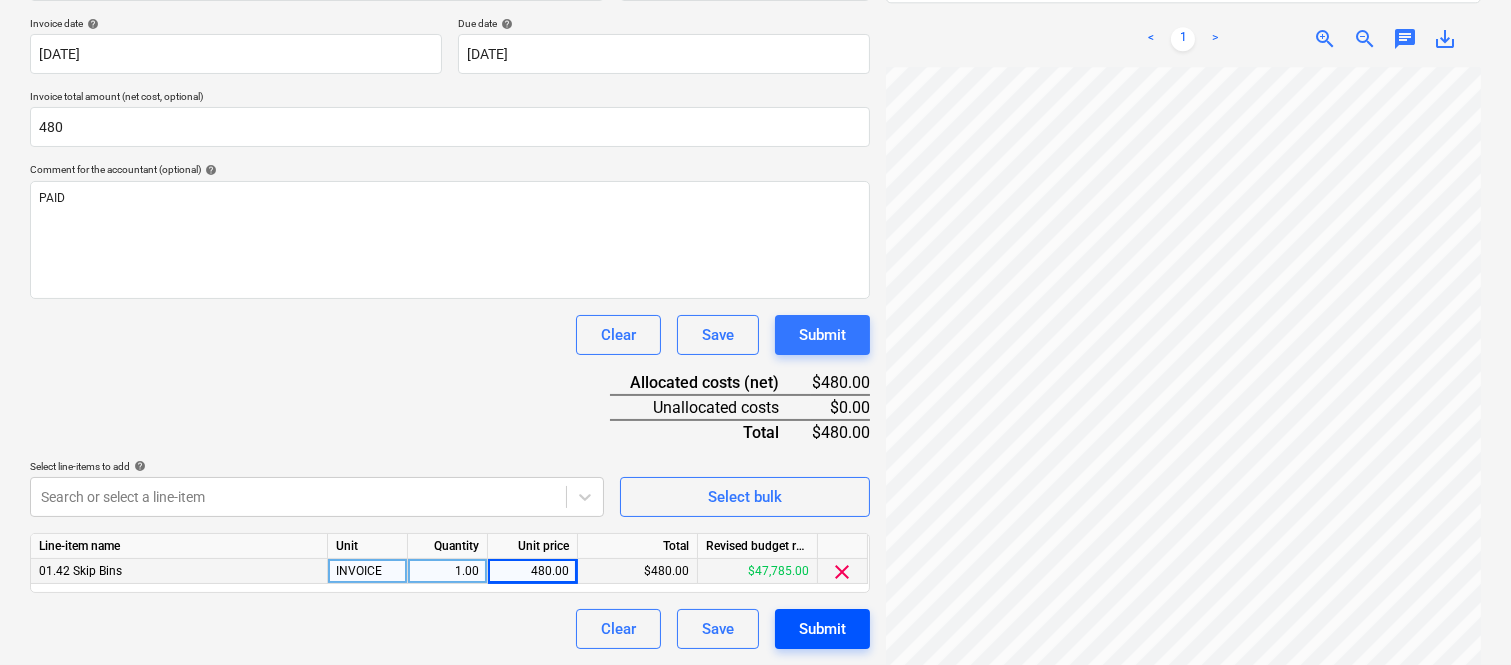 click on "Submit" at bounding box center (822, 629) 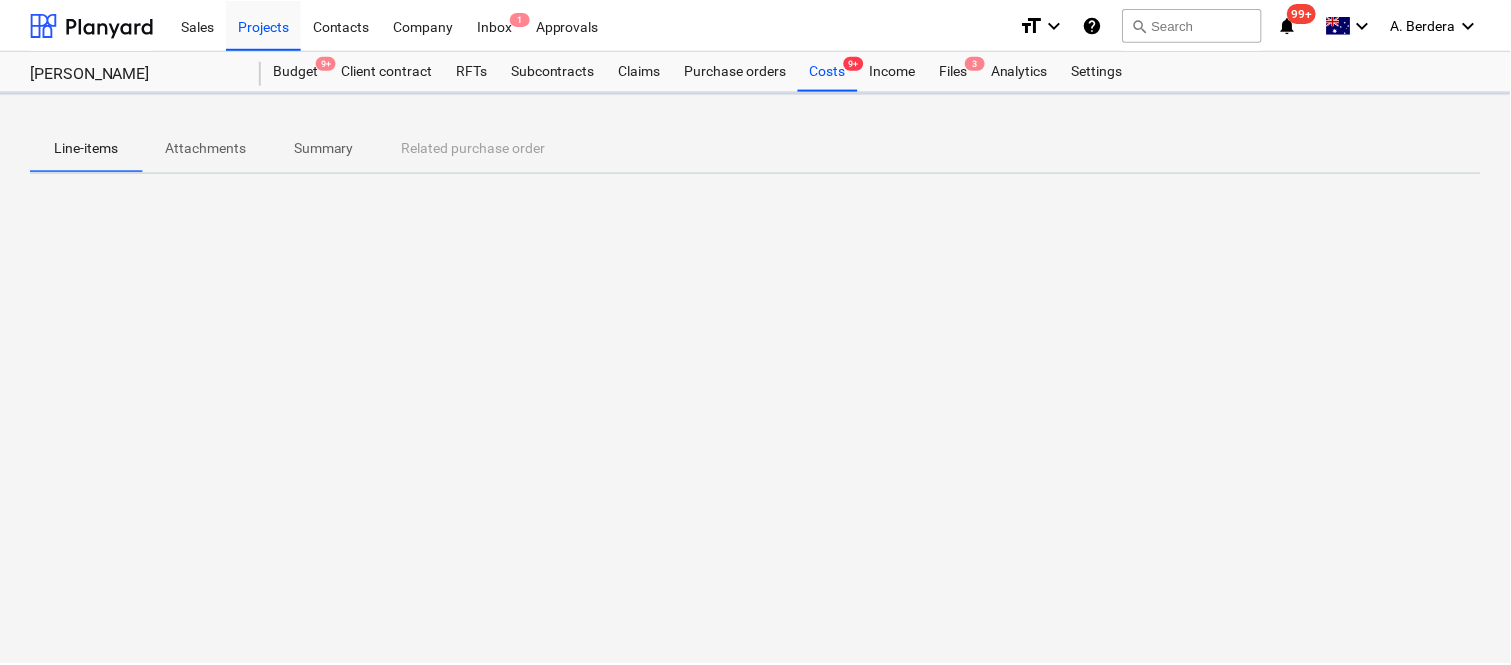 scroll, scrollTop: 0, scrollLeft: 0, axis: both 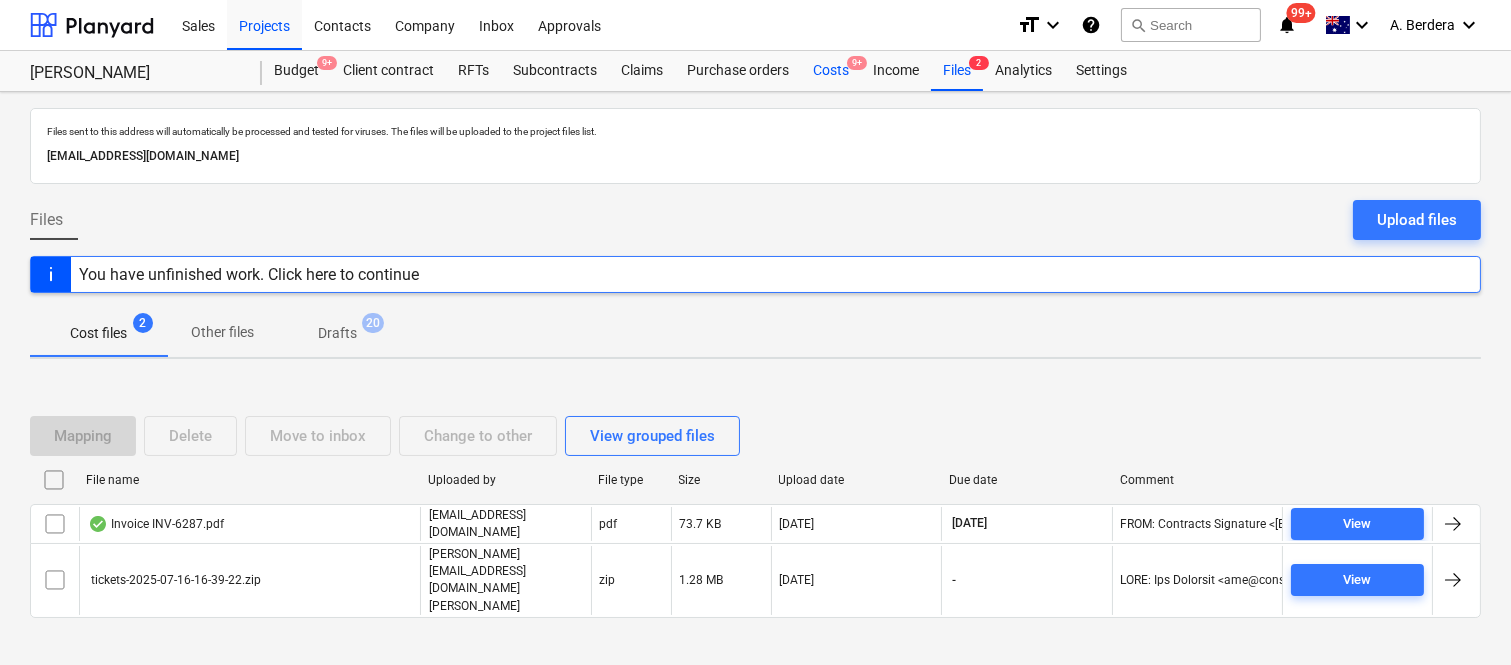 click on "Costs 9+" at bounding box center [831, 71] 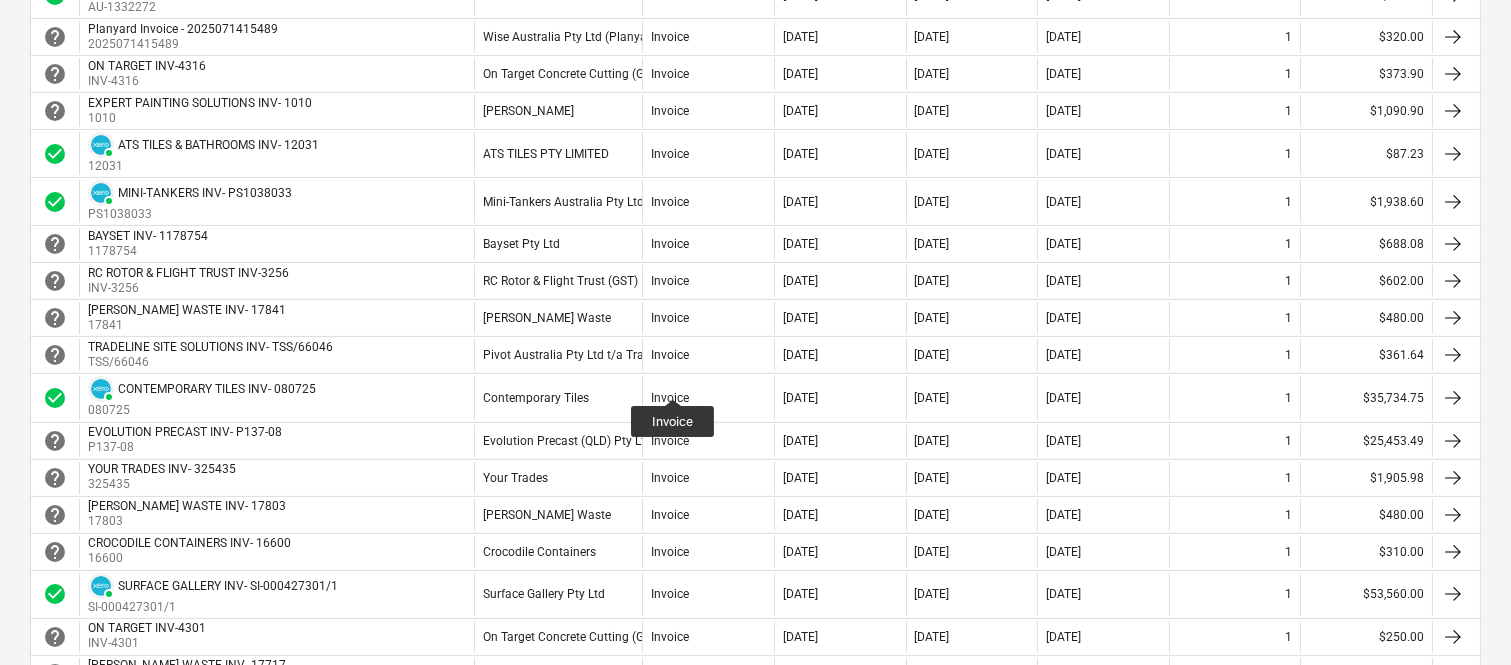 scroll, scrollTop: 844, scrollLeft: 0, axis: vertical 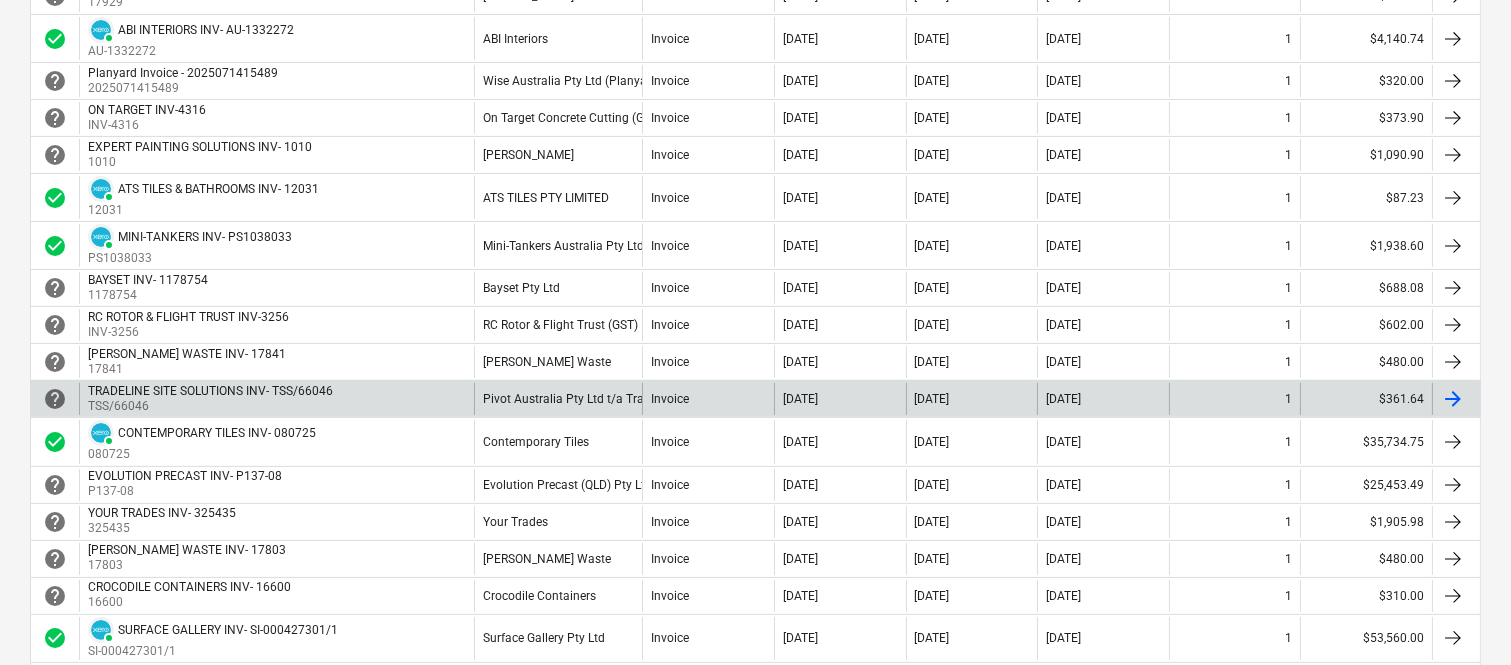 click on "Pivot Australia Pty Ltd t/a Tradeline Site Solutions" at bounding box center [558, 399] 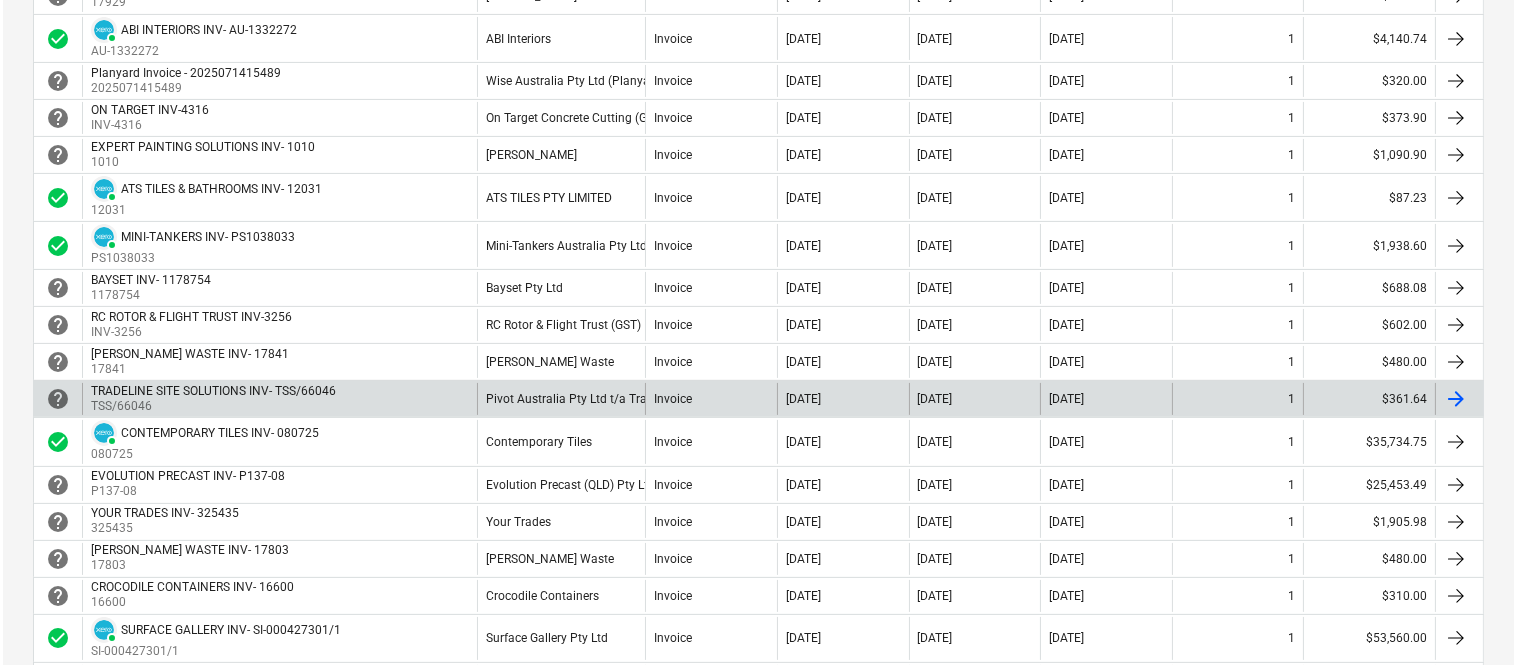 scroll, scrollTop: 0, scrollLeft: 0, axis: both 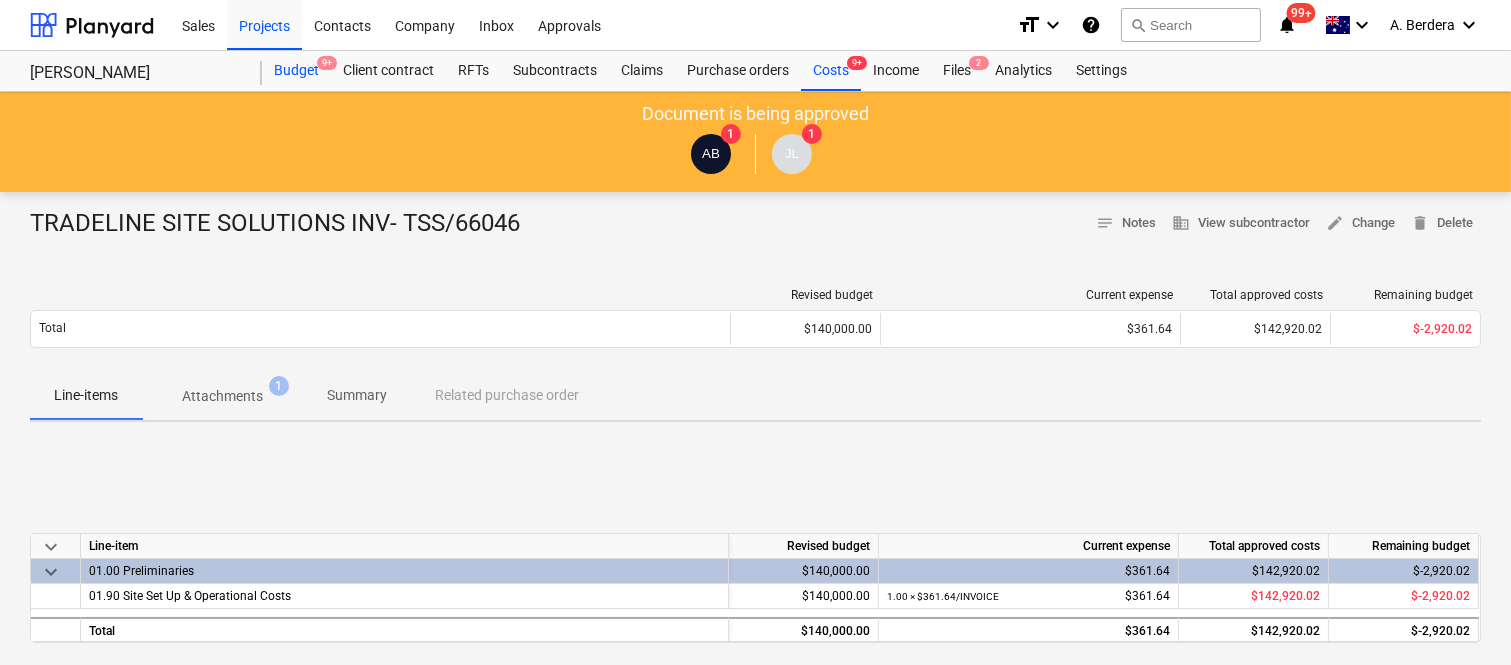 click on "Budget 9+" at bounding box center [296, 71] 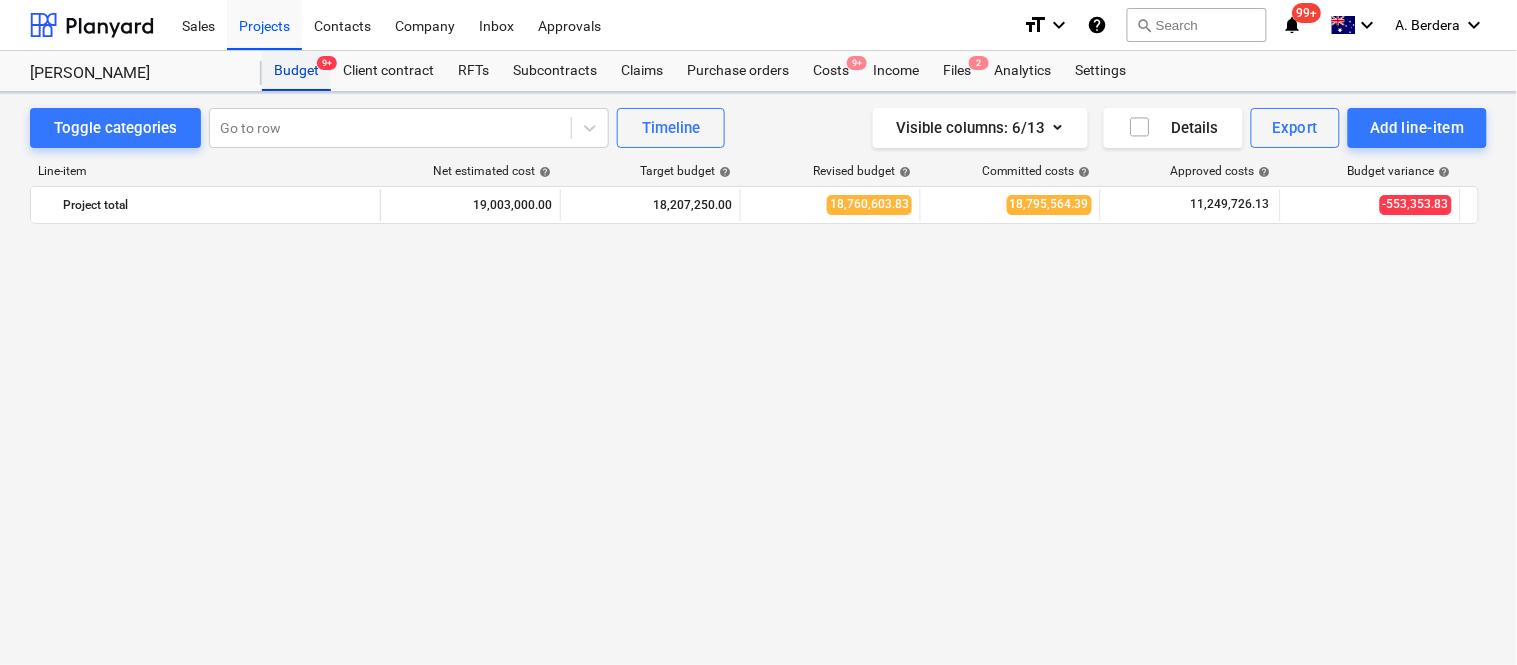 scroll, scrollTop: 2756, scrollLeft: 0, axis: vertical 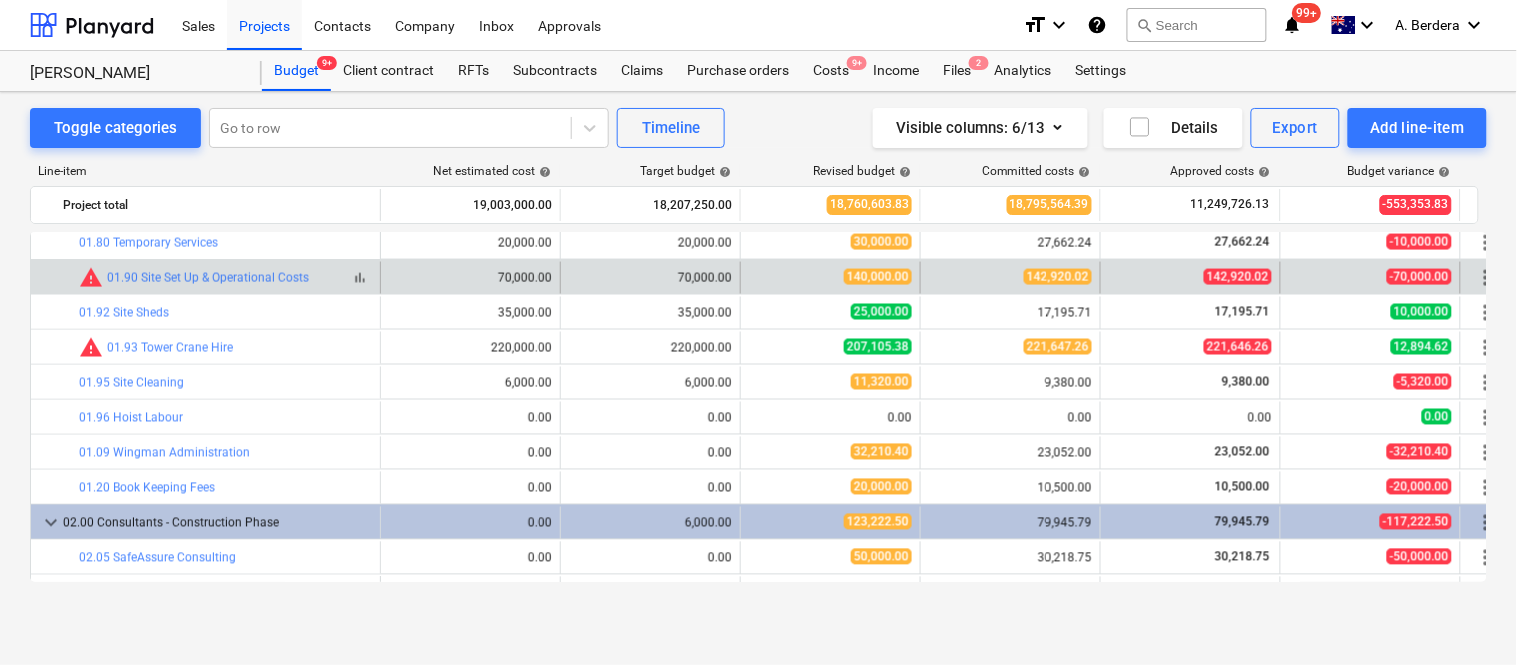 click on "bar_chart" at bounding box center [360, 278] 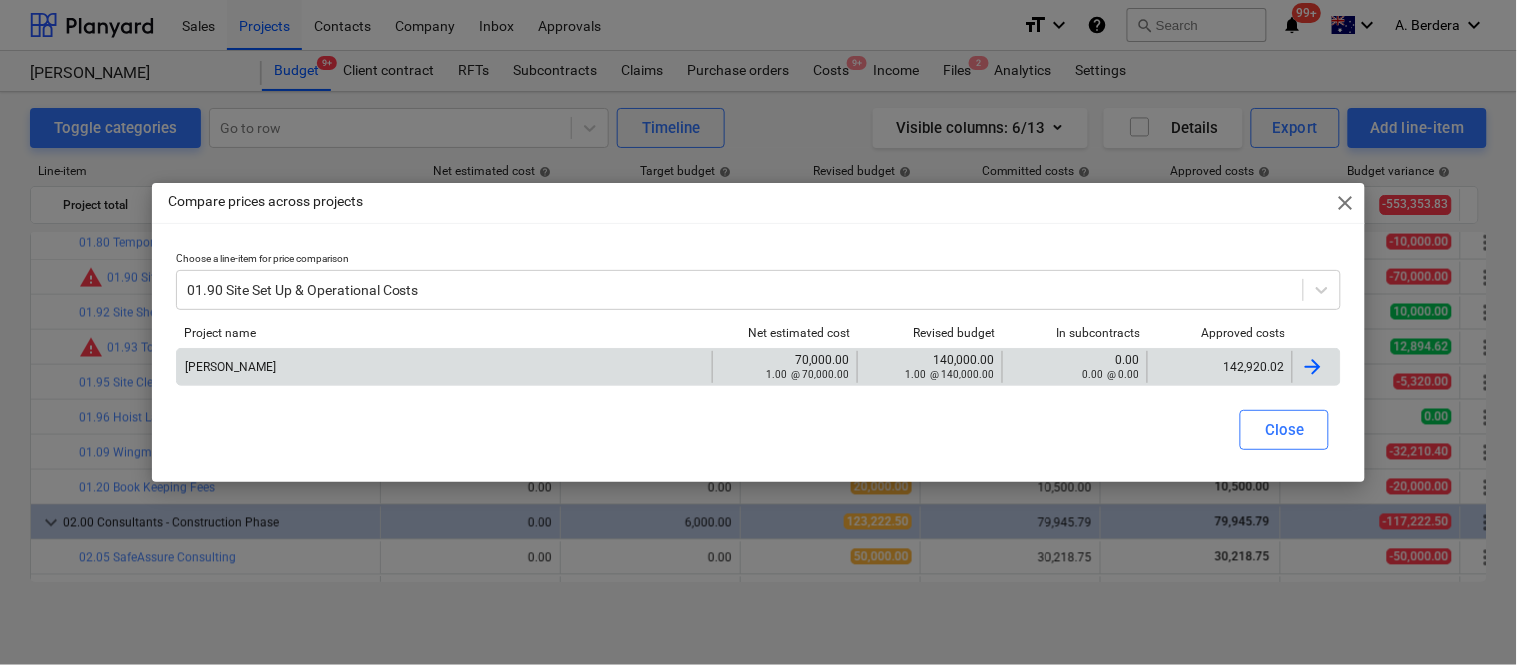 click on "142,920.02" at bounding box center (1219, 367) 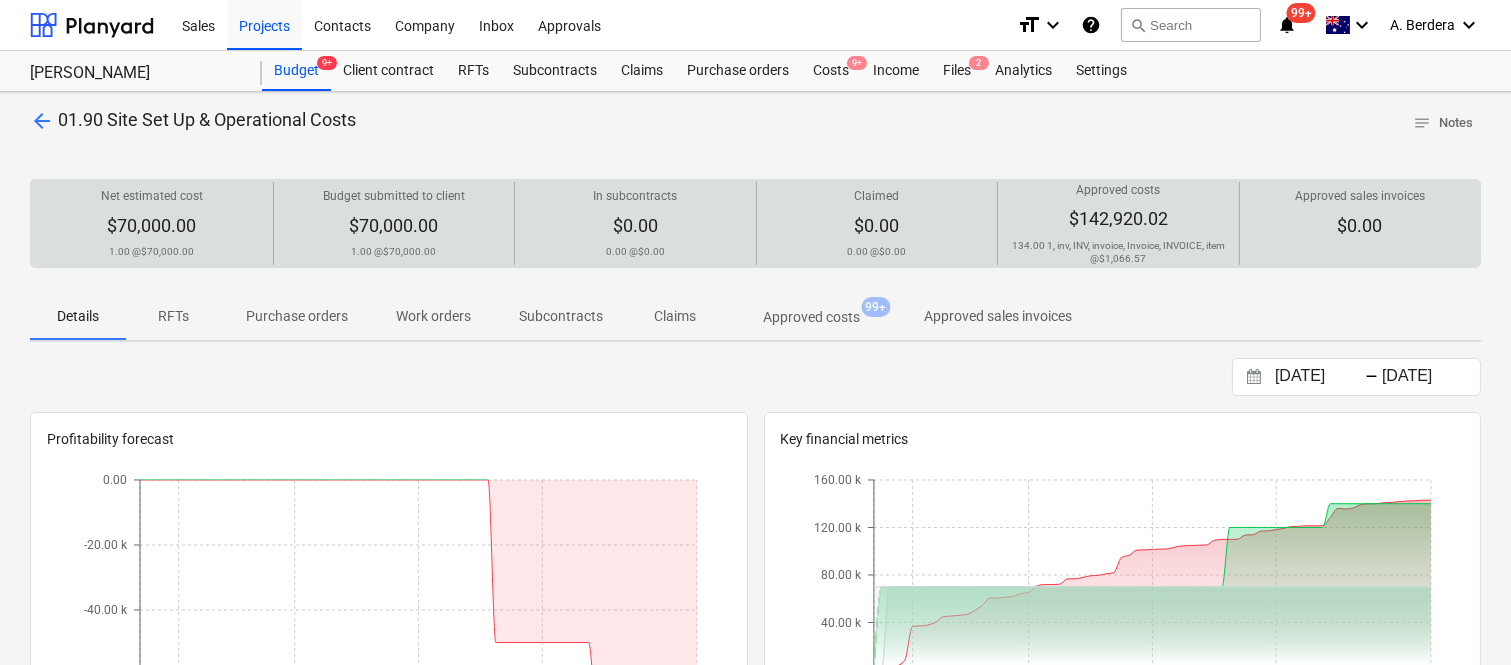 click at bounding box center (1118, 235) 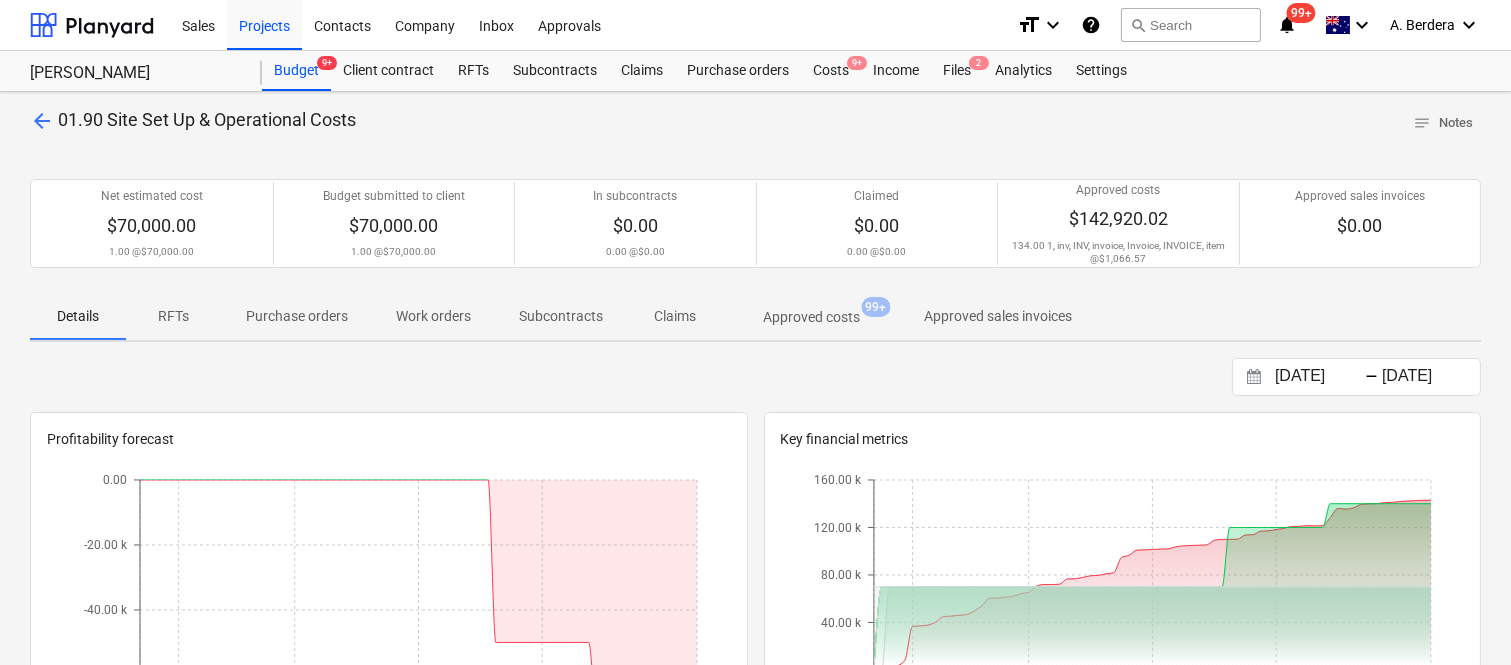 click on "Approved costs" at bounding box center [811, 317] 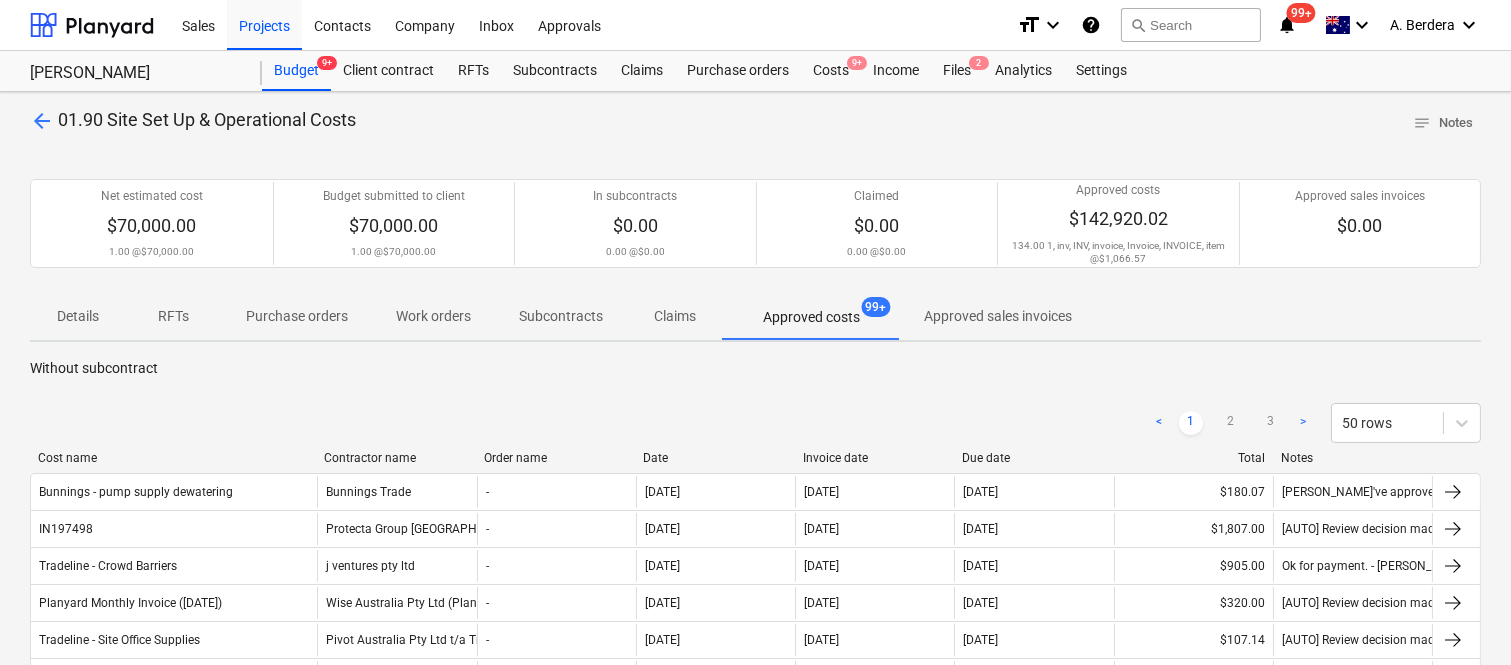 drag, startPoint x: 207, startPoint y: 463, endPoint x: 318, endPoint y: 464, distance: 111.0045 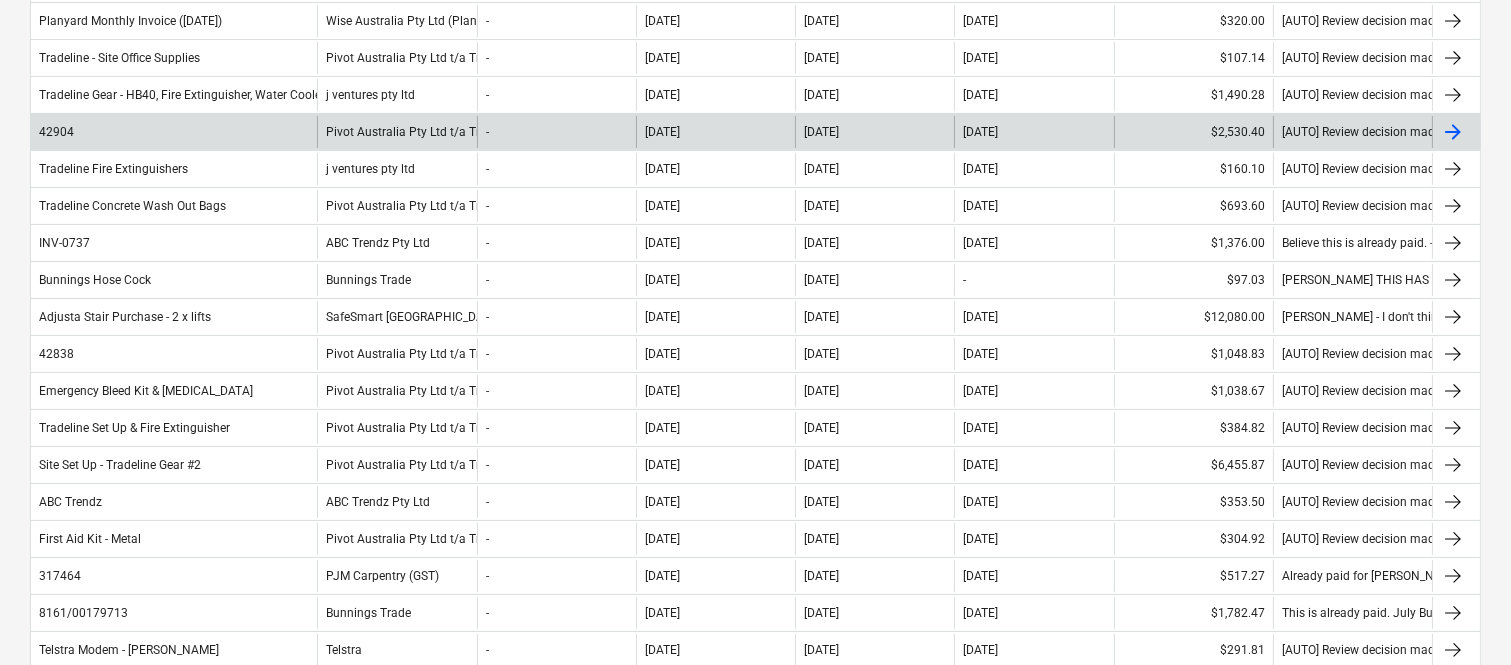 scroll, scrollTop: 0, scrollLeft: 0, axis: both 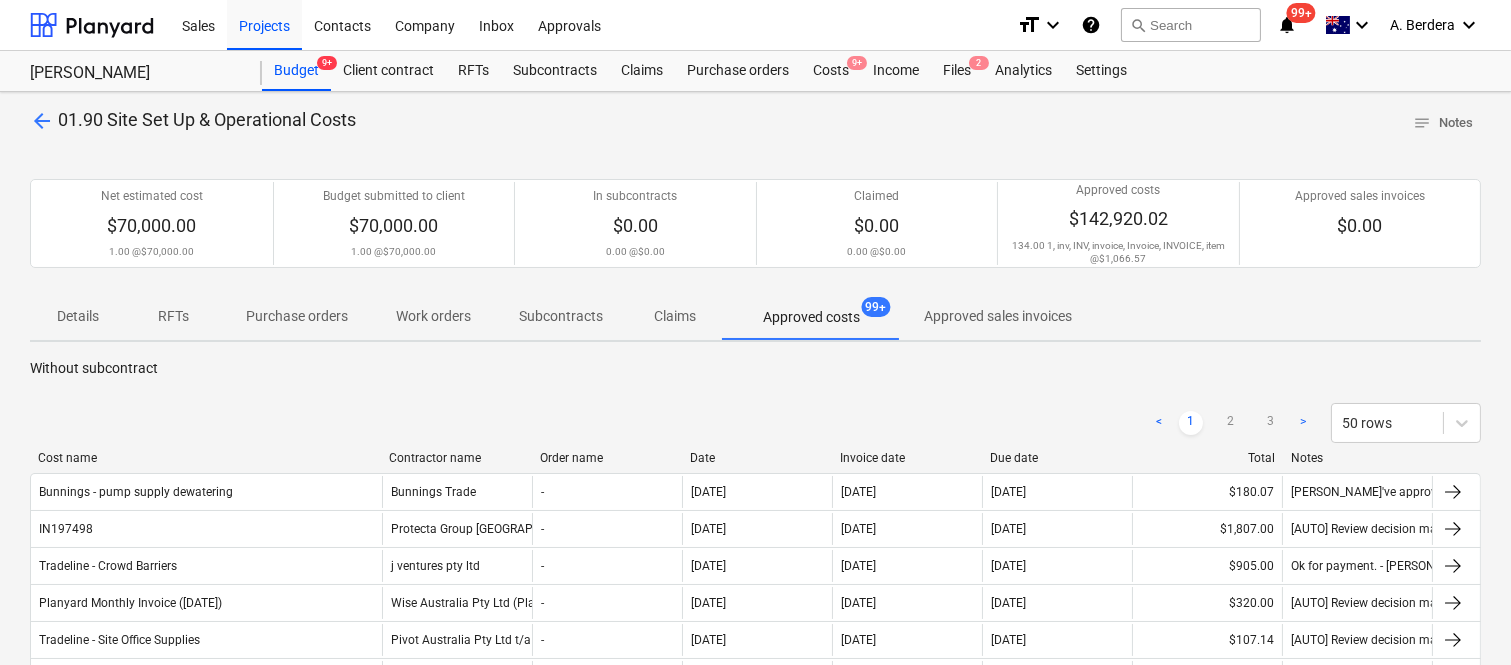 drag, startPoint x: 321, startPoint y: 464, endPoint x: 386, endPoint y: 463, distance: 65.00769 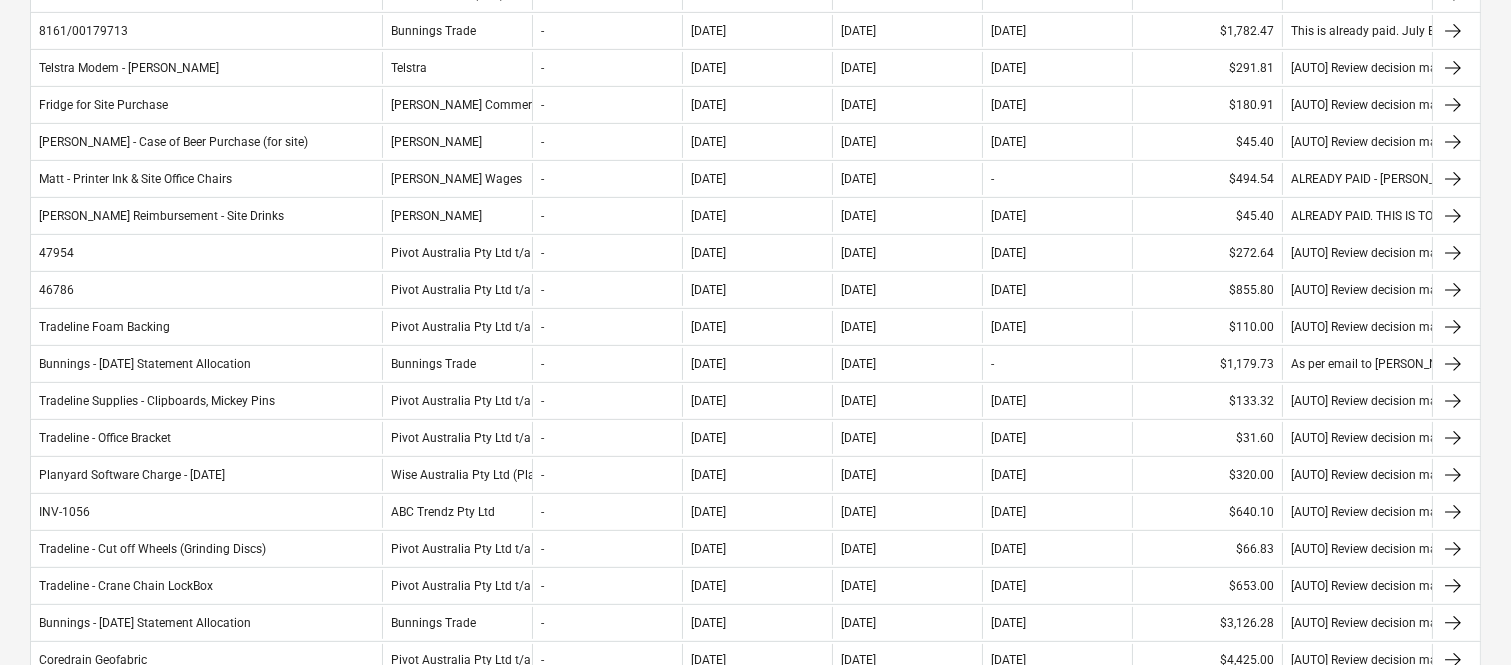 scroll, scrollTop: 1746, scrollLeft: 0, axis: vertical 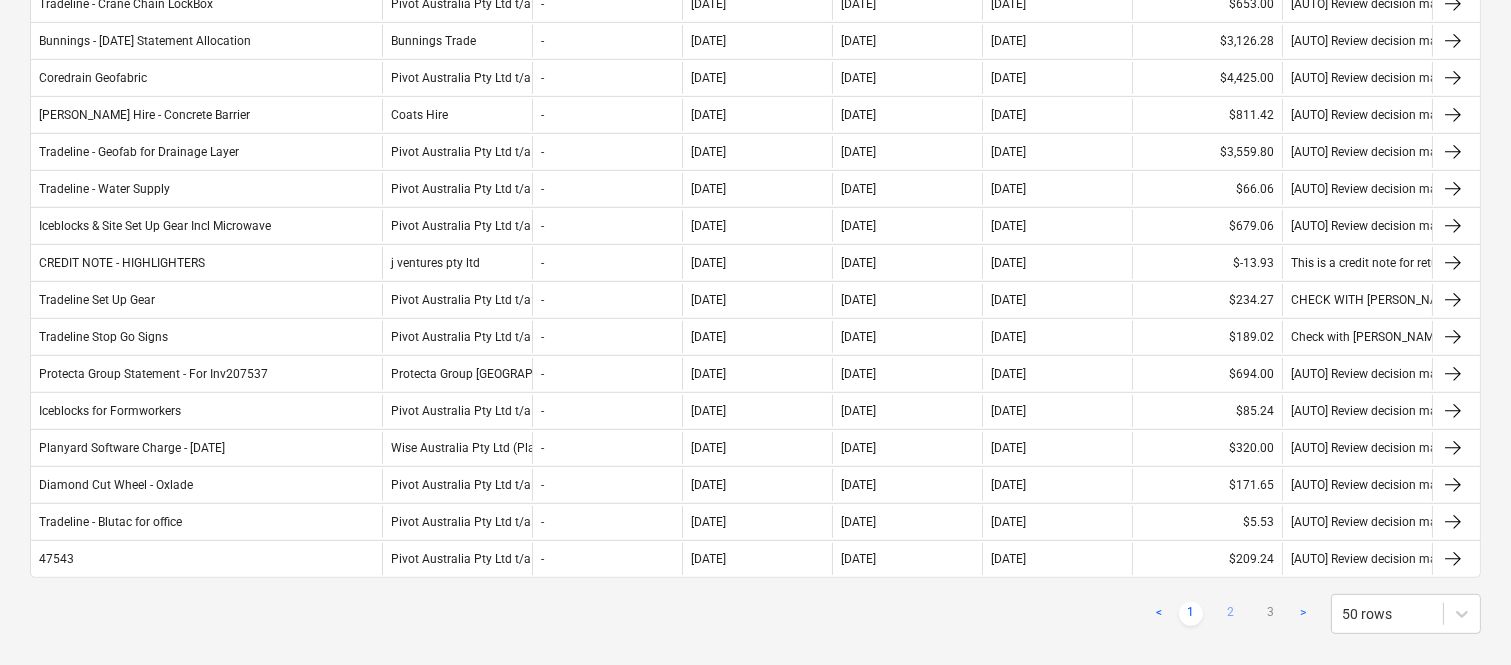 click on "2" at bounding box center (1231, 614) 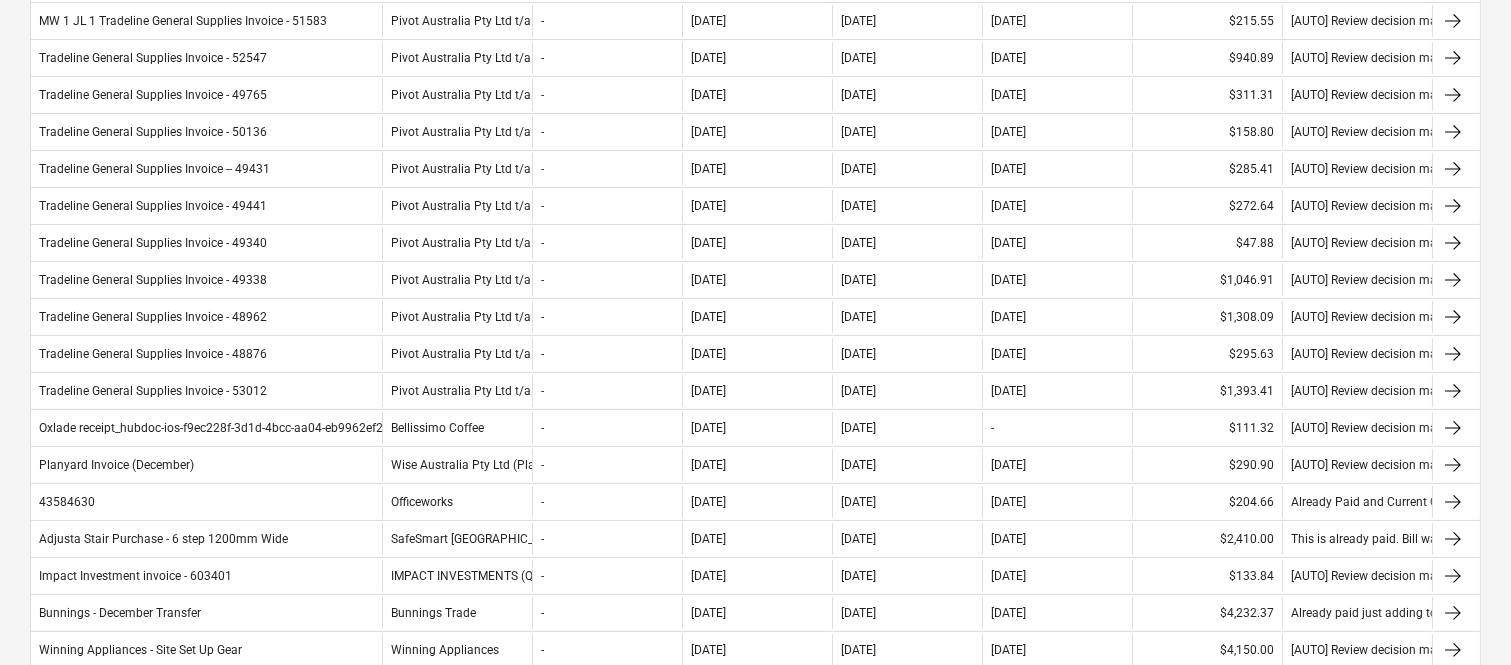 scroll, scrollTop: 0, scrollLeft: 0, axis: both 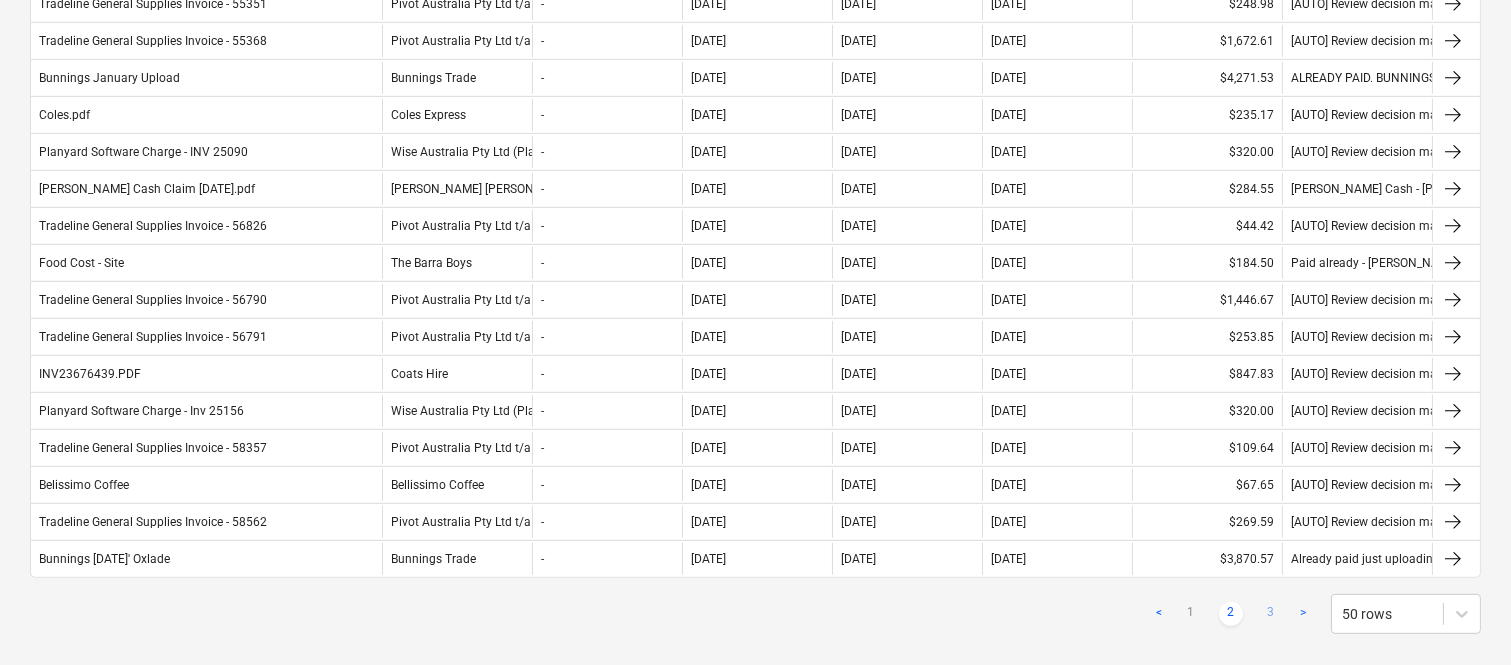 click on "3" at bounding box center (1271, 614) 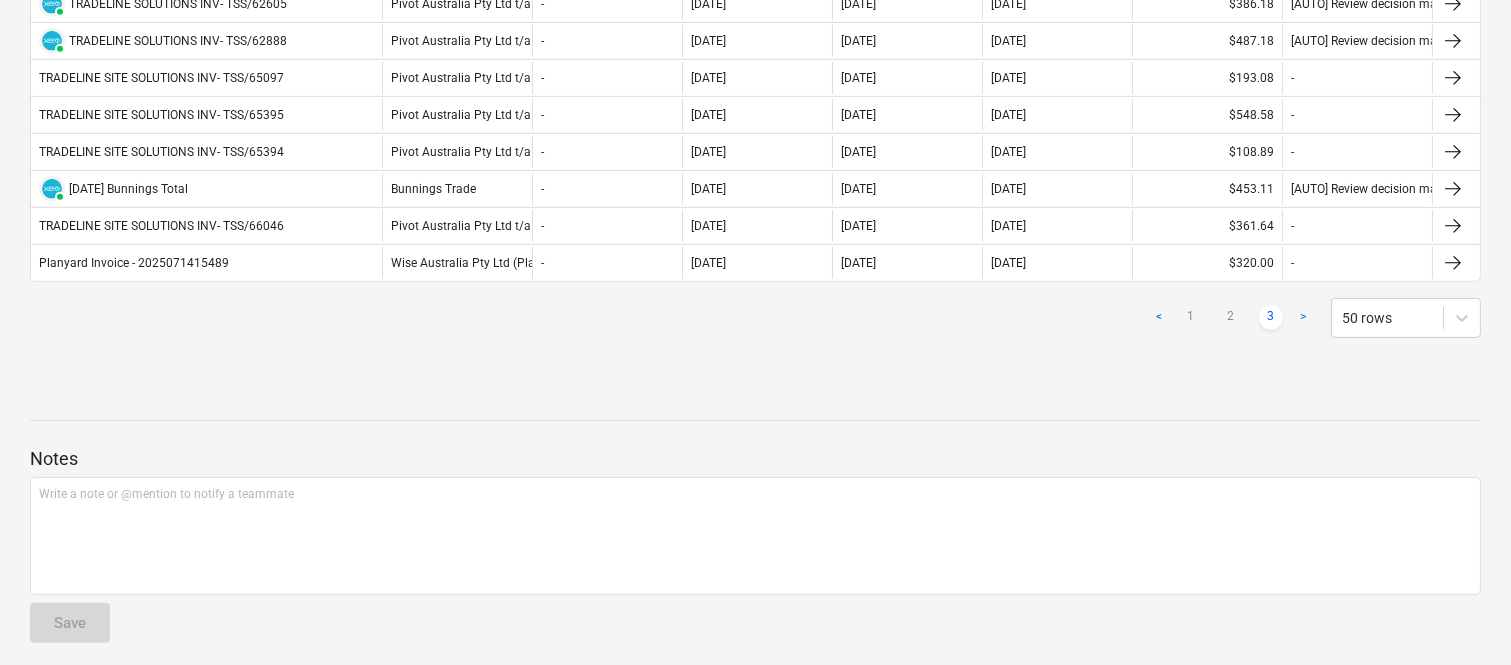 scroll, scrollTop: 1164, scrollLeft: 0, axis: vertical 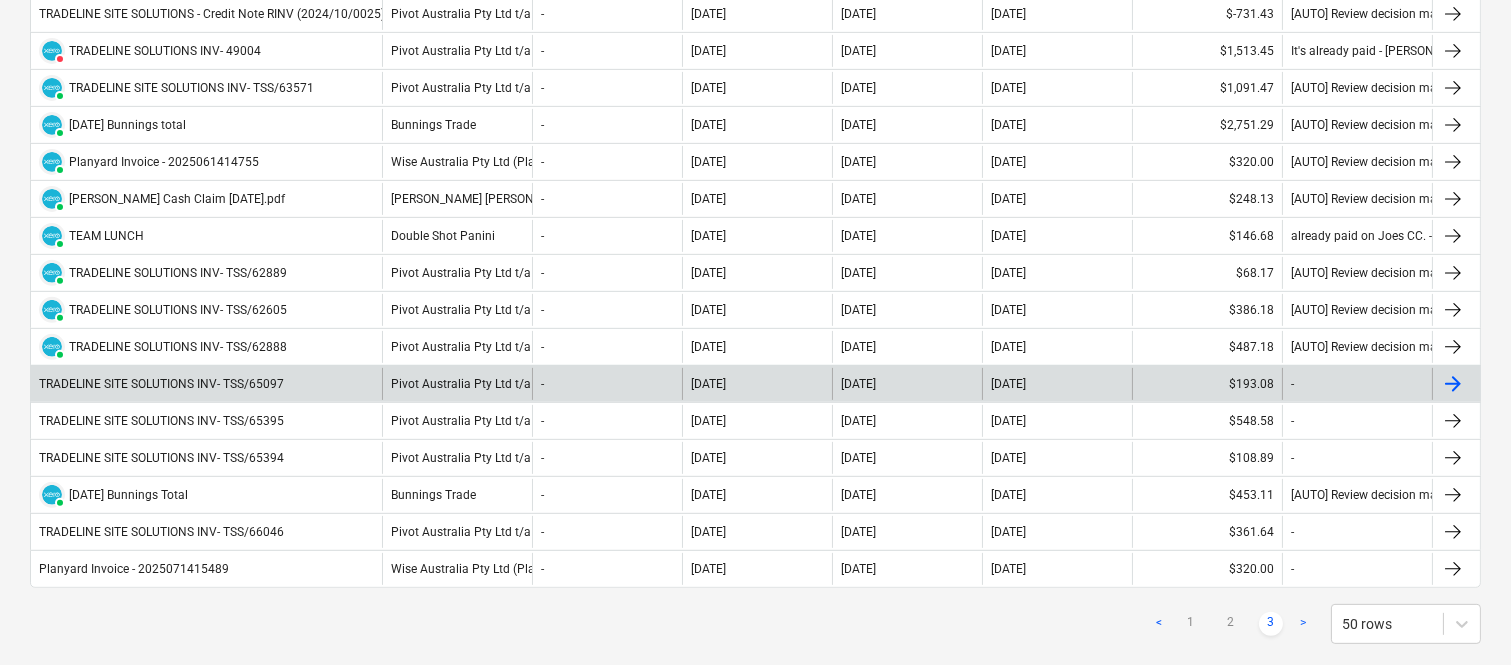 click on "TRADELINE SITE SOLUTIONS INV- TSS/65097" at bounding box center (206, 384) 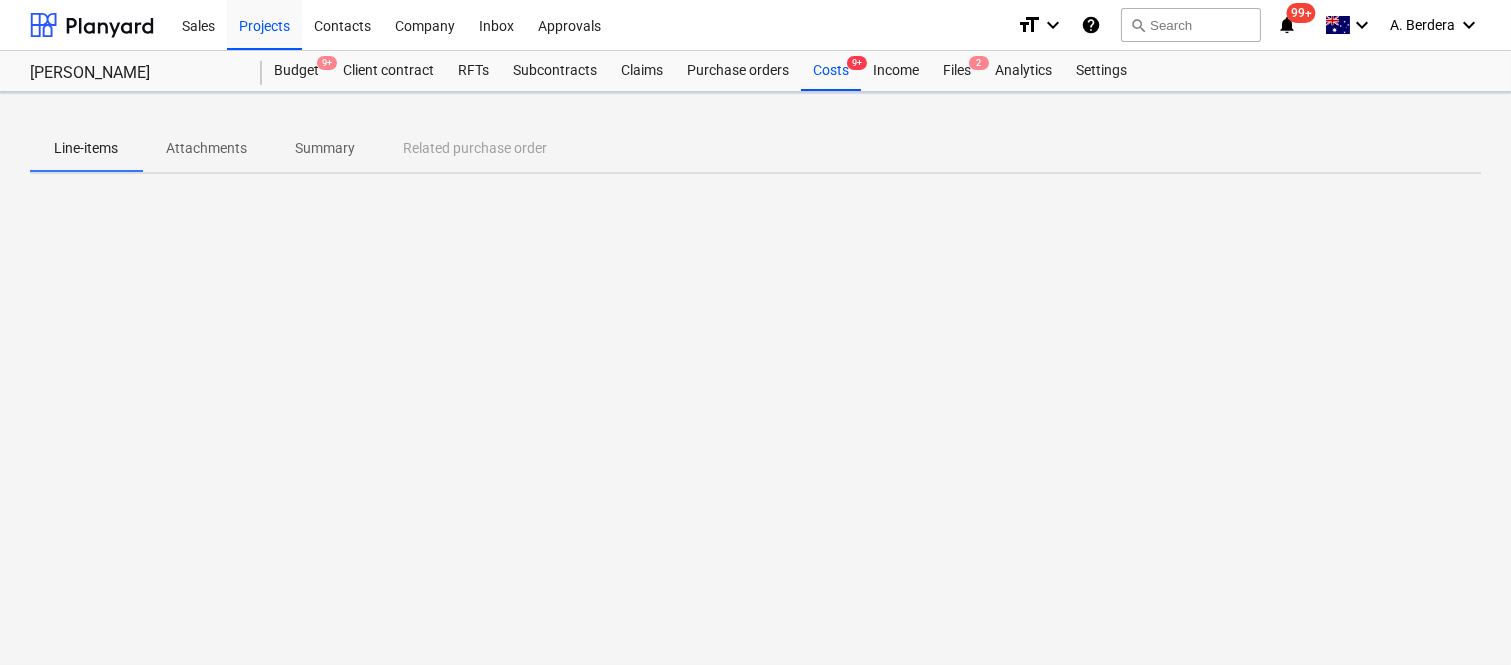 scroll, scrollTop: 0, scrollLeft: 0, axis: both 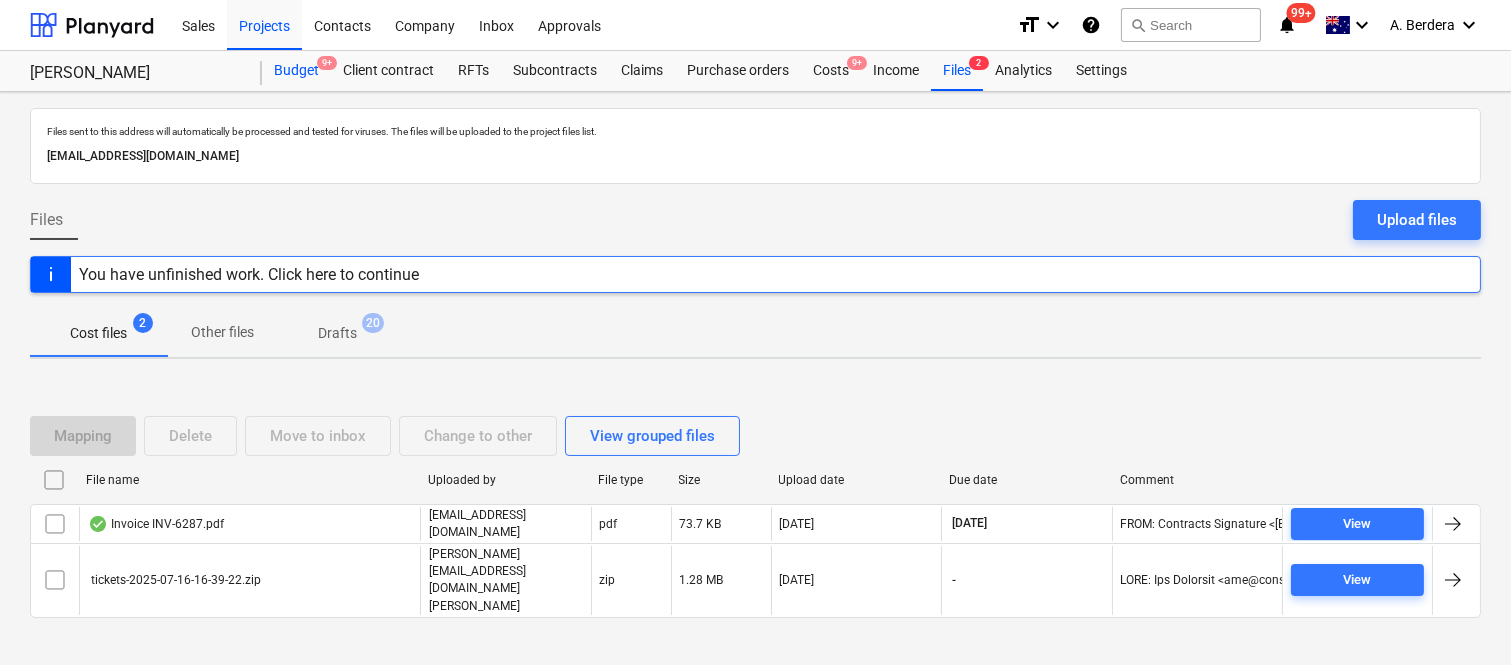 click on "Budget 9+" at bounding box center [296, 71] 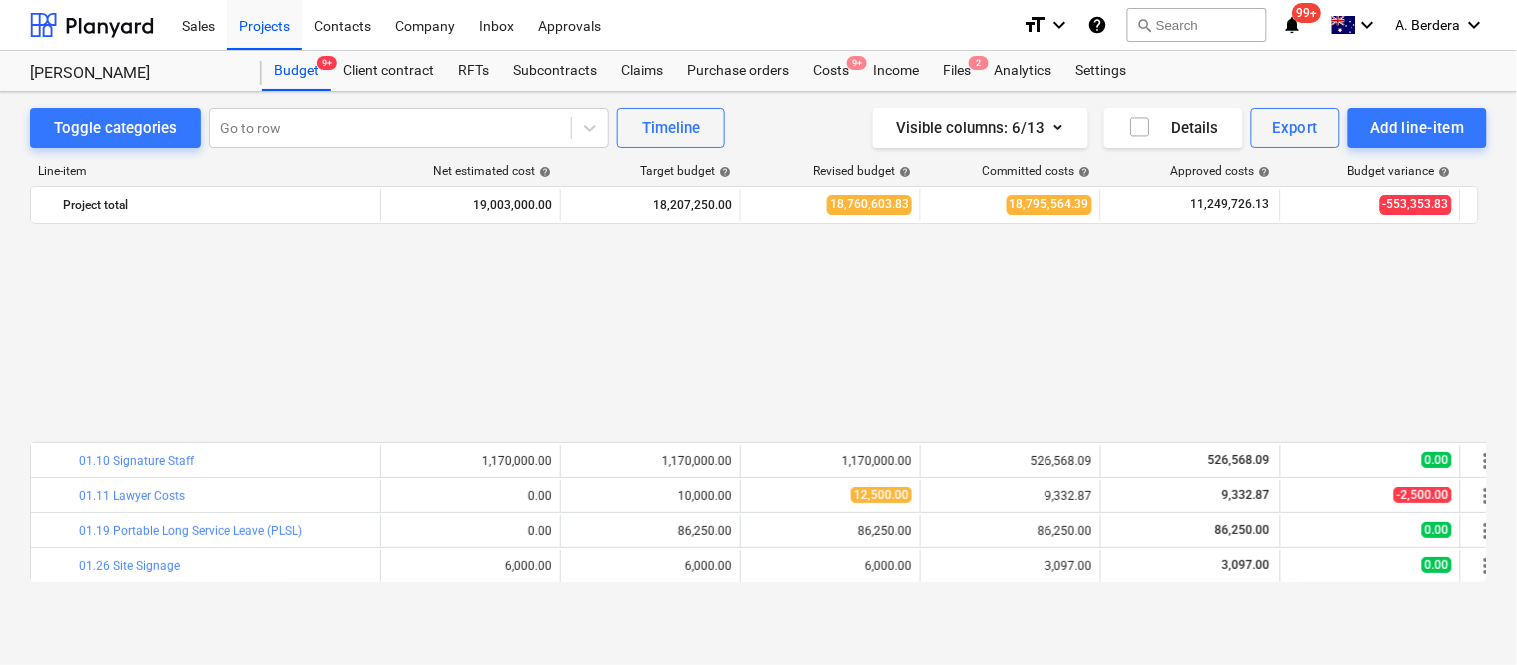 click on "bar_chart" at bounding box center [360, 1196] 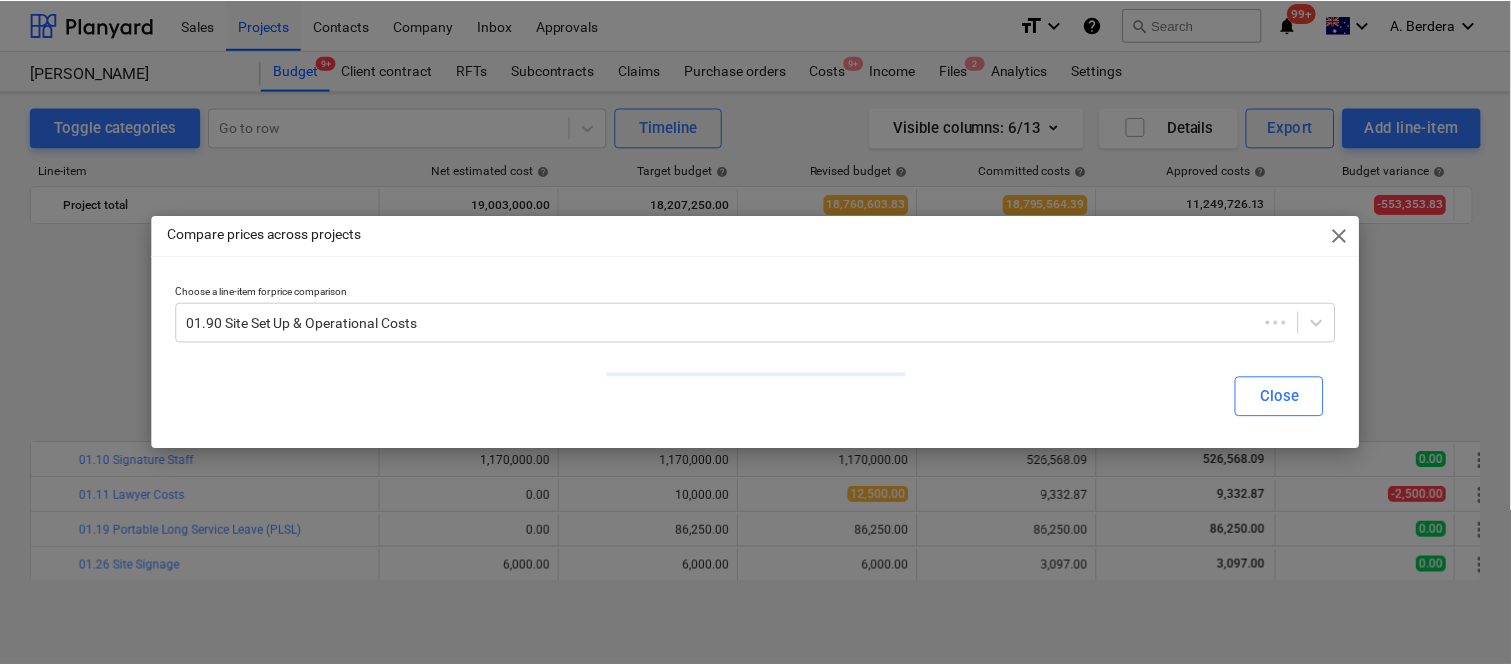 scroll, scrollTop: 918, scrollLeft: 0, axis: vertical 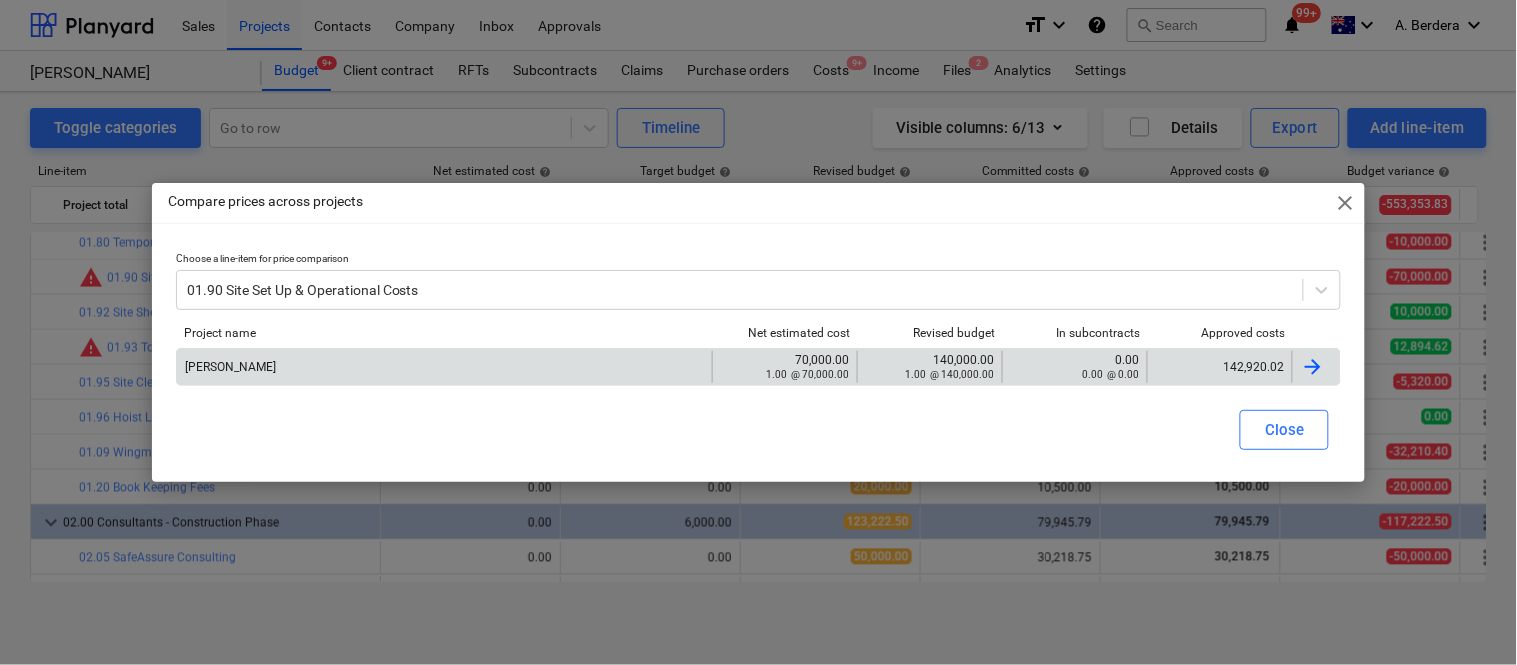 click on "142,920.02" at bounding box center [1220, 367] 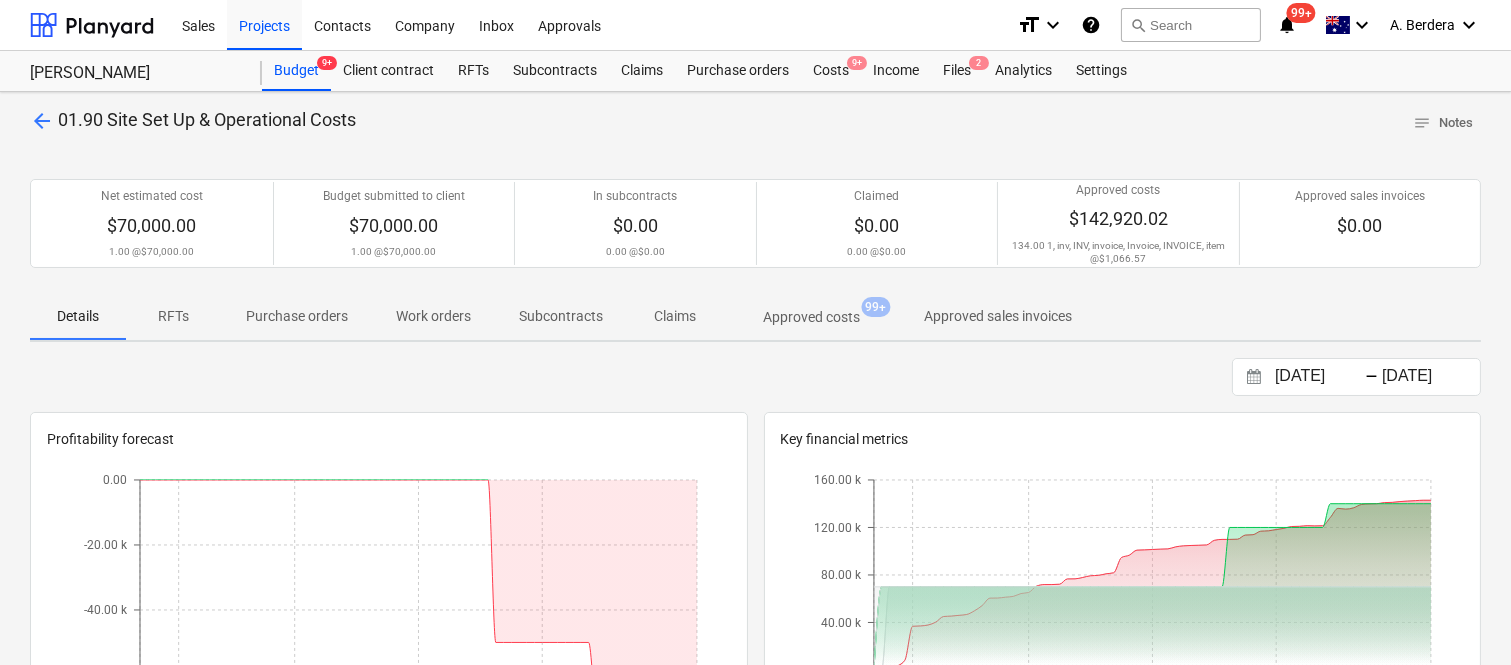 click on "Approved costs" at bounding box center (811, 317) 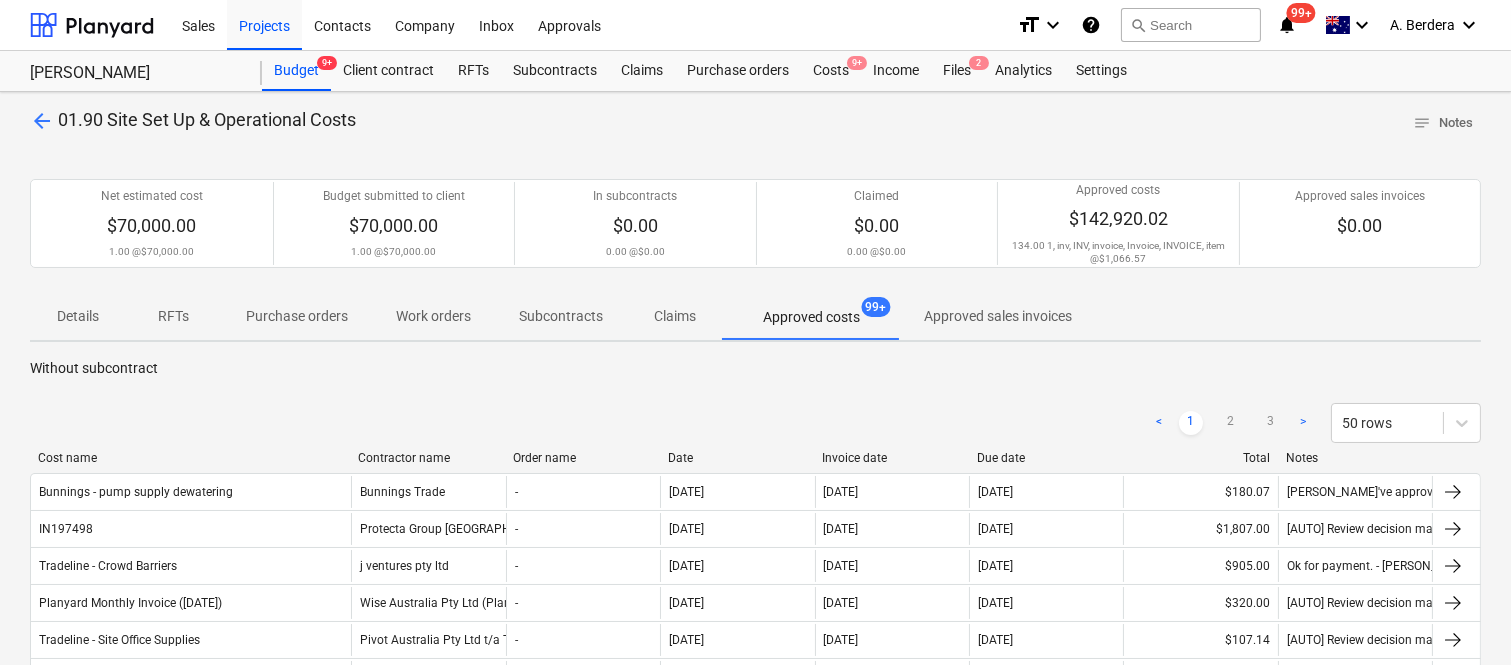 drag, startPoint x: 203, startPoint y: 460, endPoint x: 348, endPoint y: 455, distance: 145.08618 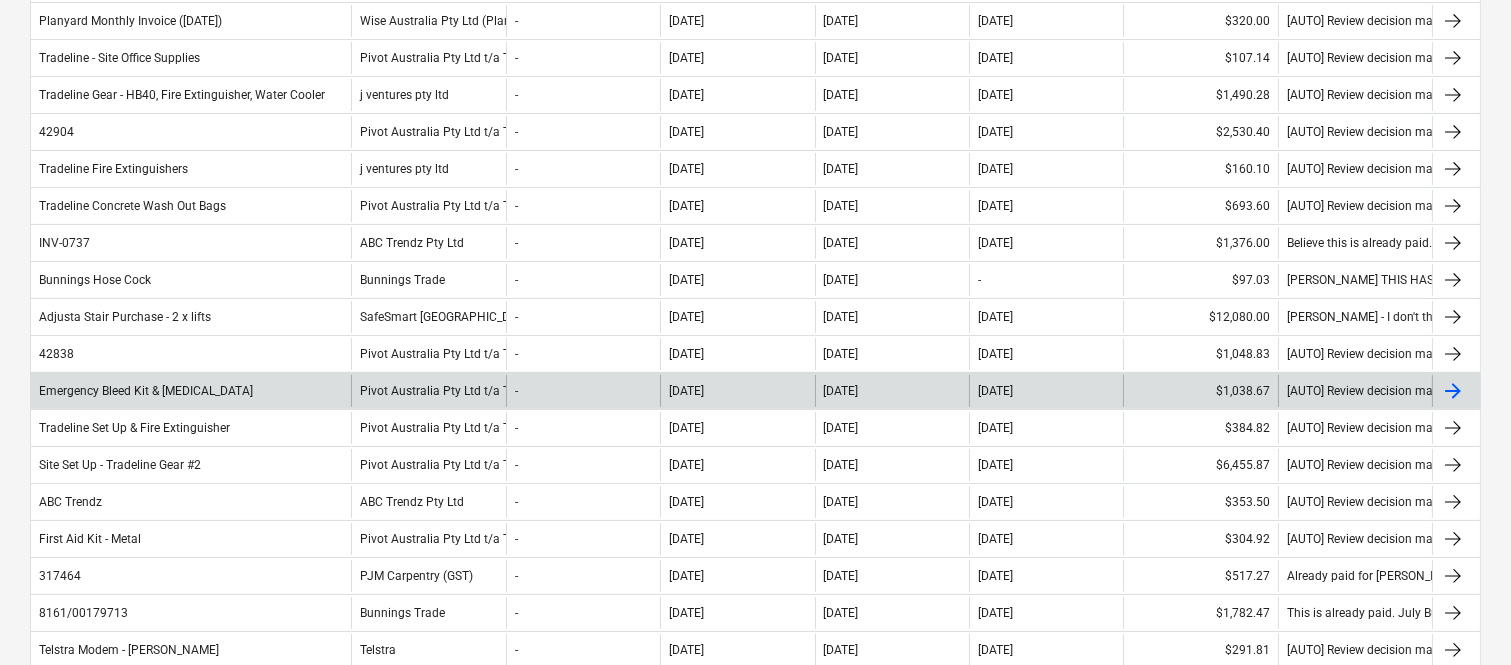 scroll, scrollTop: 1164, scrollLeft: 0, axis: vertical 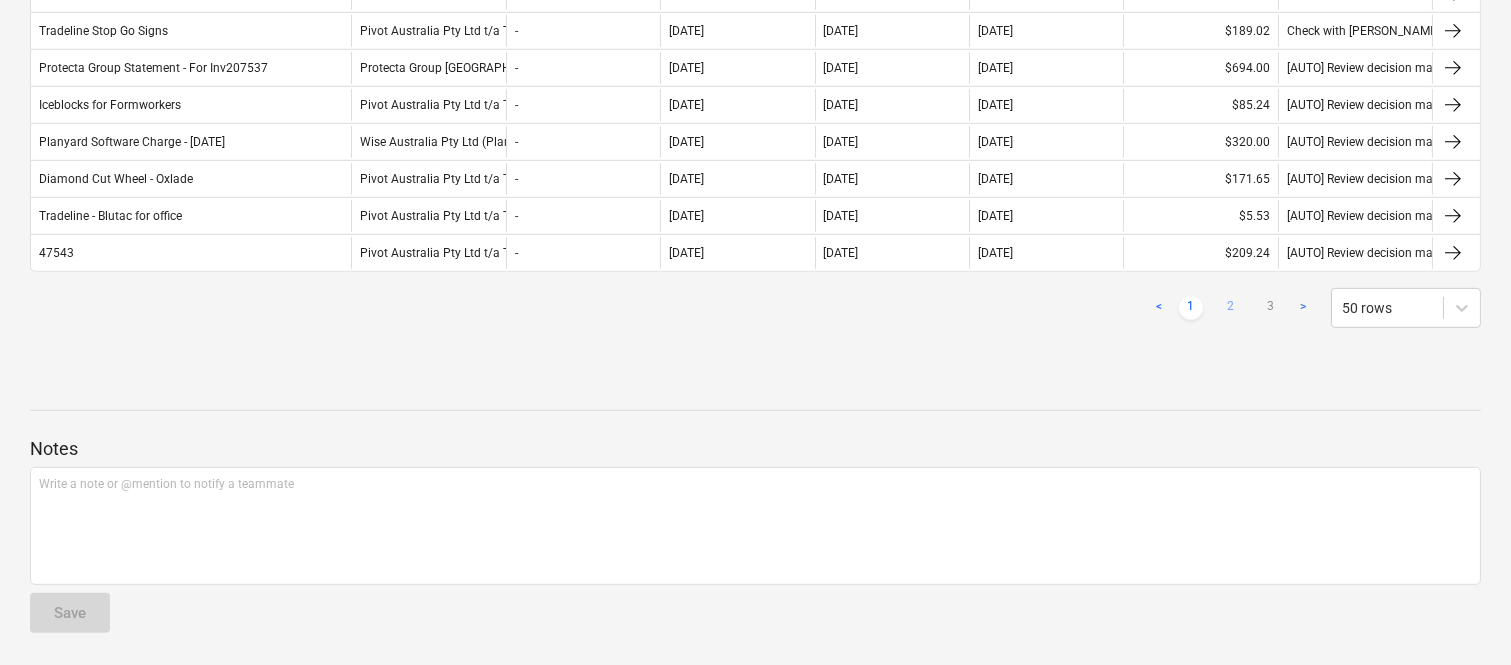 click on "2" at bounding box center (1231, 308) 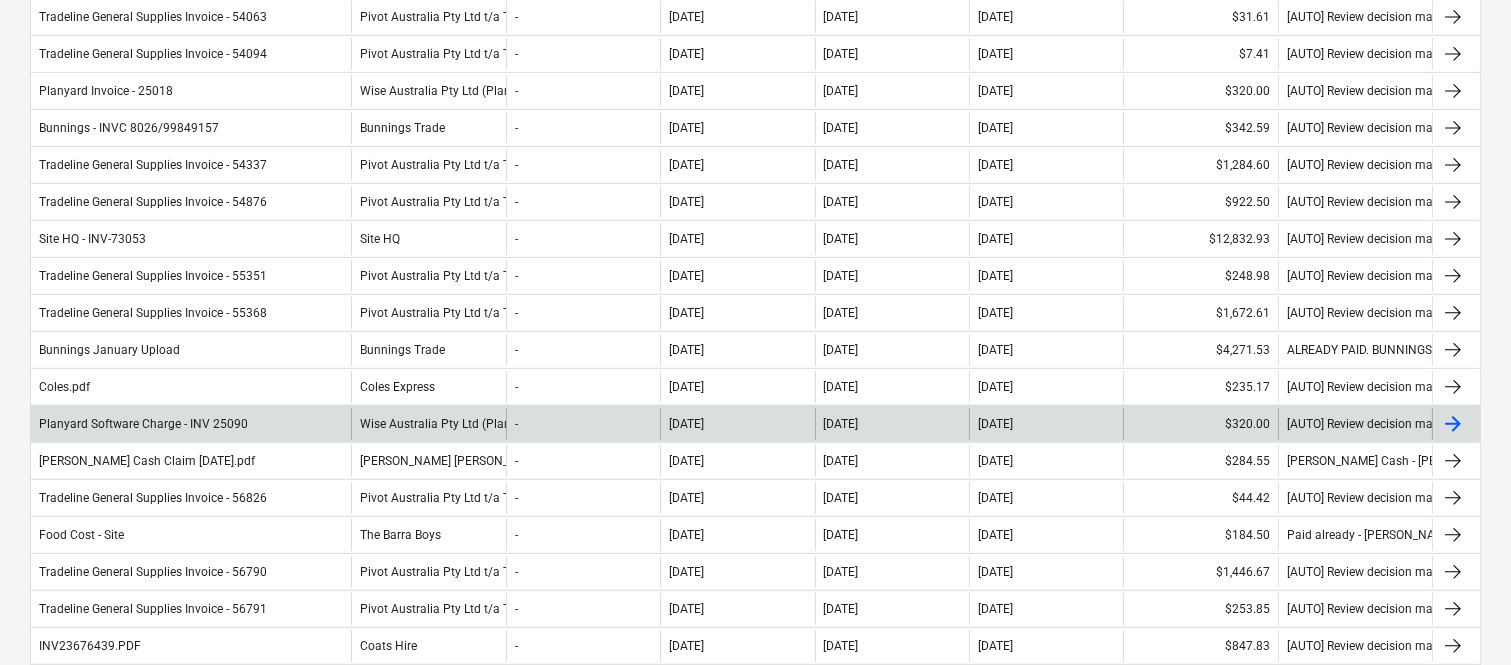 scroll, scrollTop: 2056, scrollLeft: 0, axis: vertical 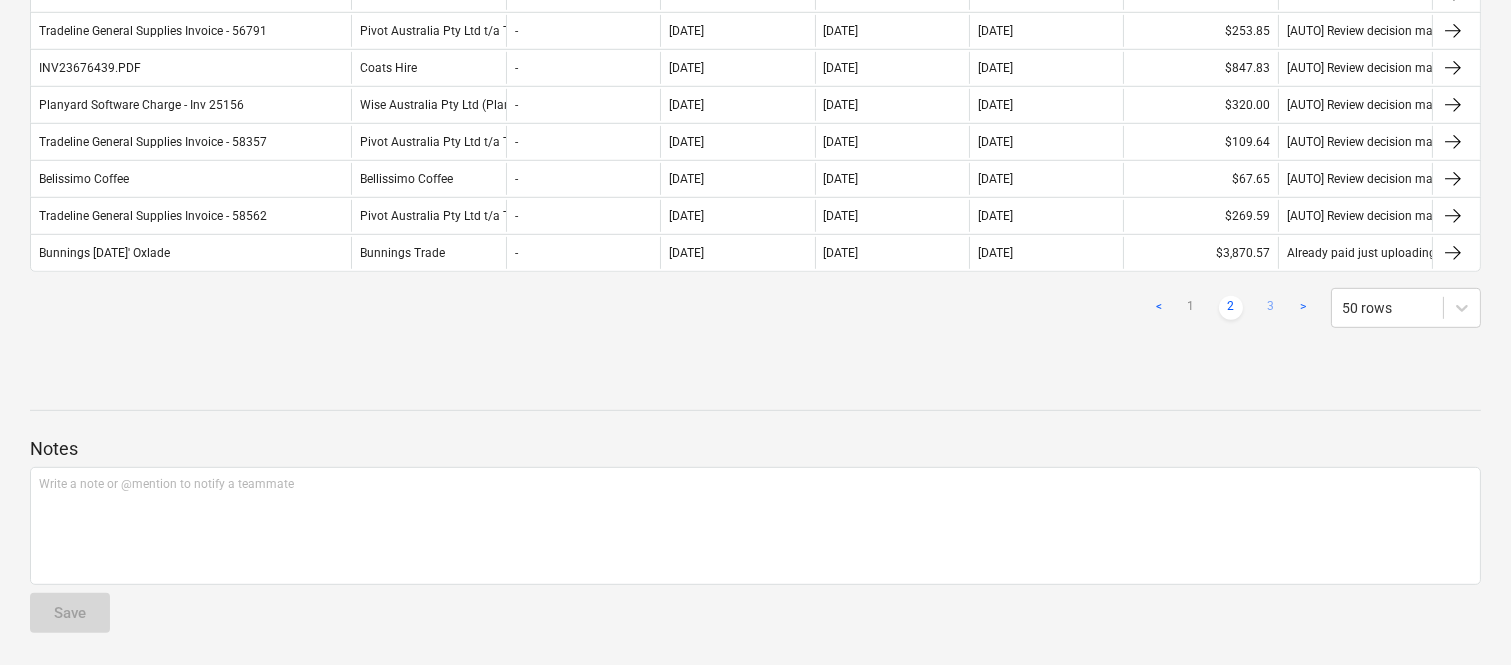 click on "3" at bounding box center (1271, 308) 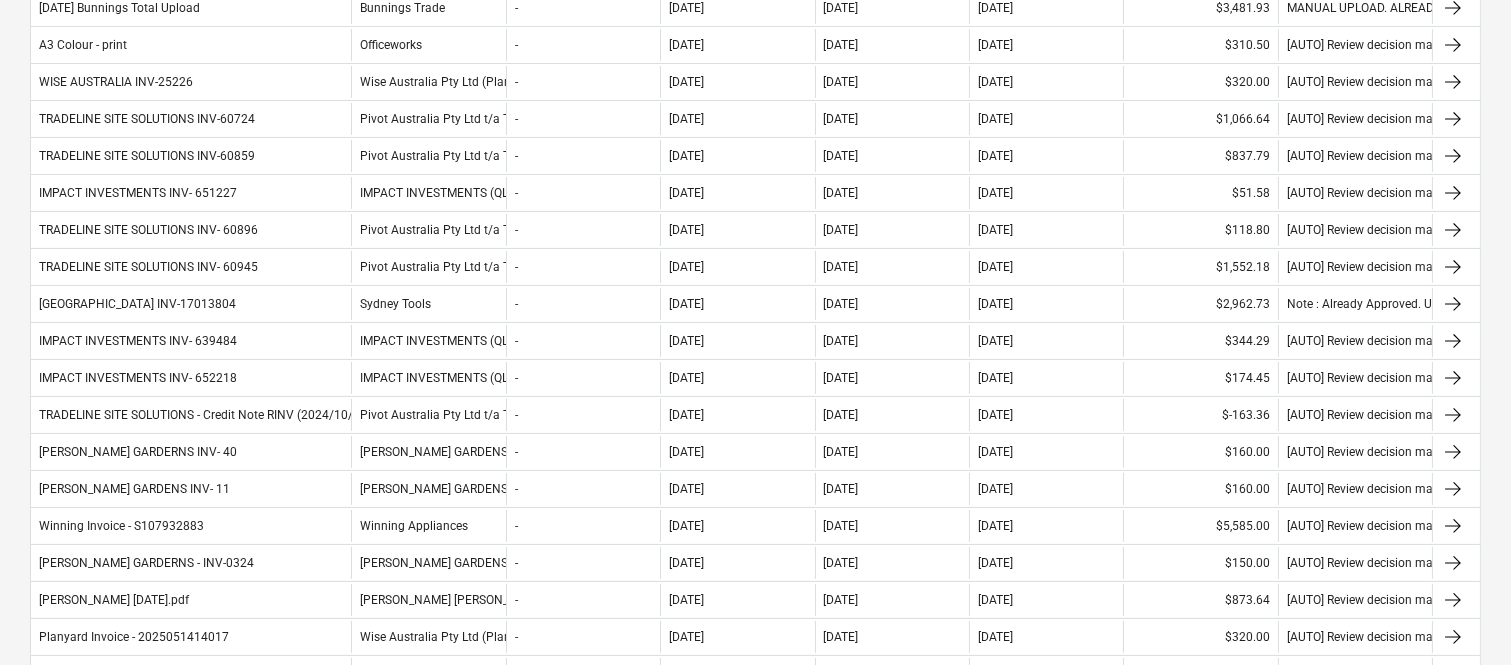scroll, scrollTop: 13, scrollLeft: 0, axis: vertical 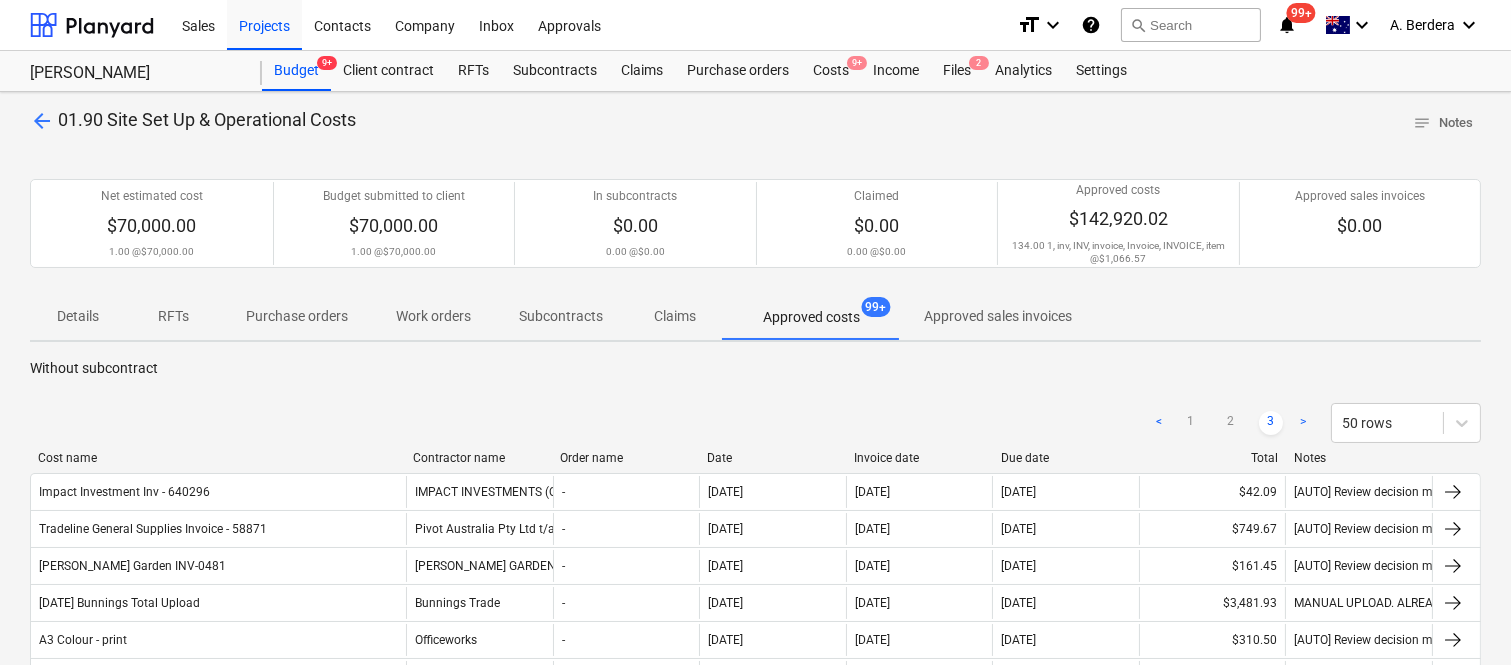 drag, startPoint x: 348, startPoint y: 463, endPoint x: 404, endPoint y: 458, distance: 56.22277 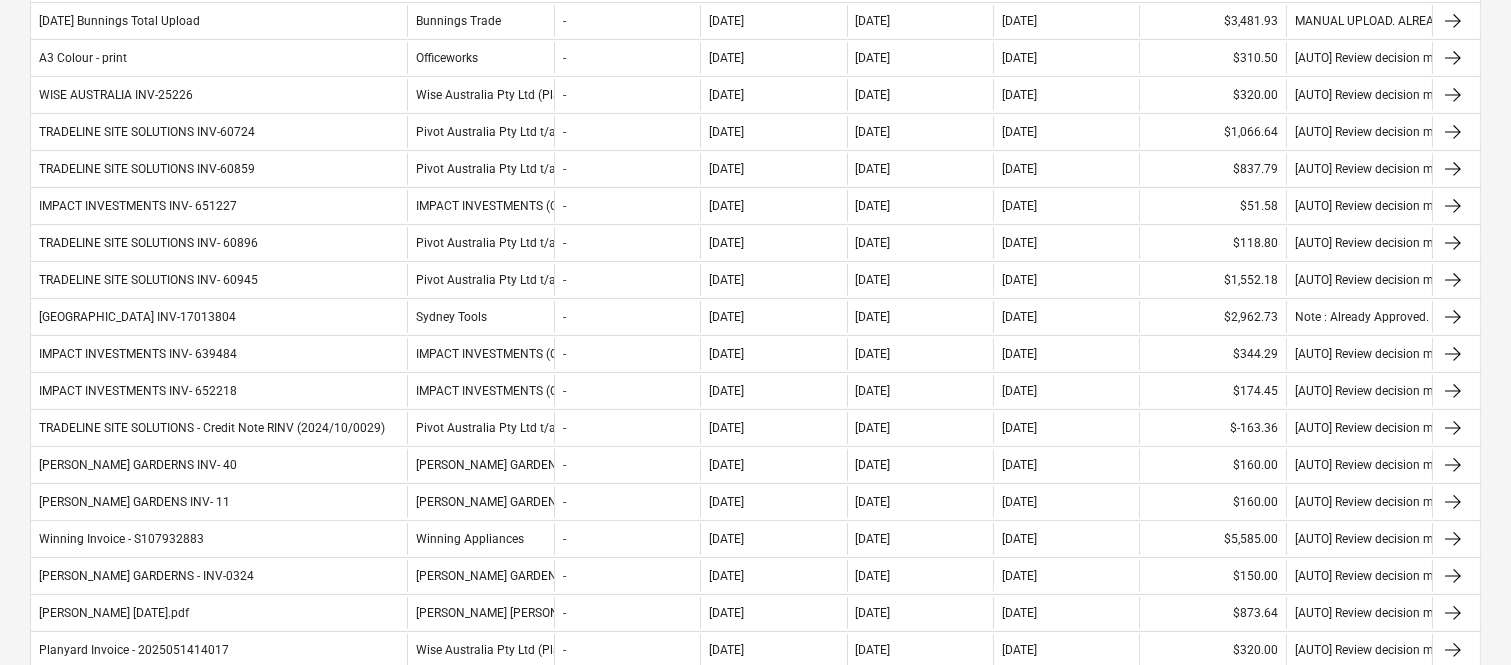 scroll, scrollTop: 1164, scrollLeft: 0, axis: vertical 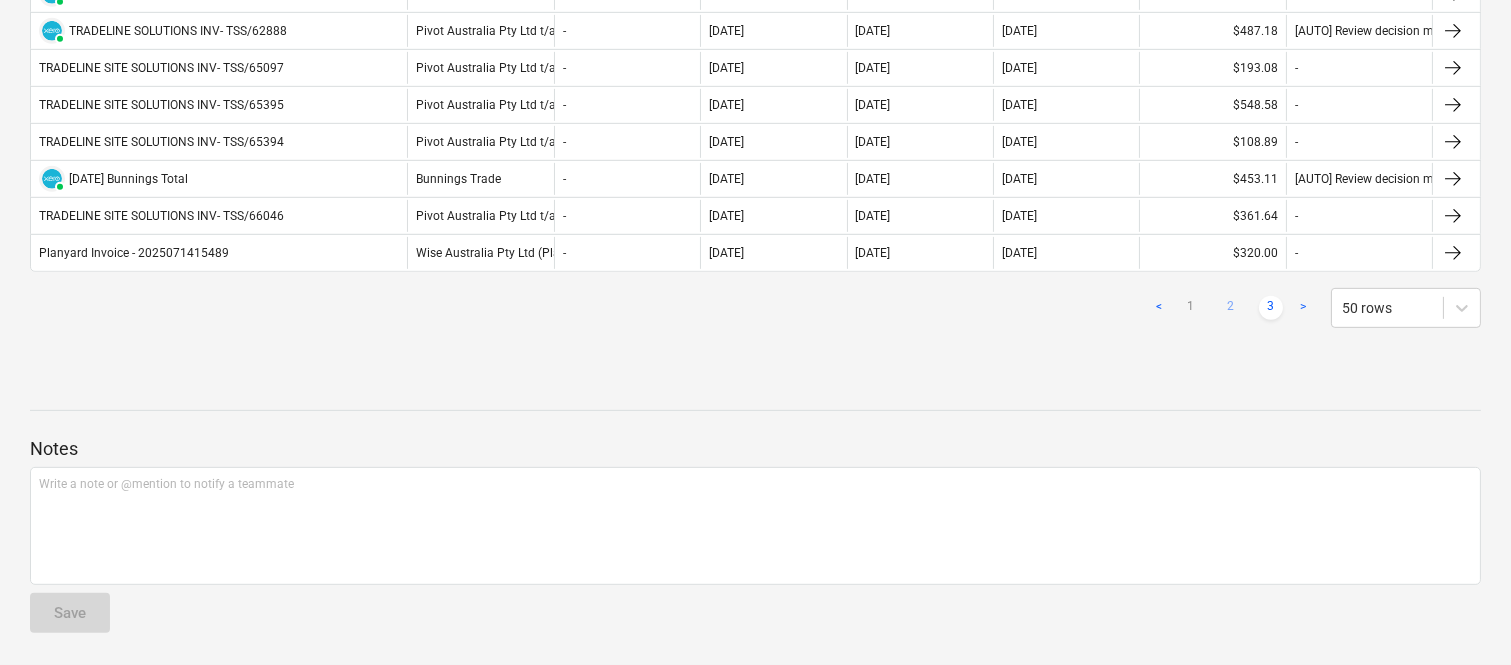 click on "2" at bounding box center [1231, 308] 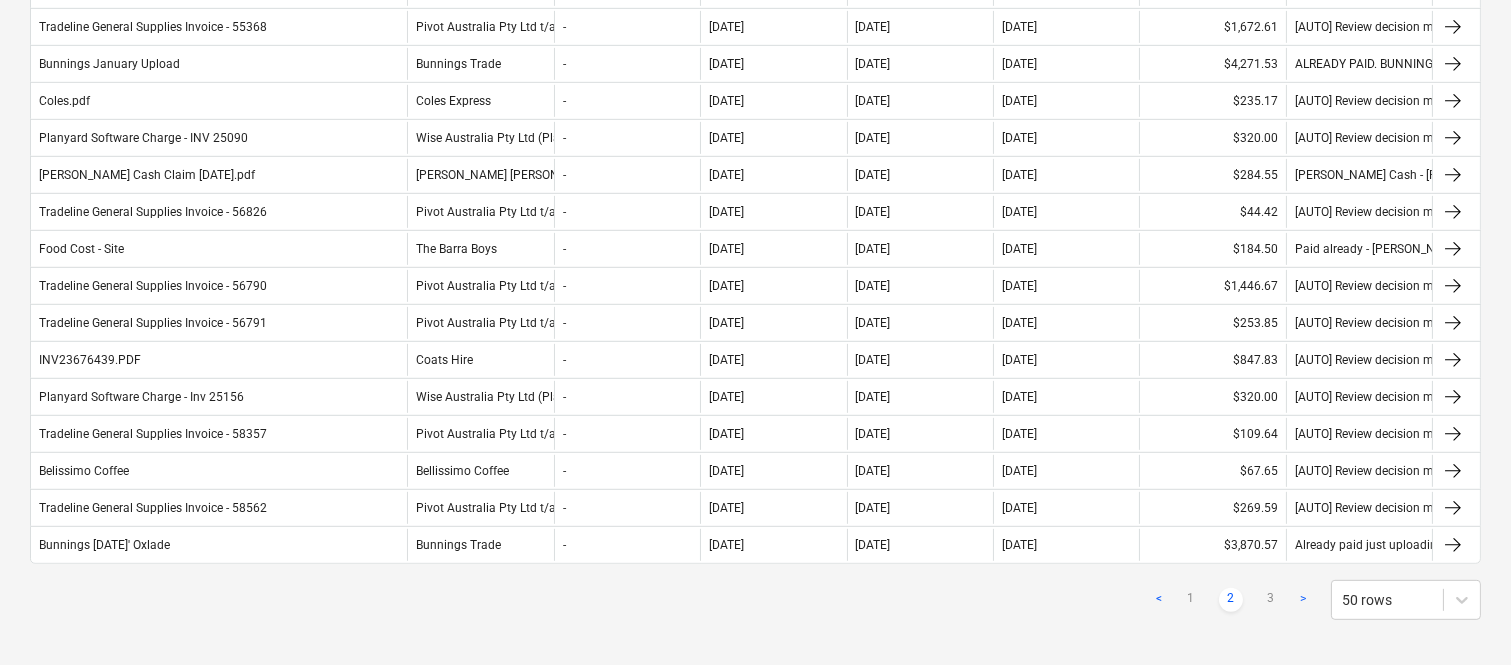 drag, startPoint x: 1510, startPoint y: 445, endPoint x: 1510, endPoint y: 432, distance: 13 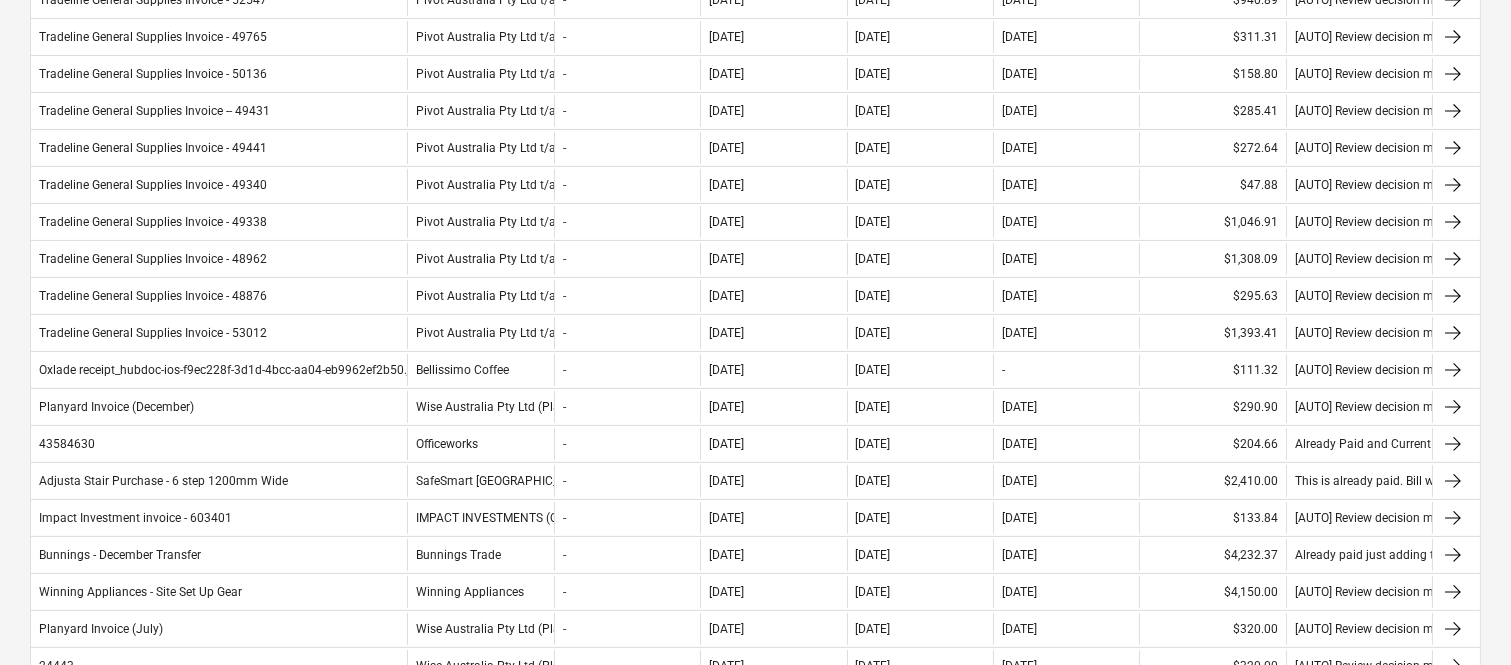 scroll, scrollTop: 631, scrollLeft: 0, axis: vertical 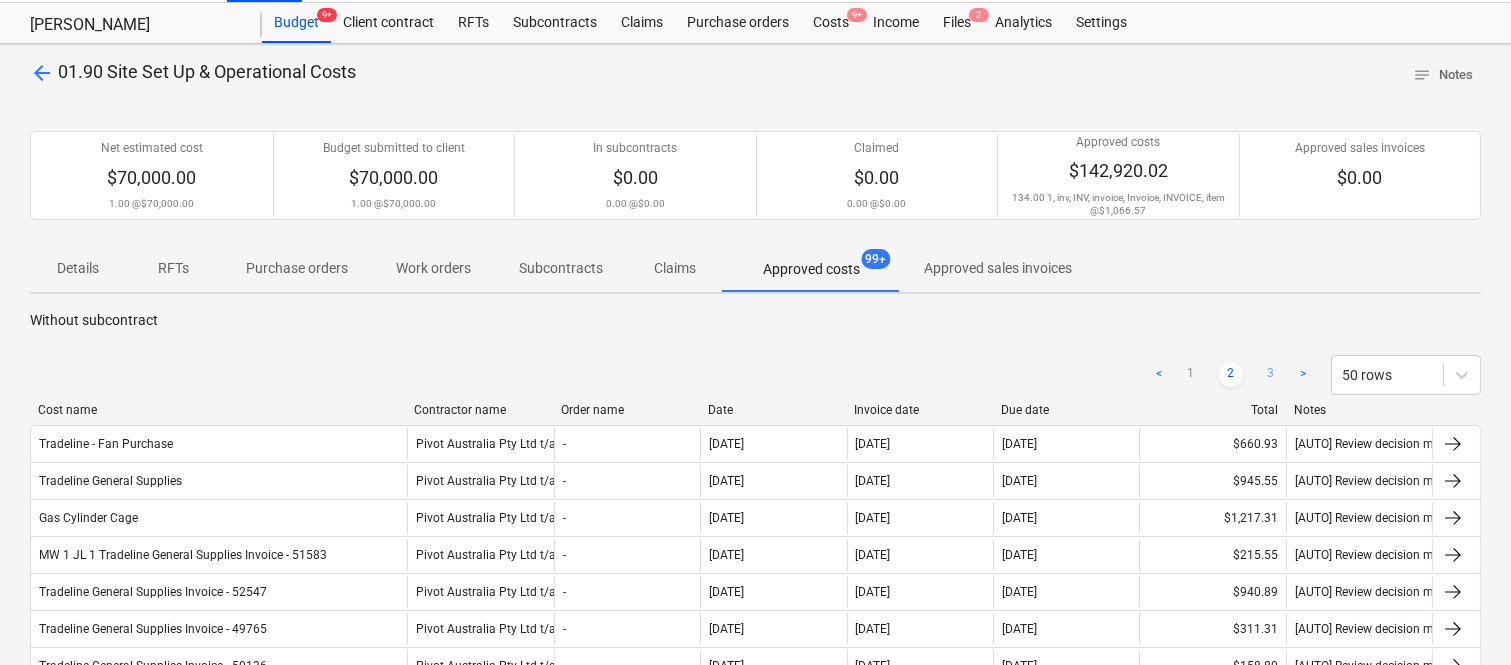 click on "3" at bounding box center [1271, 375] 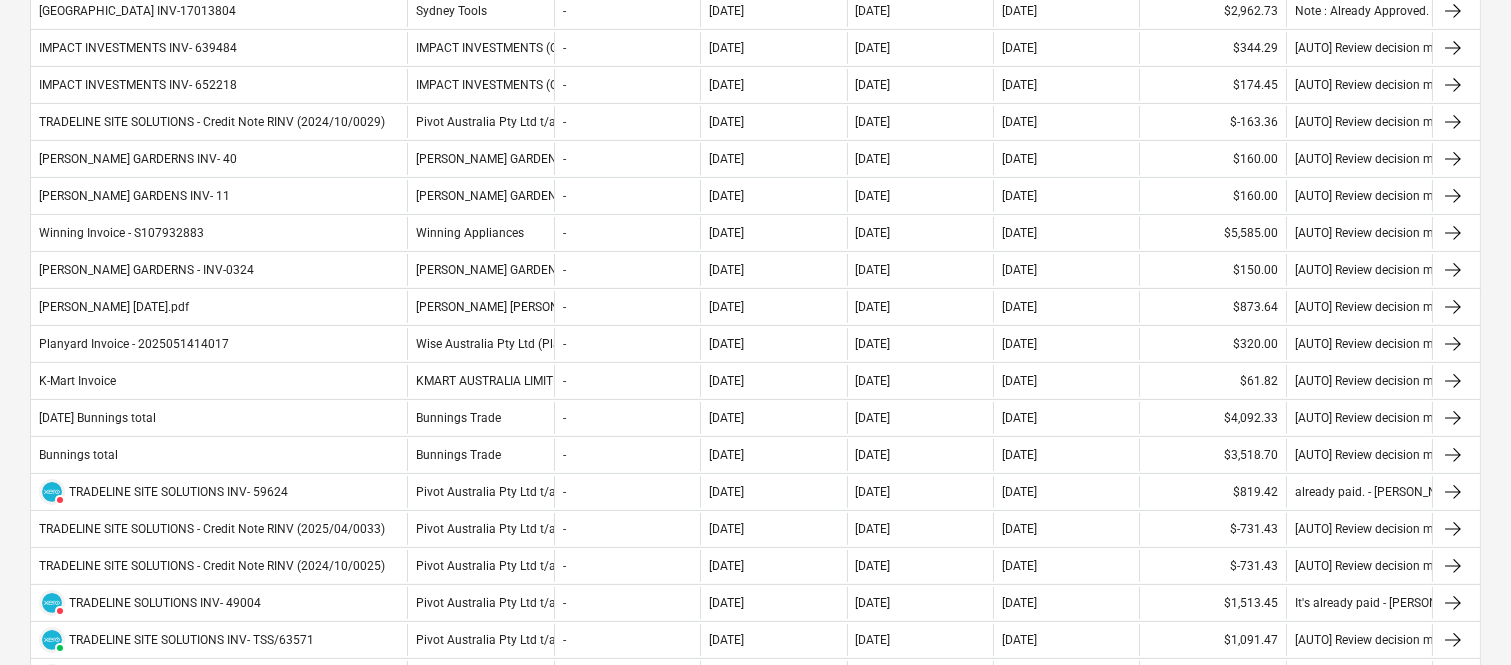 scroll, scrollTop: 893, scrollLeft: 0, axis: vertical 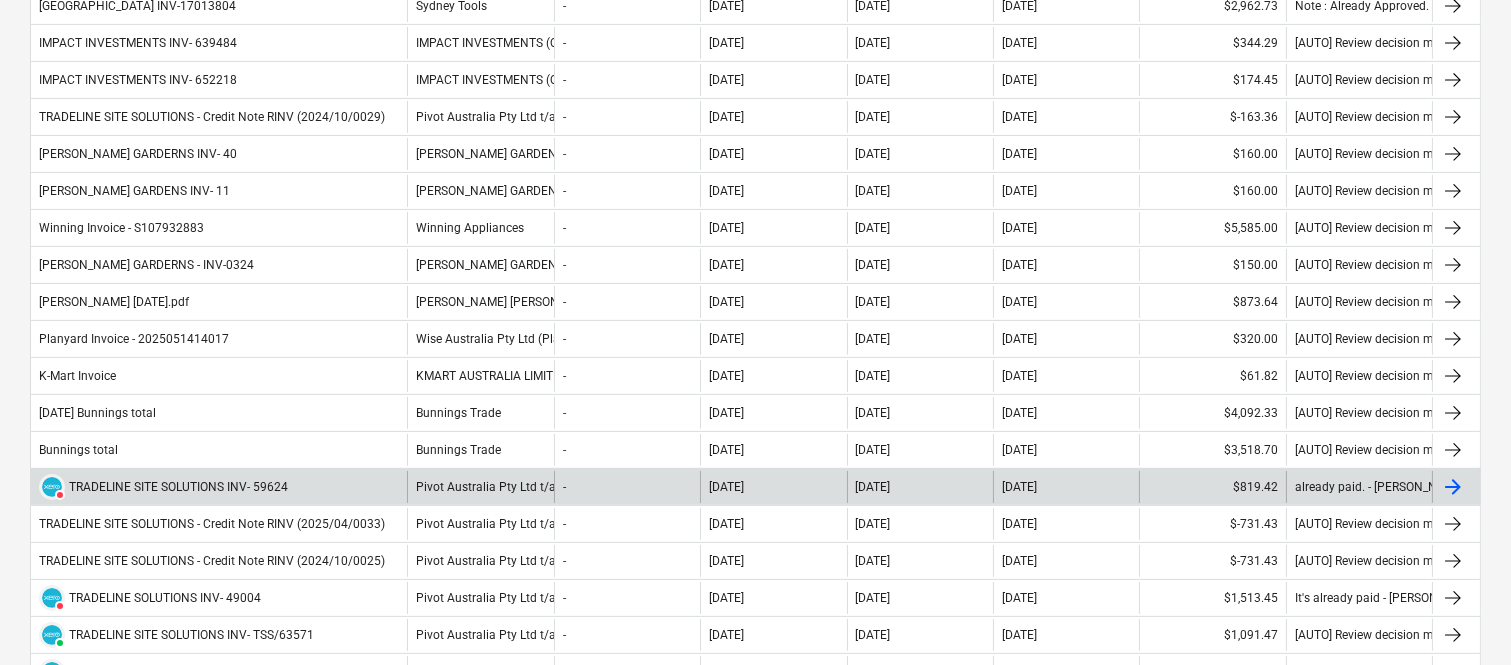 click on "DELETED TRADELINE SITE SOLUTIONS INV- 59624" at bounding box center [219, 487] 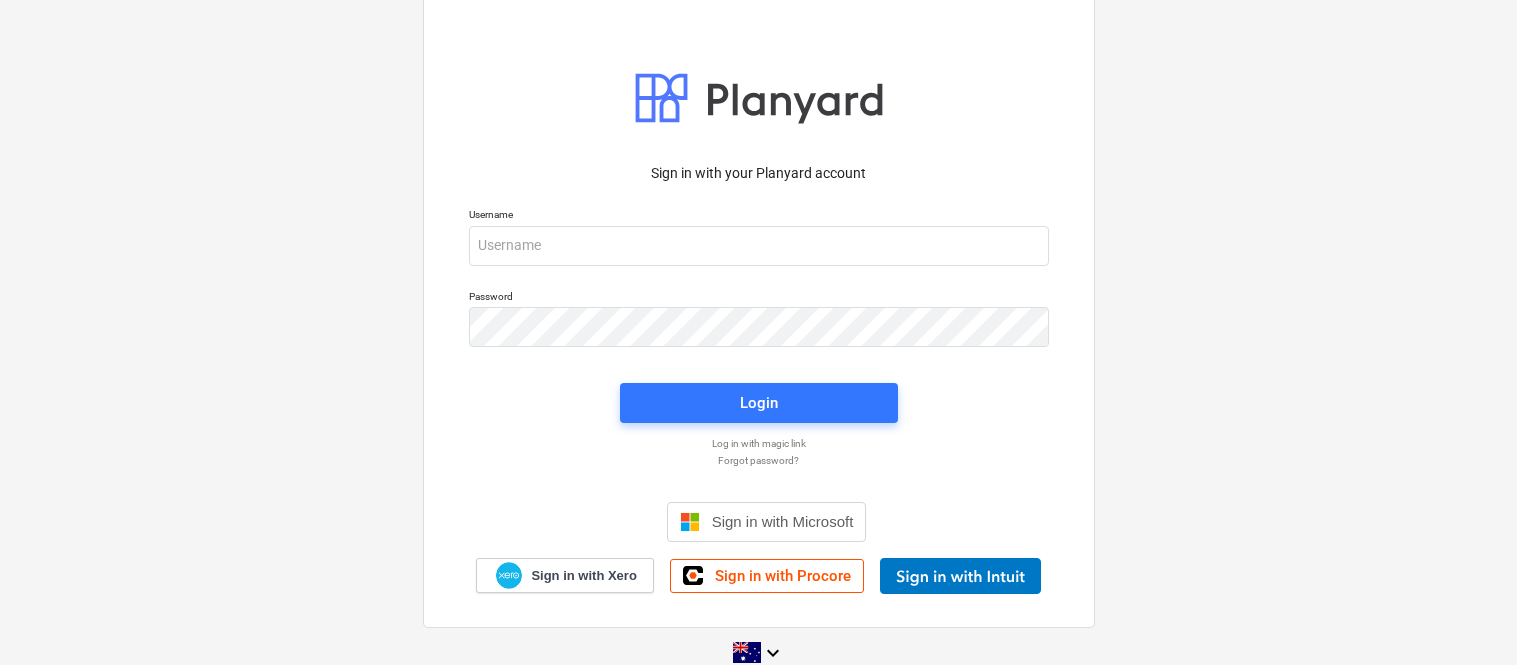 scroll, scrollTop: 0, scrollLeft: 0, axis: both 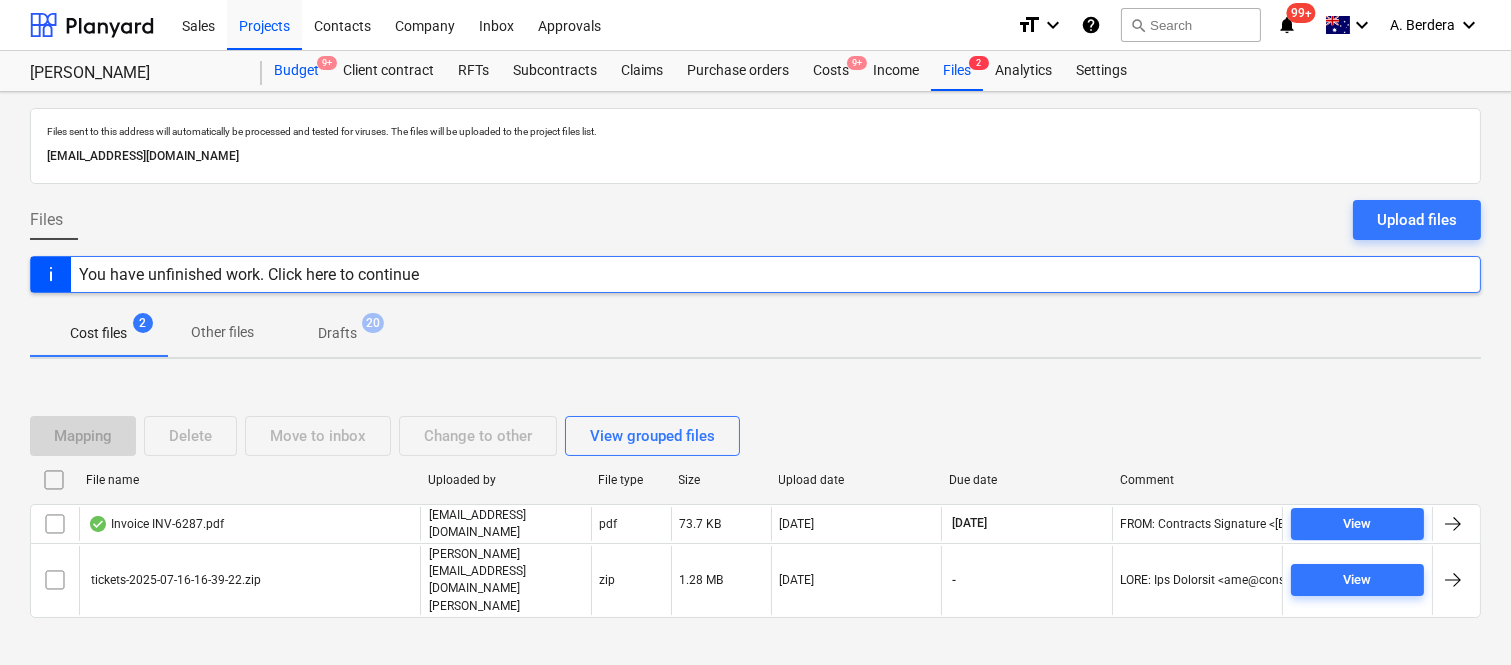 click on "Budget 9+" at bounding box center [296, 71] 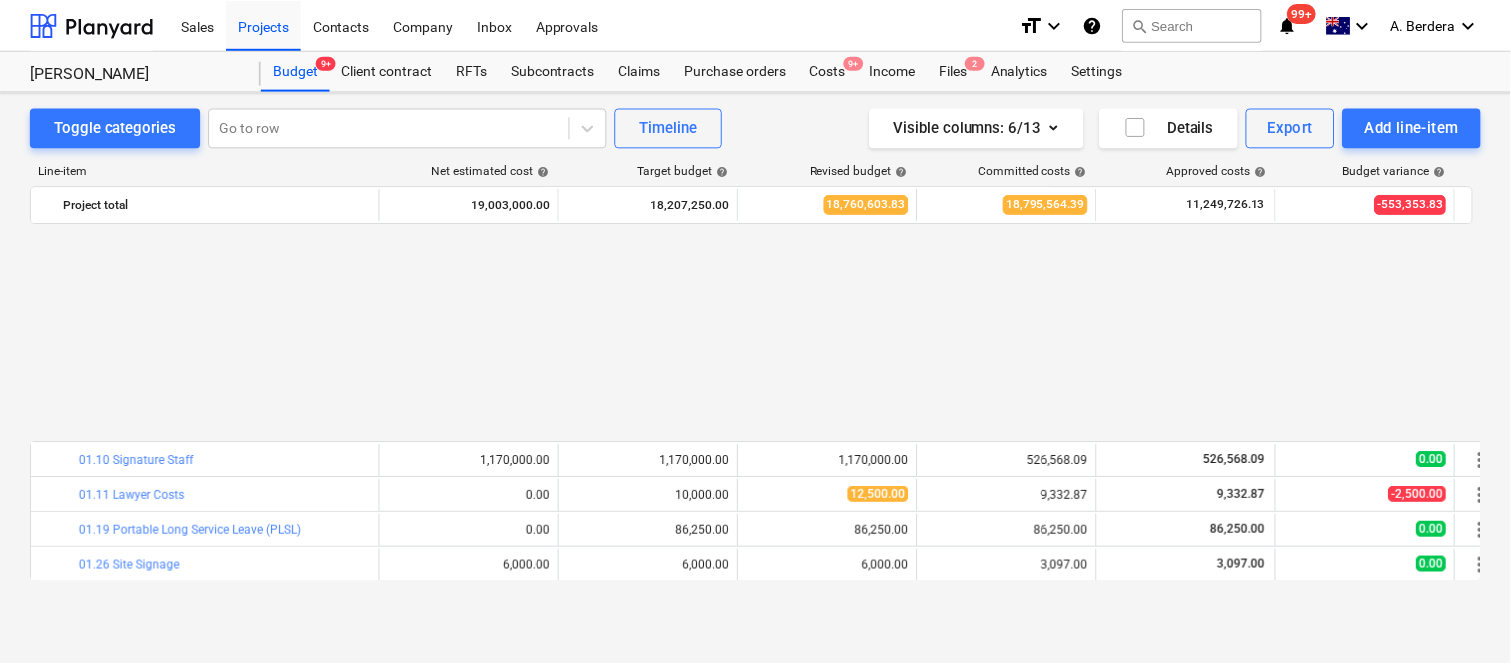 scroll, scrollTop: 918, scrollLeft: 0, axis: vertical 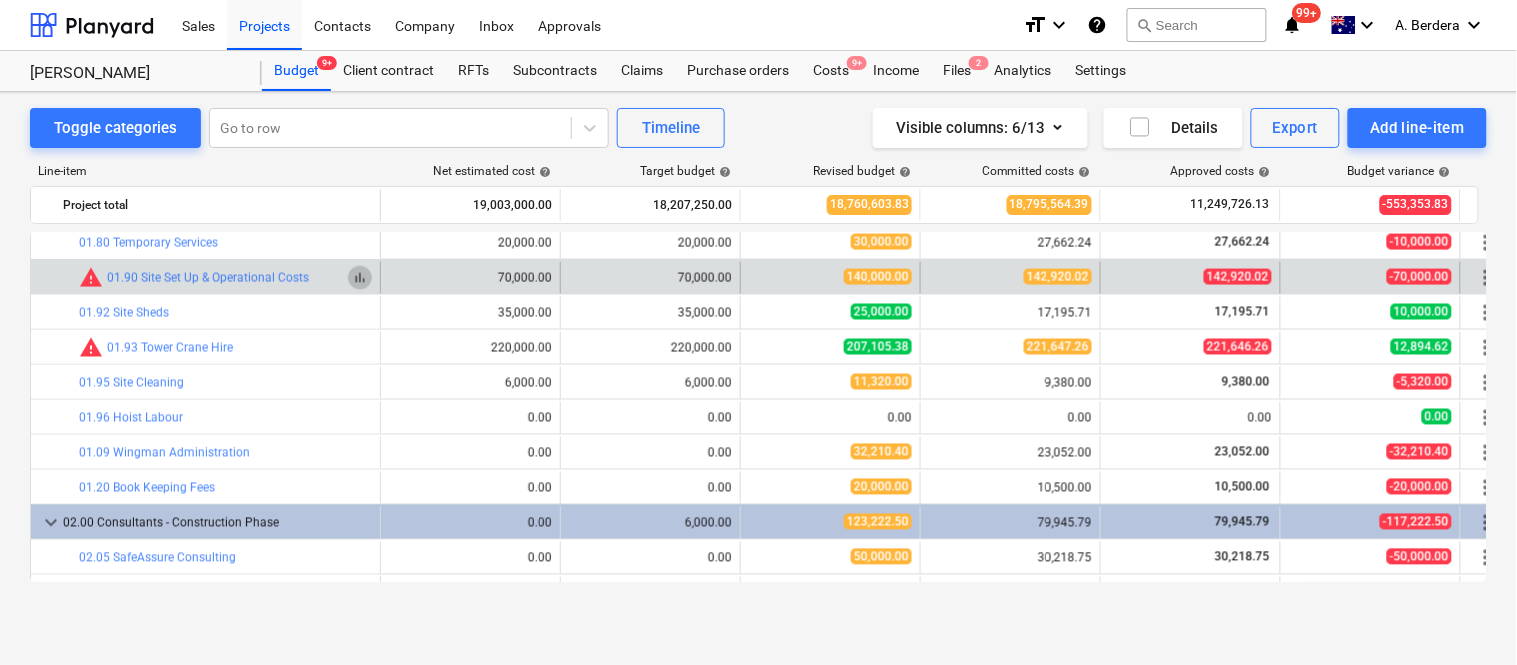 click on "bar_chart" at bounding box center [360, 278] 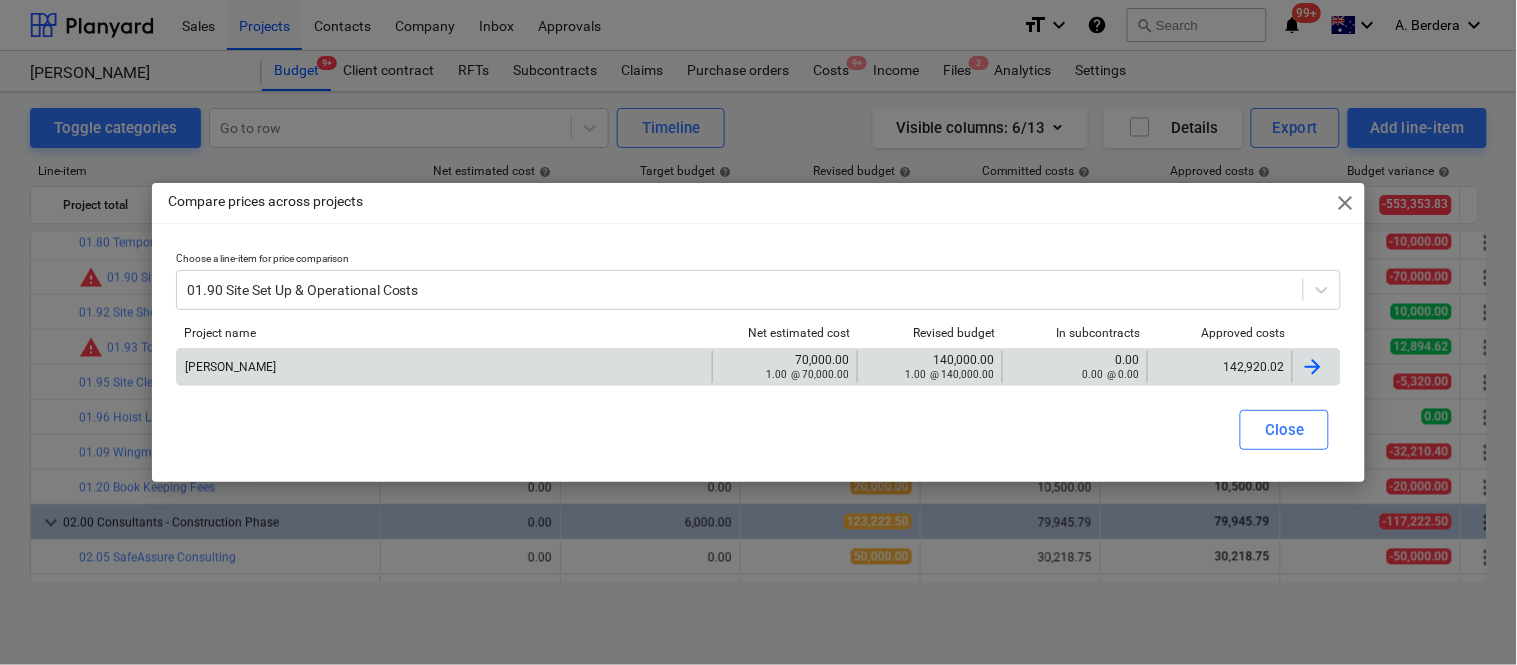 click on "142,920.02" at bounding box center [1220, 367] 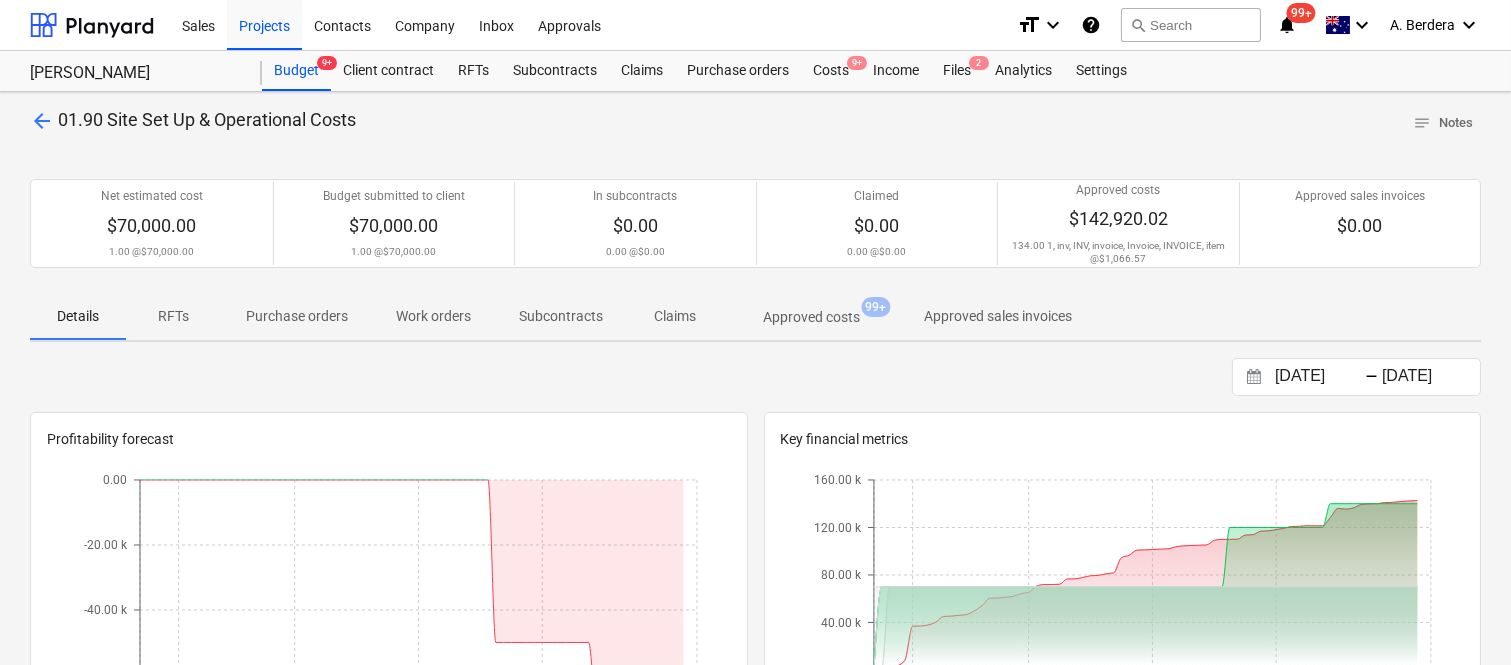 click on "Approved costs" at bounding box center (811, 317) 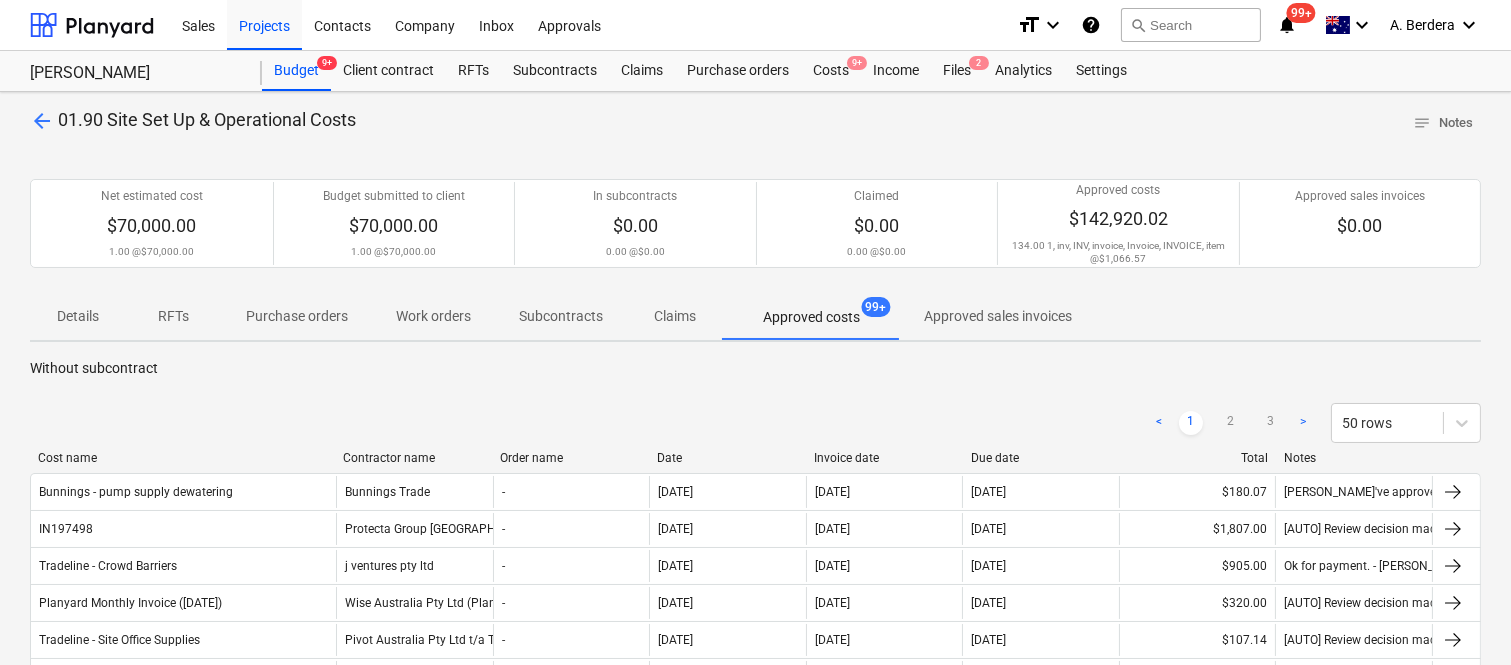 drag, startPoint x: 203, startPoint y: 461, endPoint x: 334, endPoint y: 446, distance: 131.85599 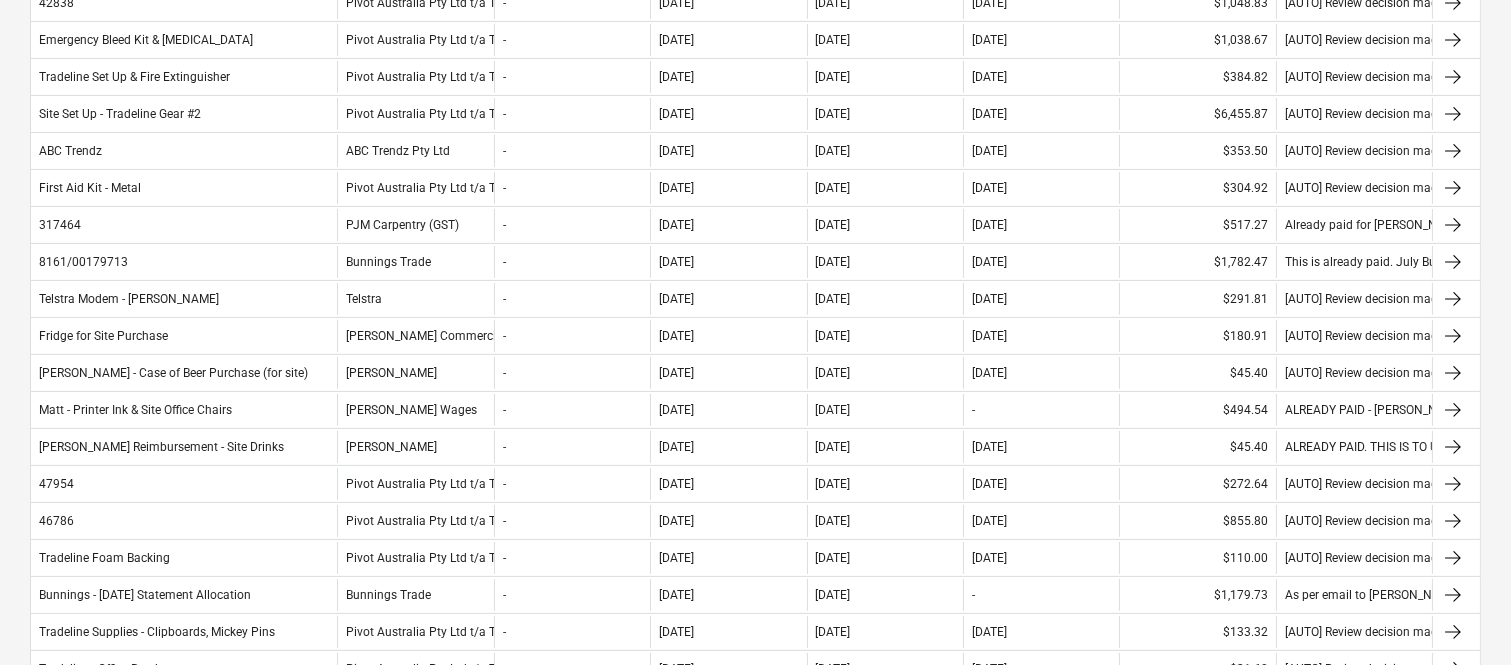 scroll, scrollTop: 977, scrollLeft: 0, axis: vertical 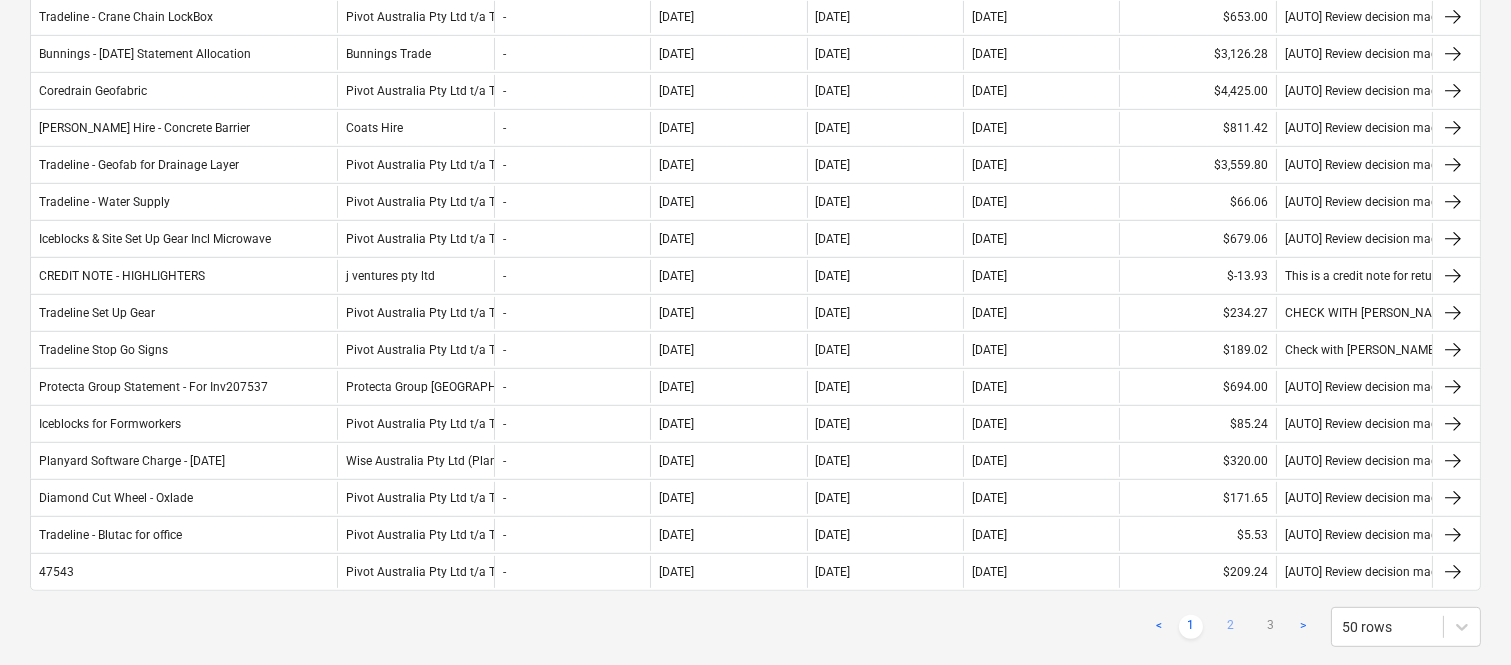 click on "2" at bounding box center (1231, 627) 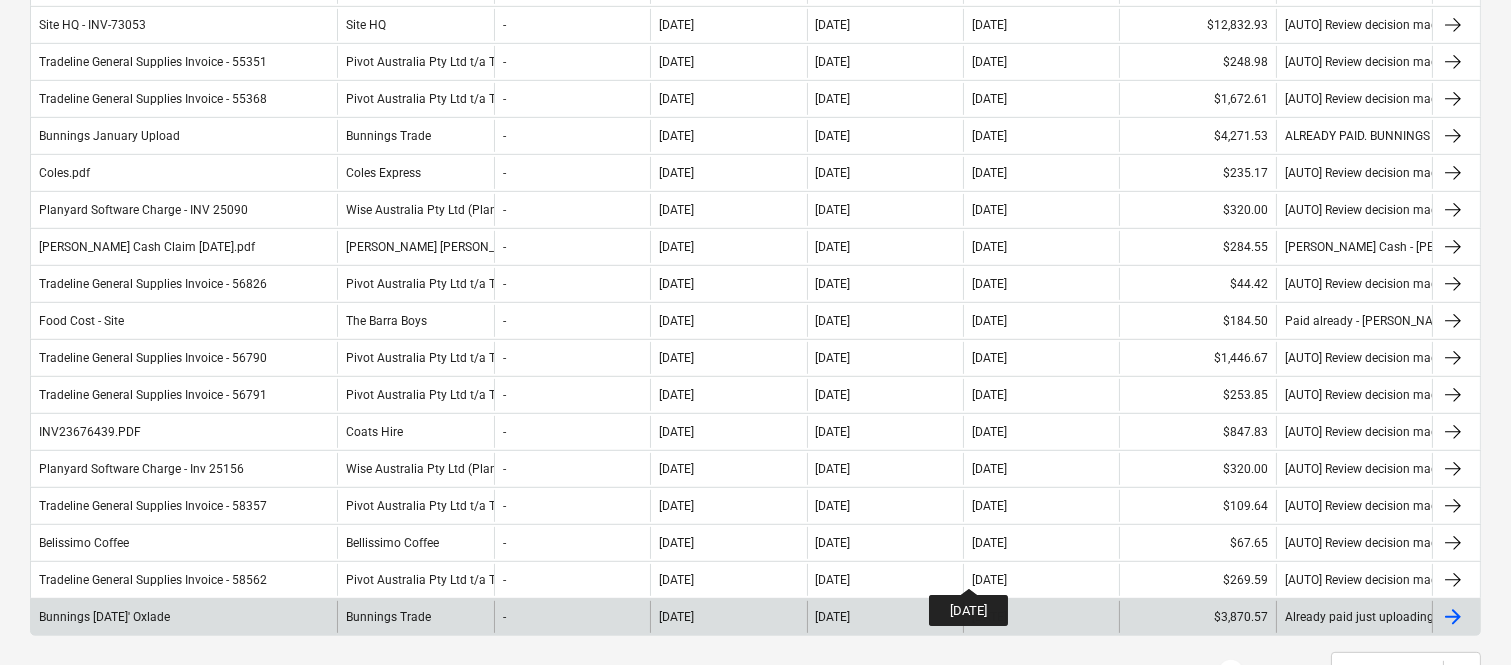 scroll, scrollTop: 1644, scrollLeft: 0, axis: vertical 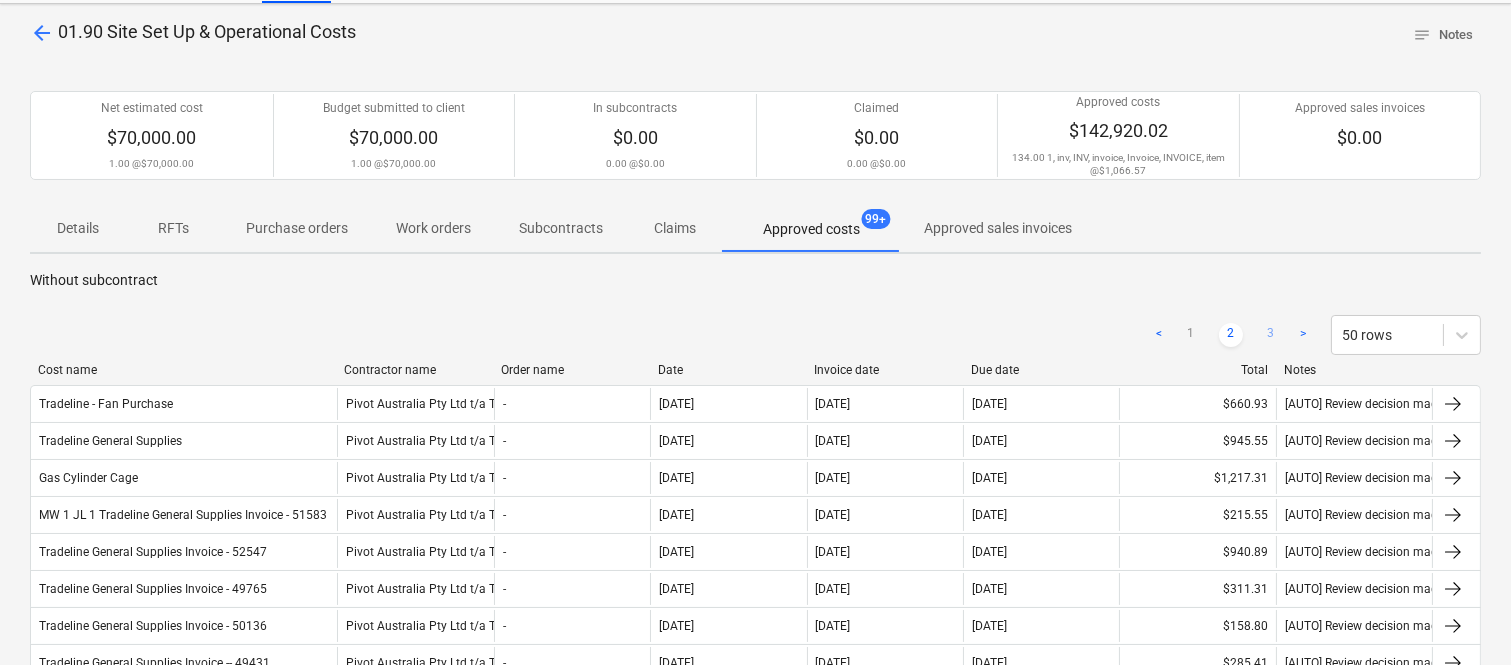 click on "3" at bounding box center [1271, 335] 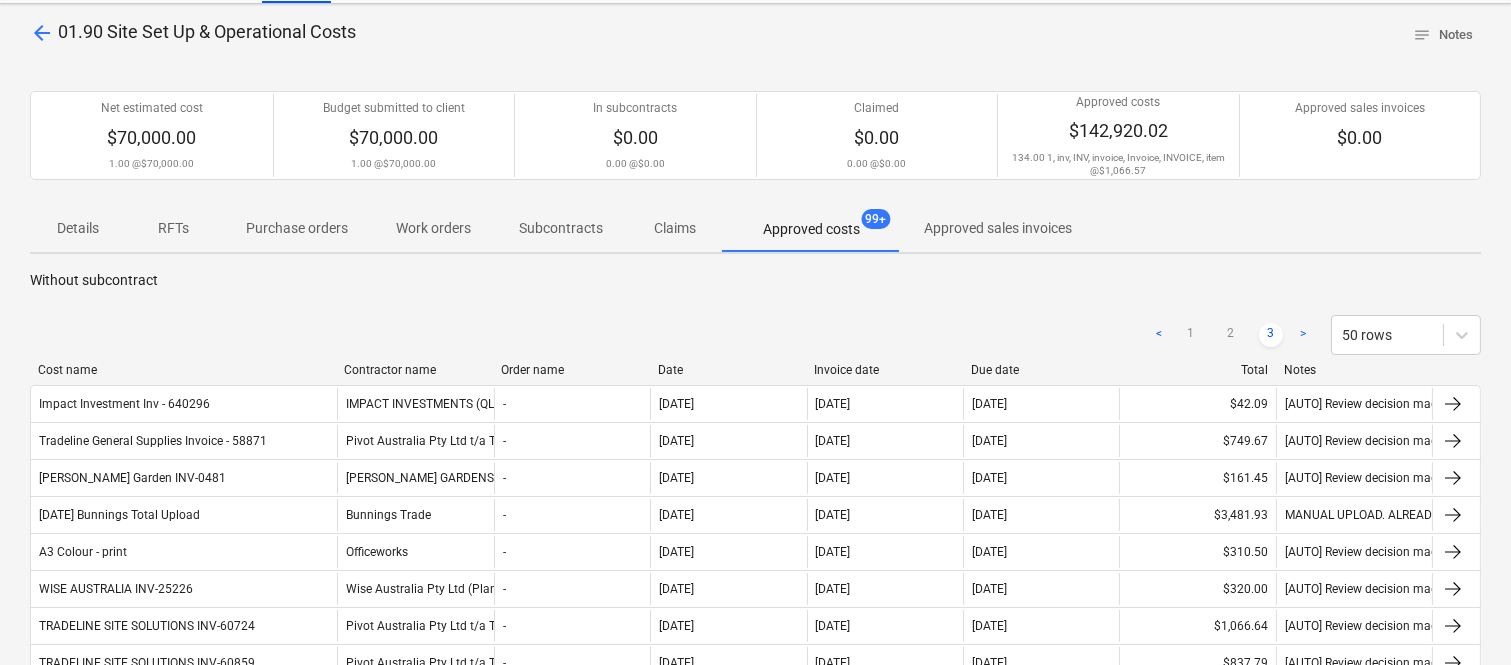 click on "3" at bounding box center [1271, 335] 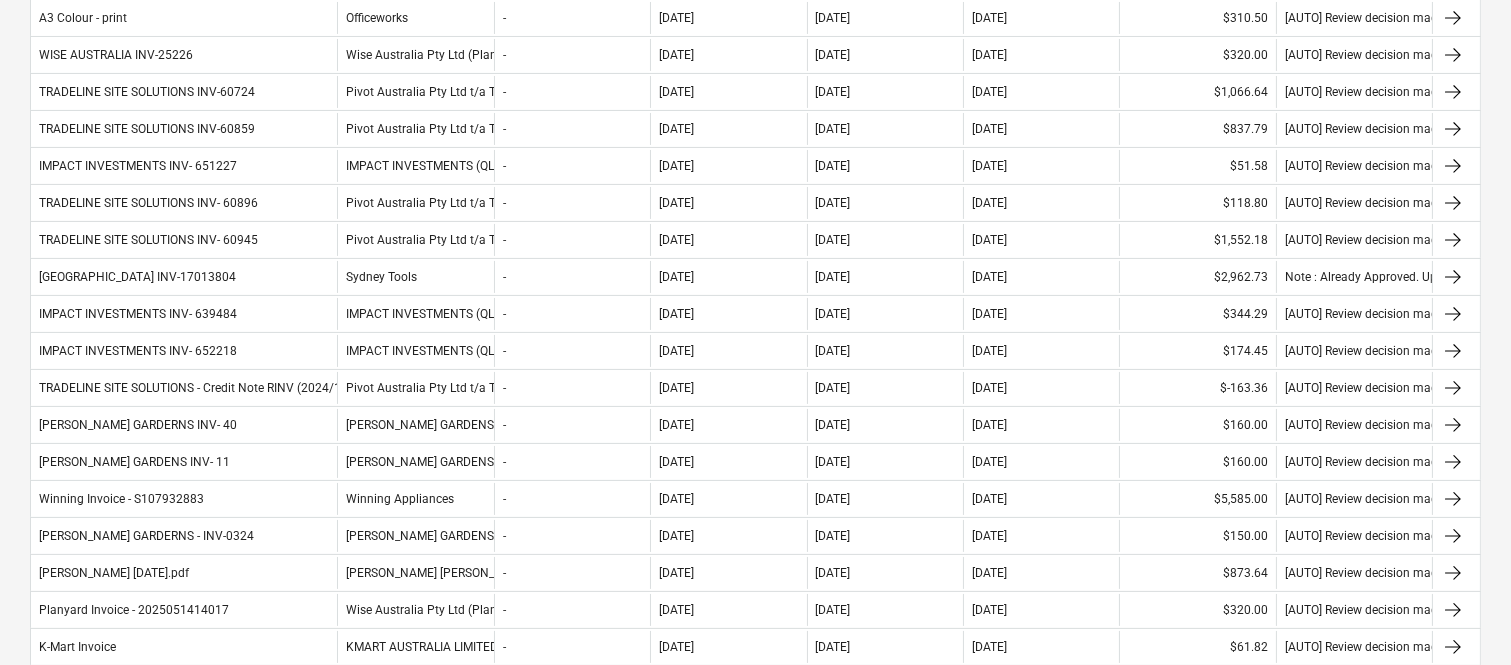 scroll, scrollTop: 40, scrollLeft: 0, axis: vertical 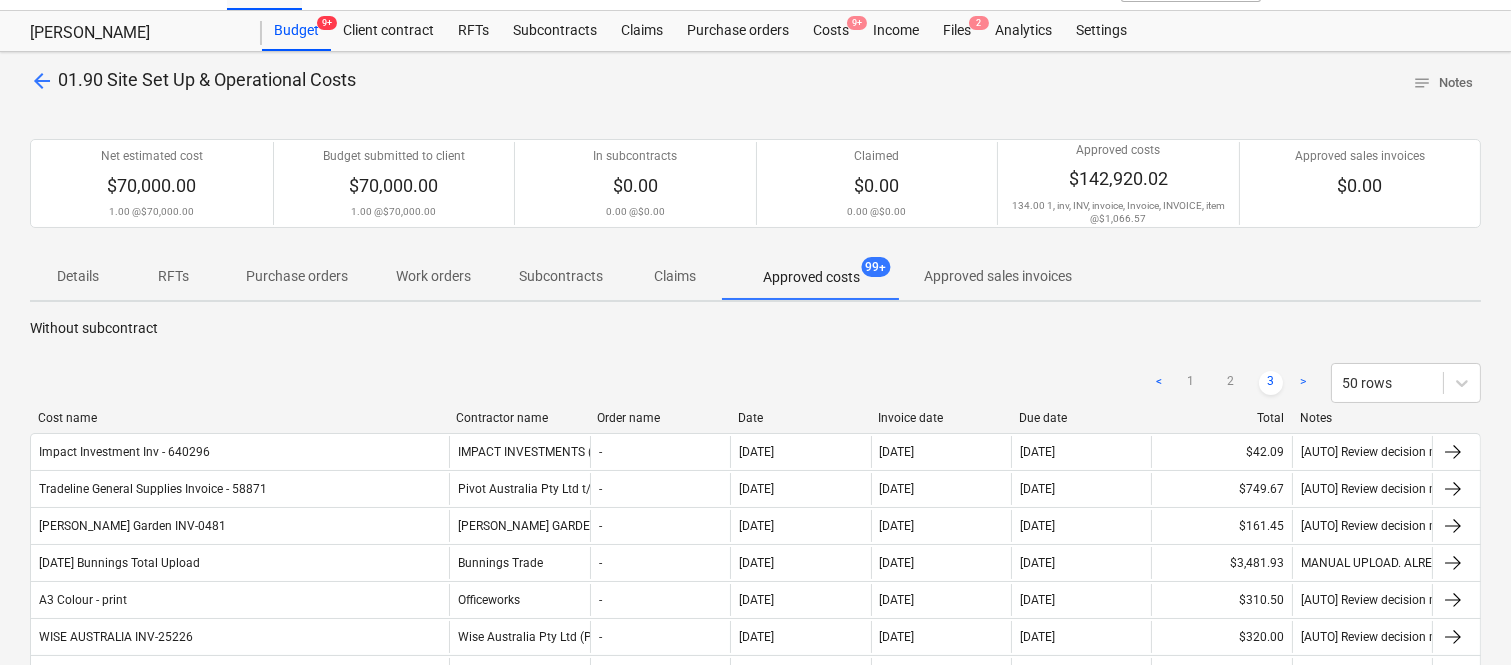 drag, startPoint x: 334, startPoint y: 422, endPoint x: 446, endPoint y: 400, distance: 114.14027 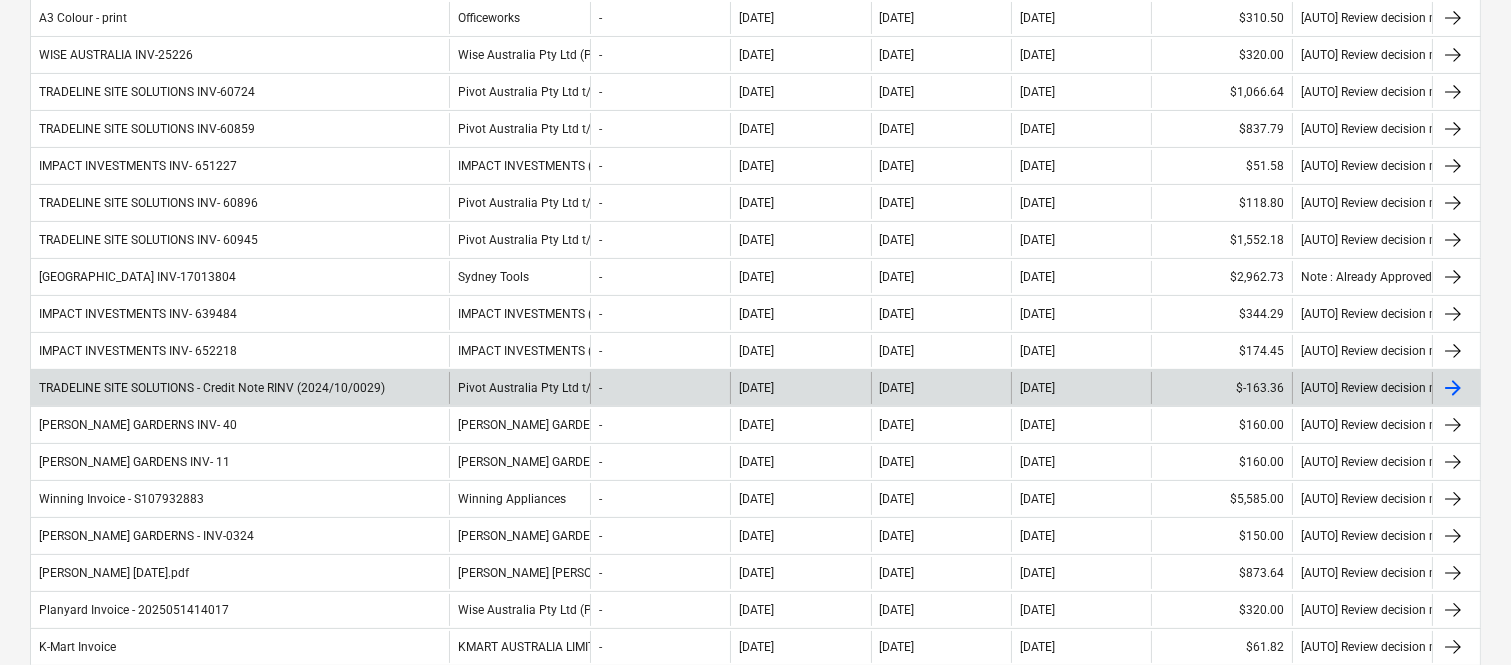 scroll, scrollTop: 1204, scrollLeft: 0, axis: vertical 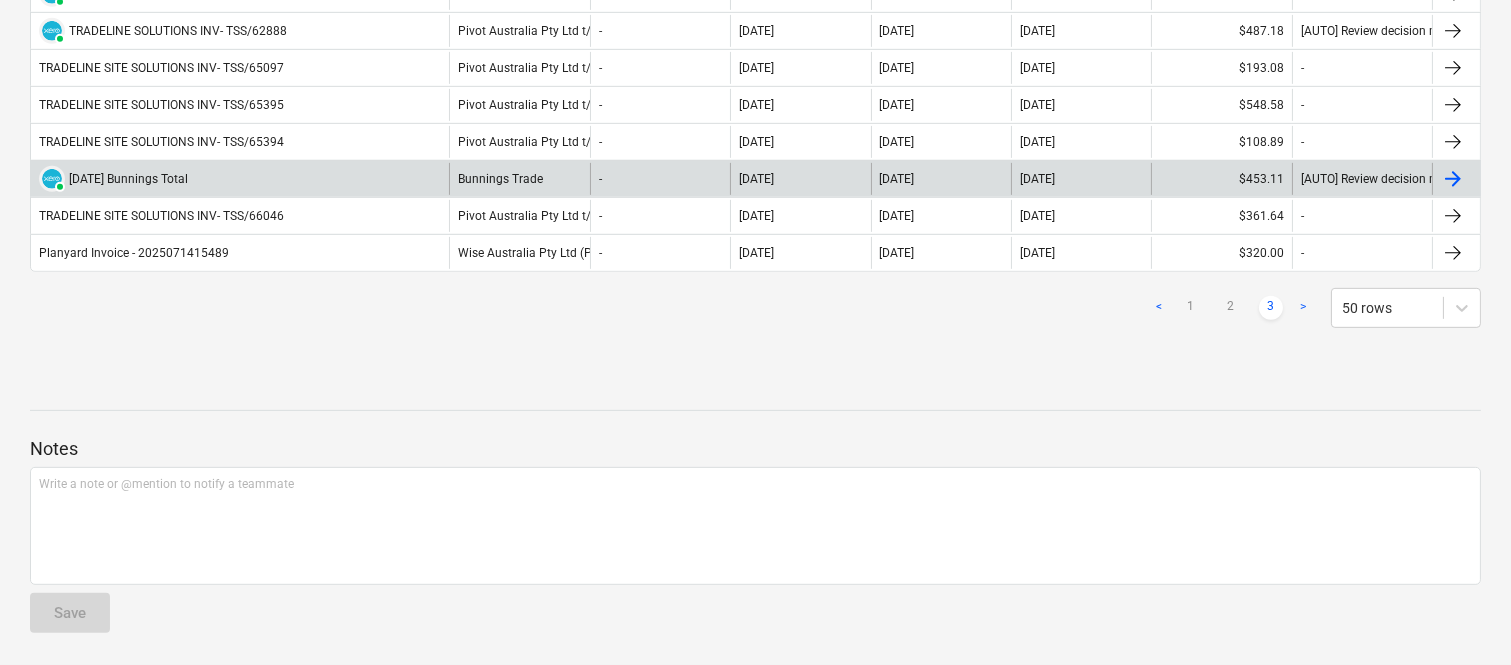 click on "PAID June 2025 Bunnings Total" at bounding box center [240, 179] 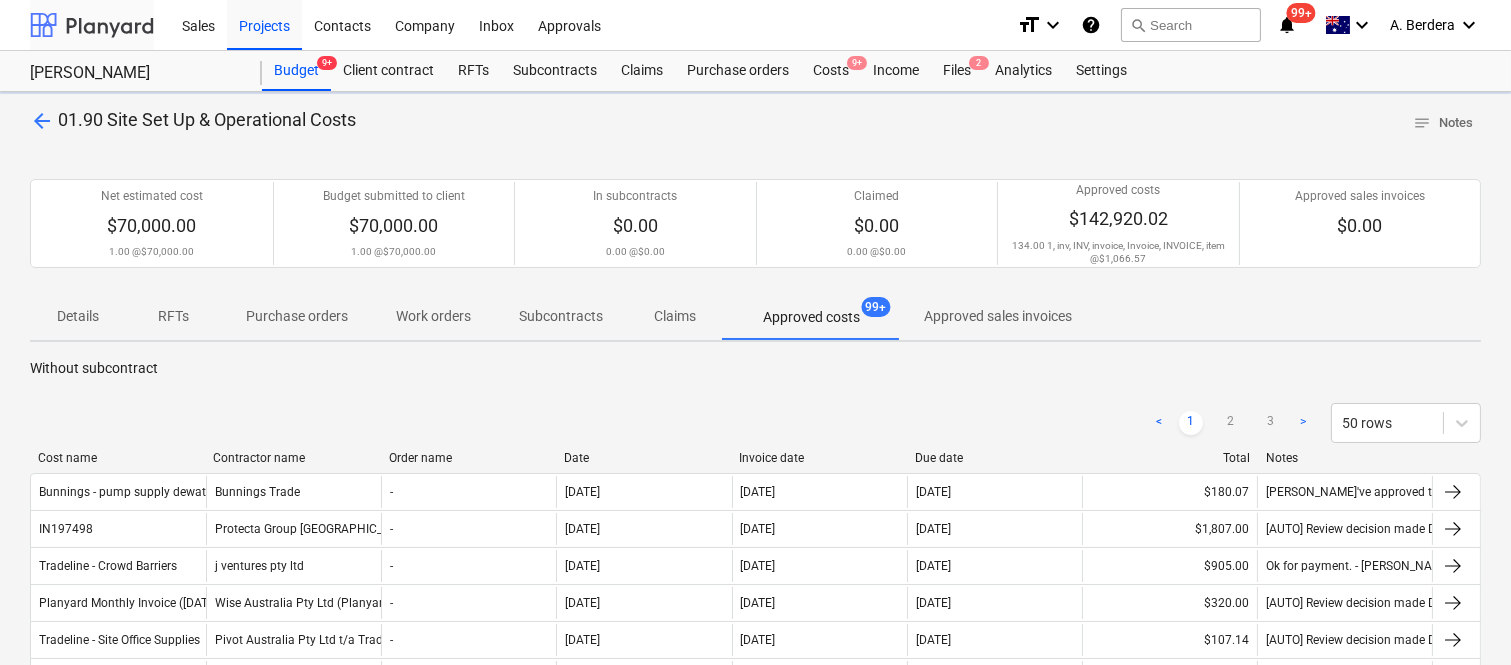 scroll, scrollTop: 1760, scrollLeft: 0, axis: vertical 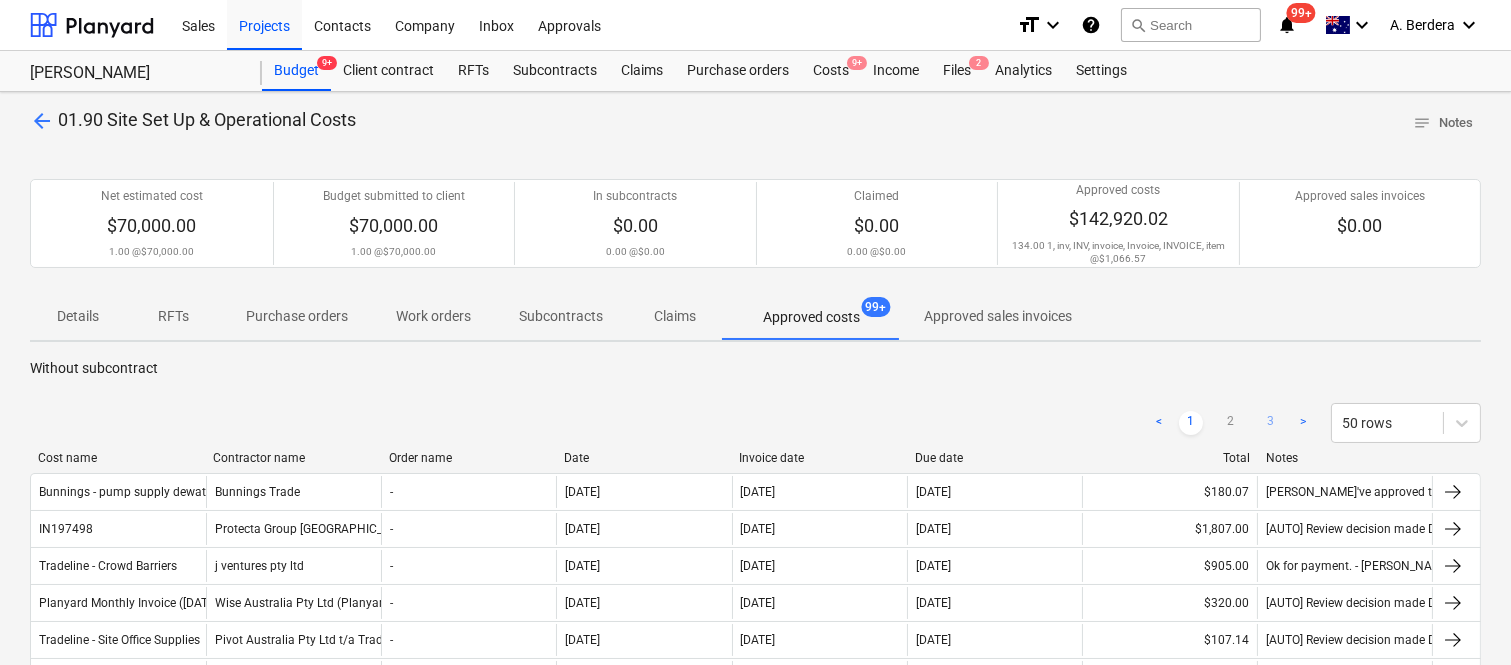 click on "3" at bounding box center (1271, 423) 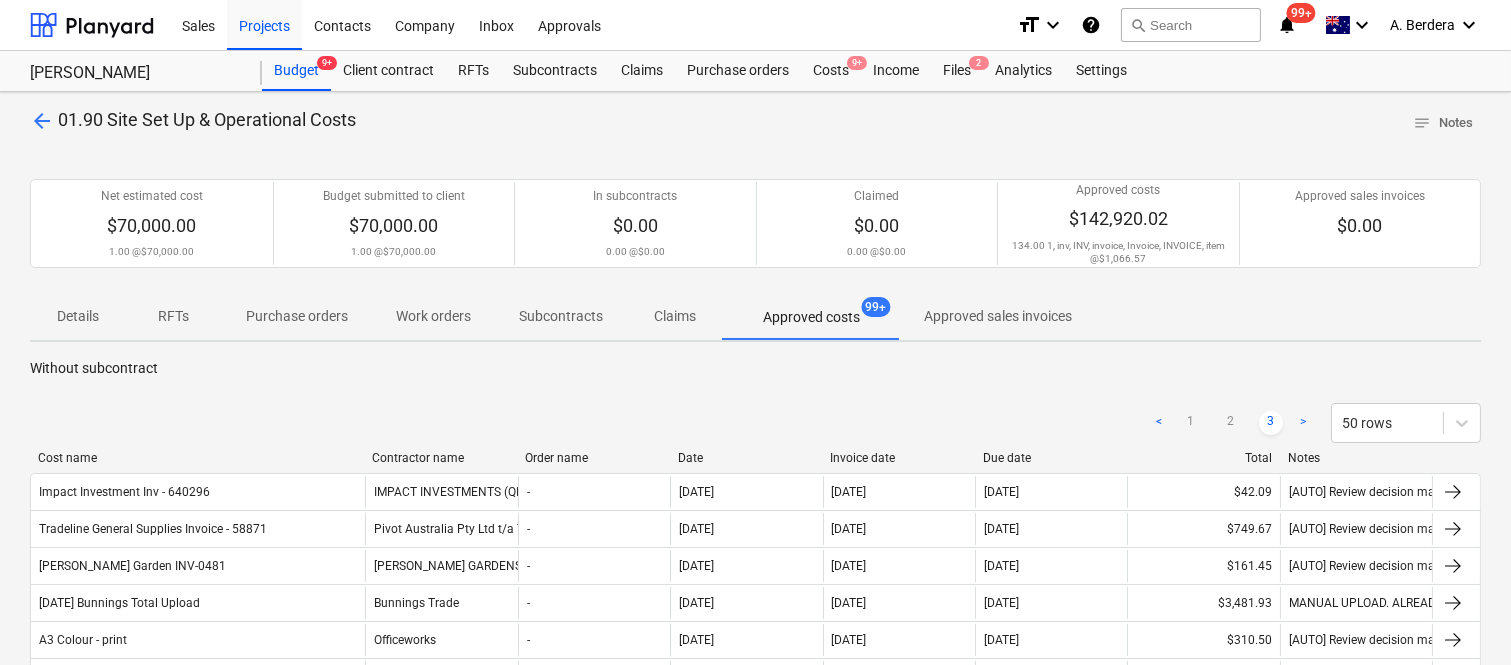 drag, startPoint x: 204, startPoint y: 463, endPoint x: 363, endPoint y: 470, distance: 159.154 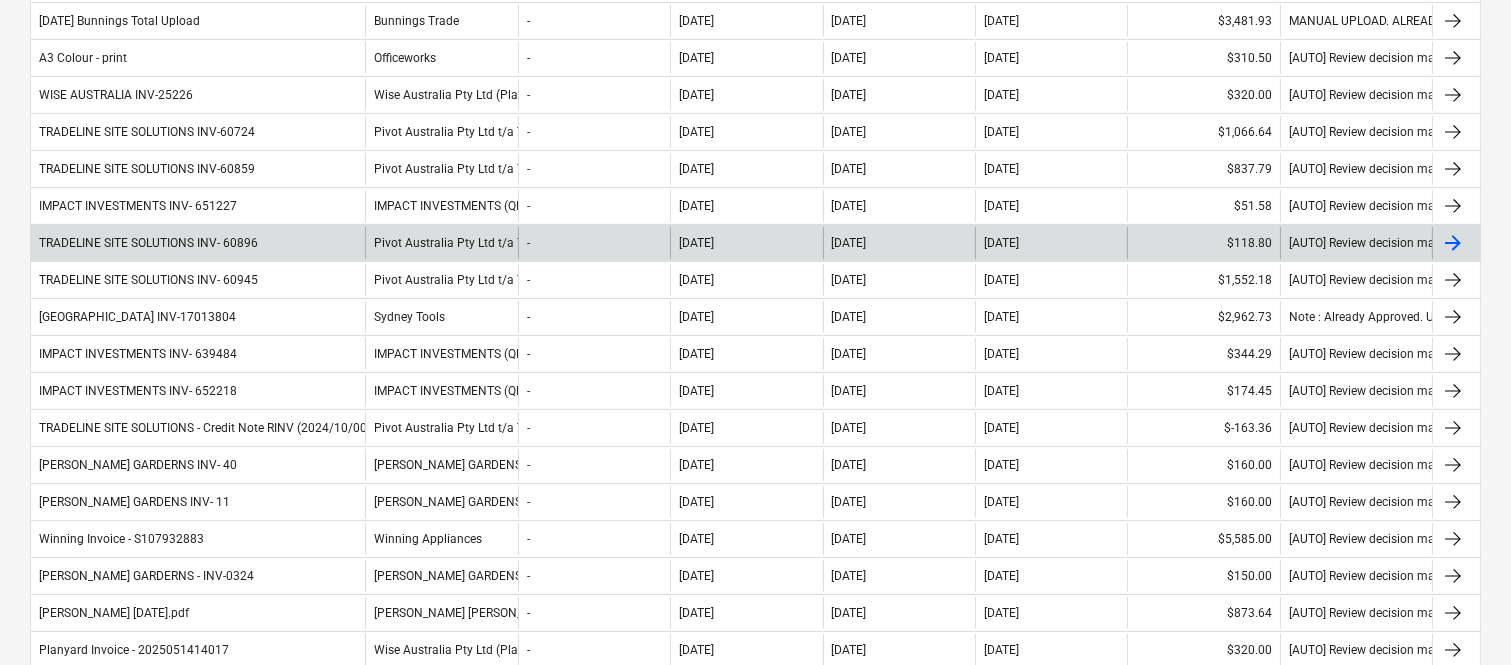 scroll, scrollTop: 0, scrollLeft: 0, axis: both 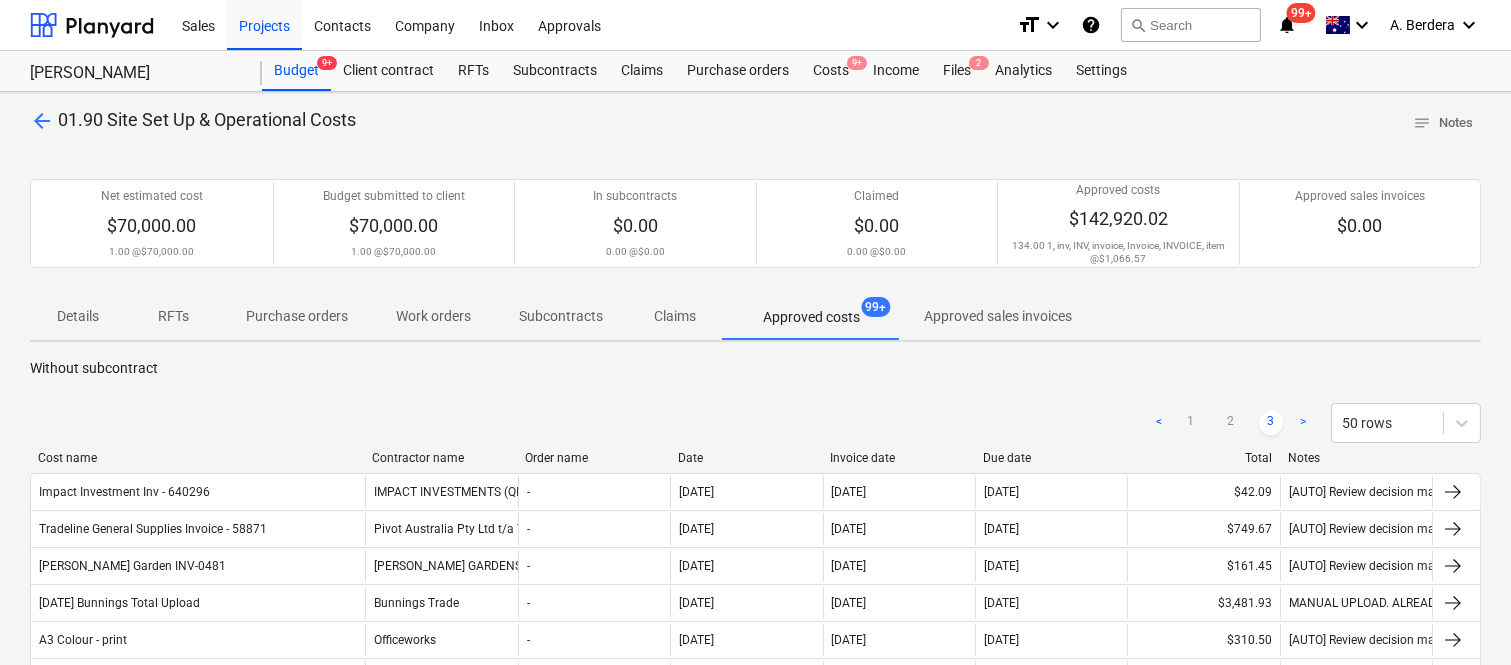drag, startPoint x: 362, startPoint y: 465, endPoint x: 373, endPoint y: 455, distance: 14.866069 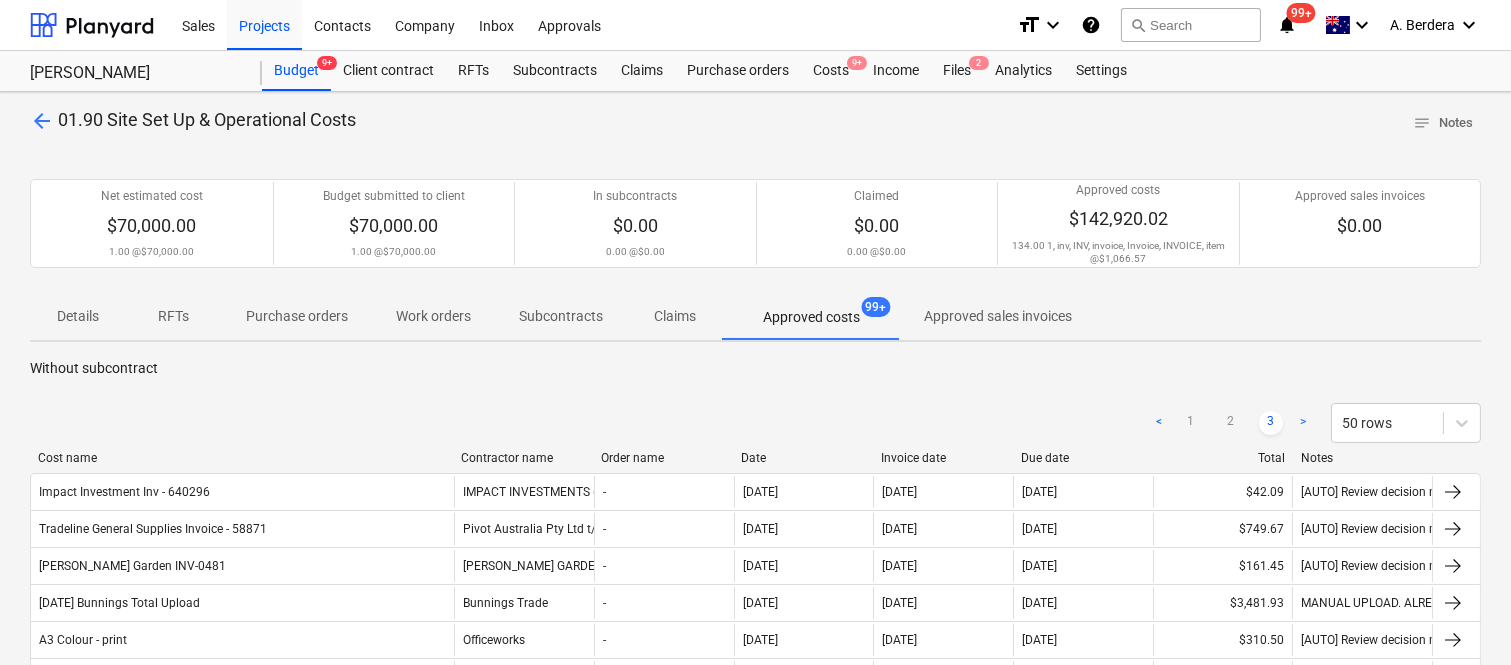 drag, startPoint x: 364, startPoint y: 458, endPoint x: 402, endPoint y: 430, distance: 47.201694 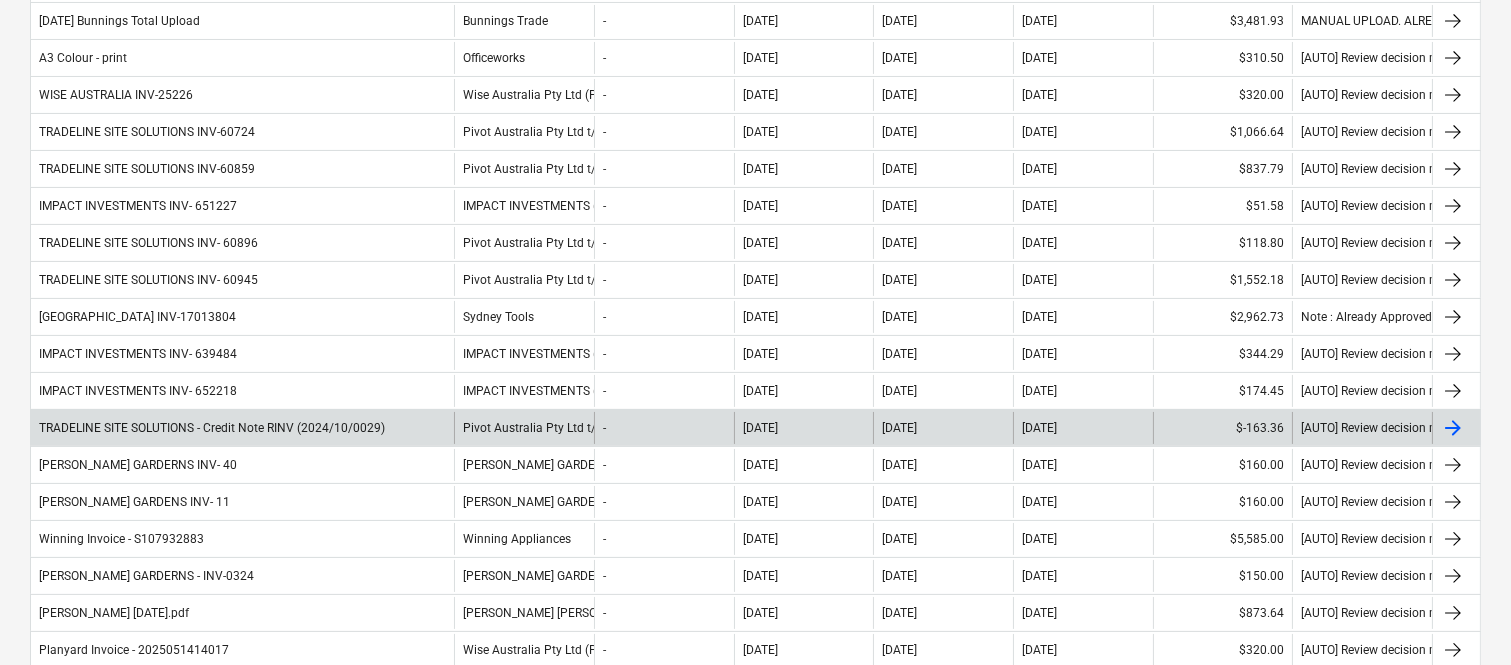 click on "TRADELINE SITE SOLUTIONS  - Credit Note RINV (2024/10/0029)" at bounding box center [242, 428] 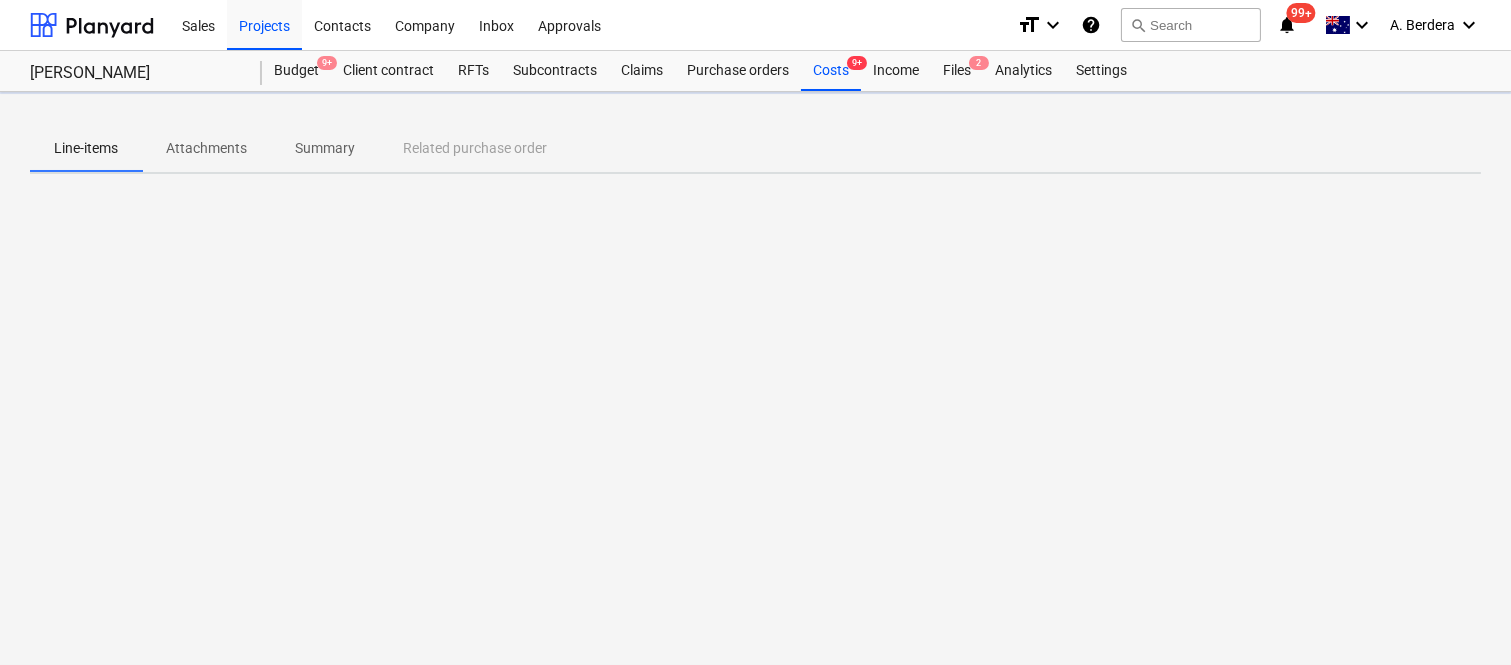 scroll, scrollTop: 0, scrollLeft: 0, axis: both 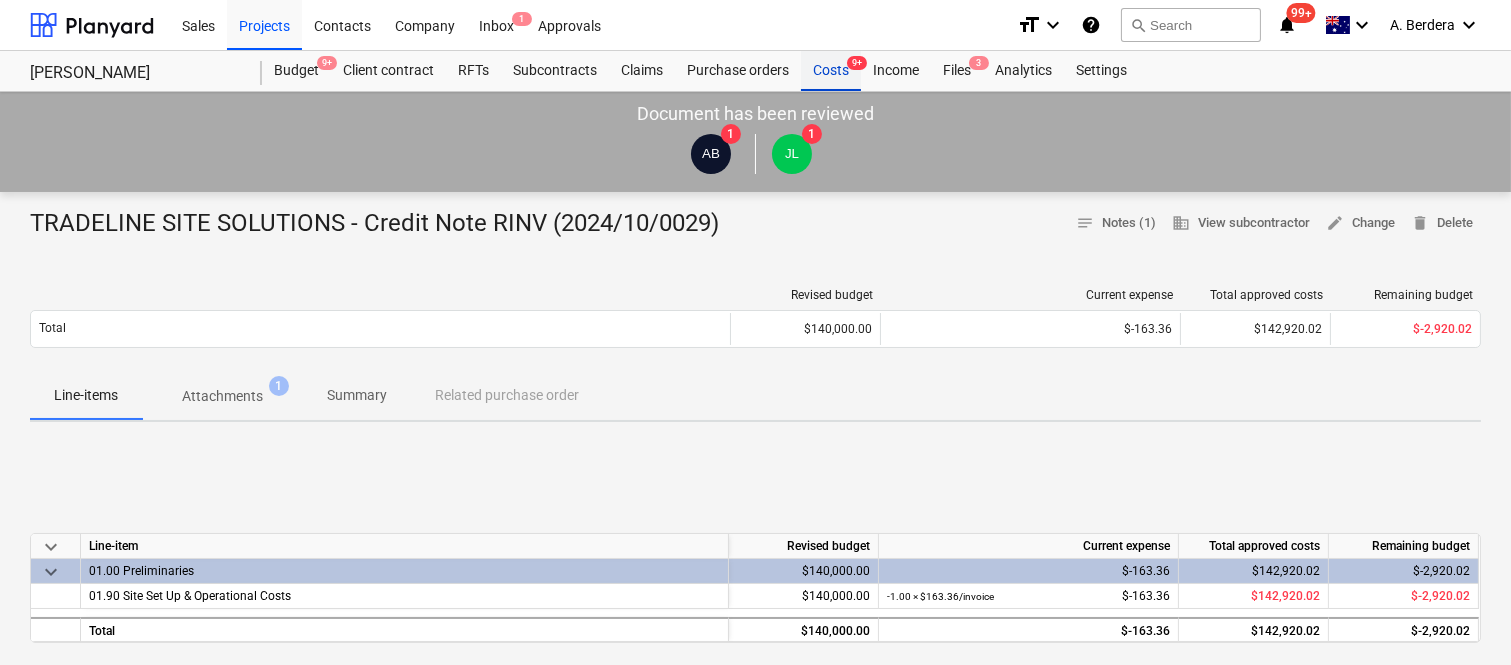 click on "Costs 9+" at bounding box center [831, 71] 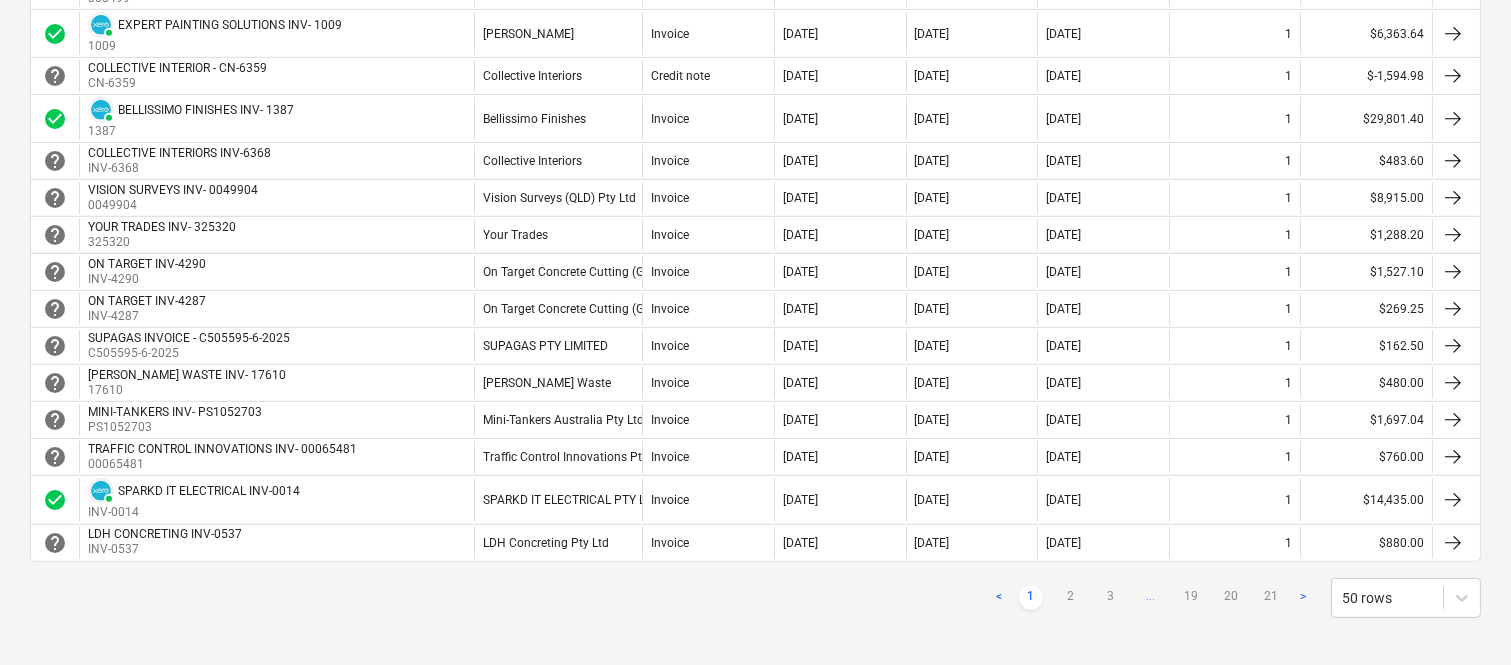 scroll, scrollTop: 1791, scrollLeft: 0, axis: vertical 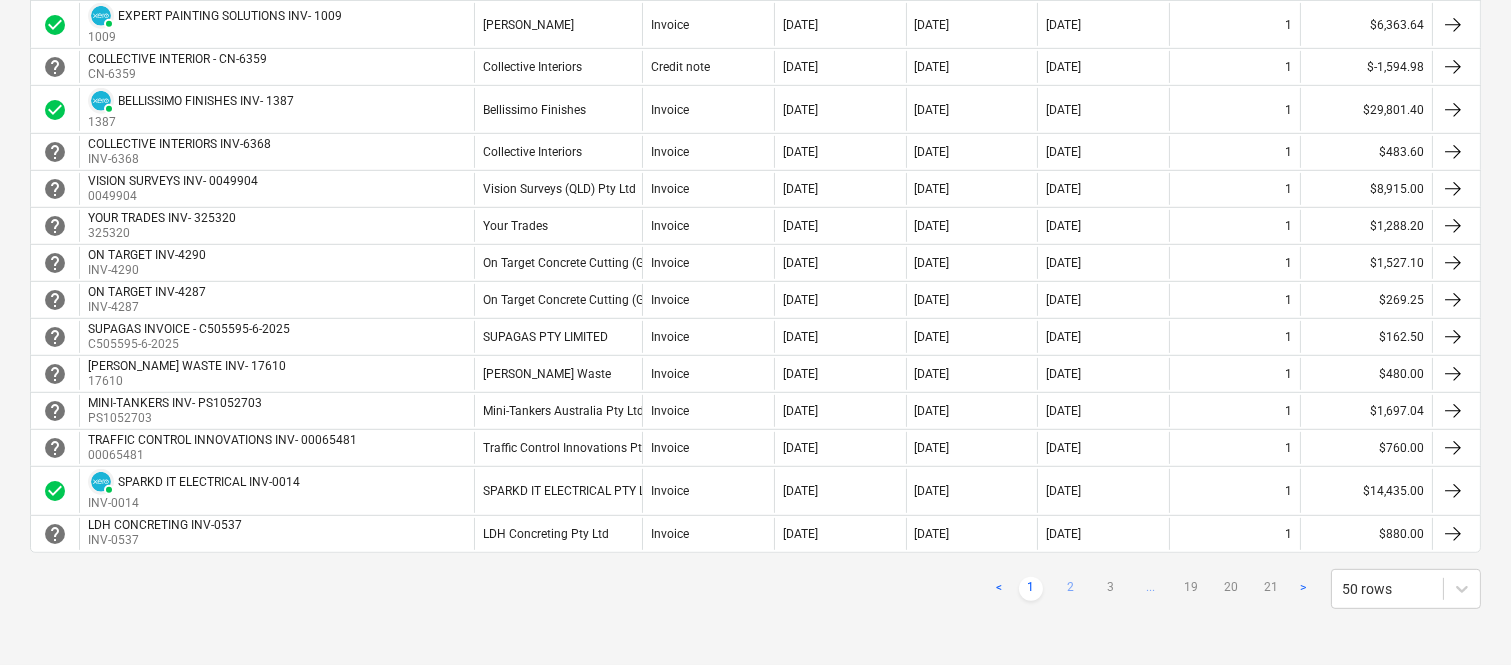 click on "2" at bounding box center (1071, 589) 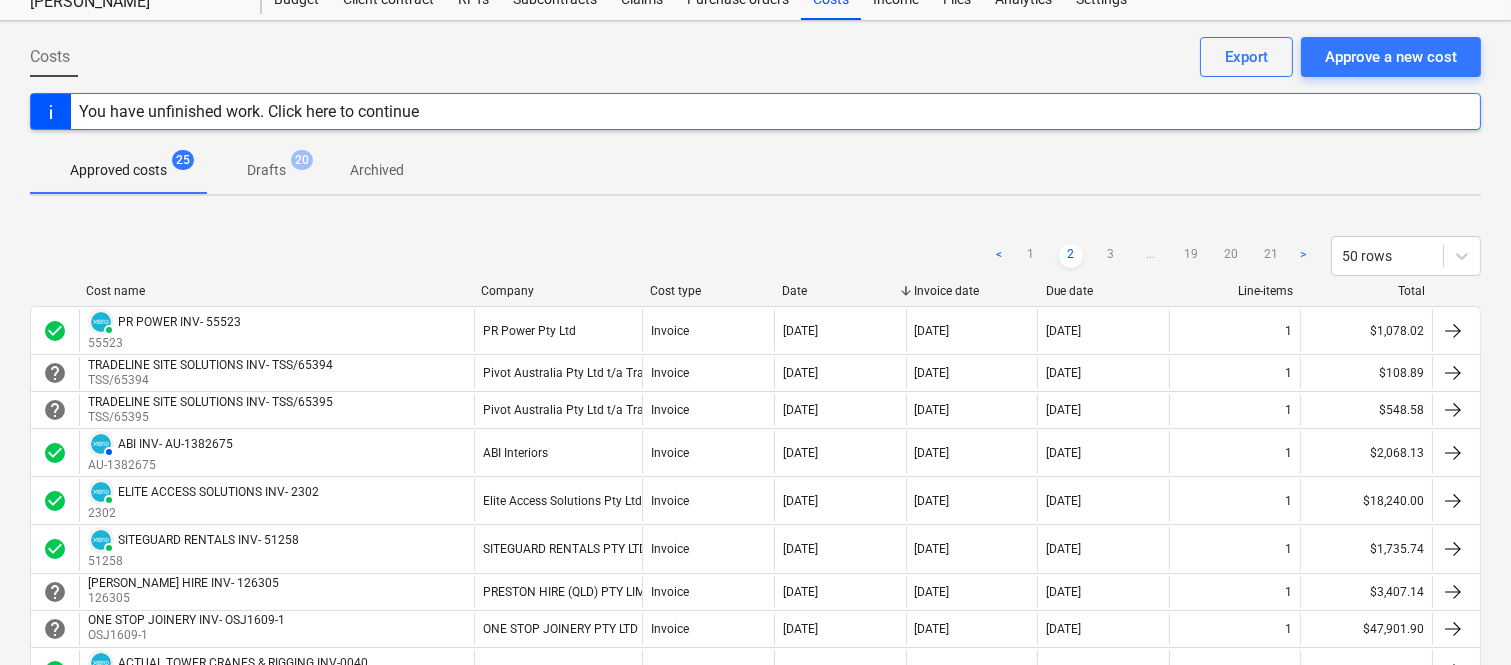 scroll, scrollTop: 68, scrollLeft: 0, axis: vertical 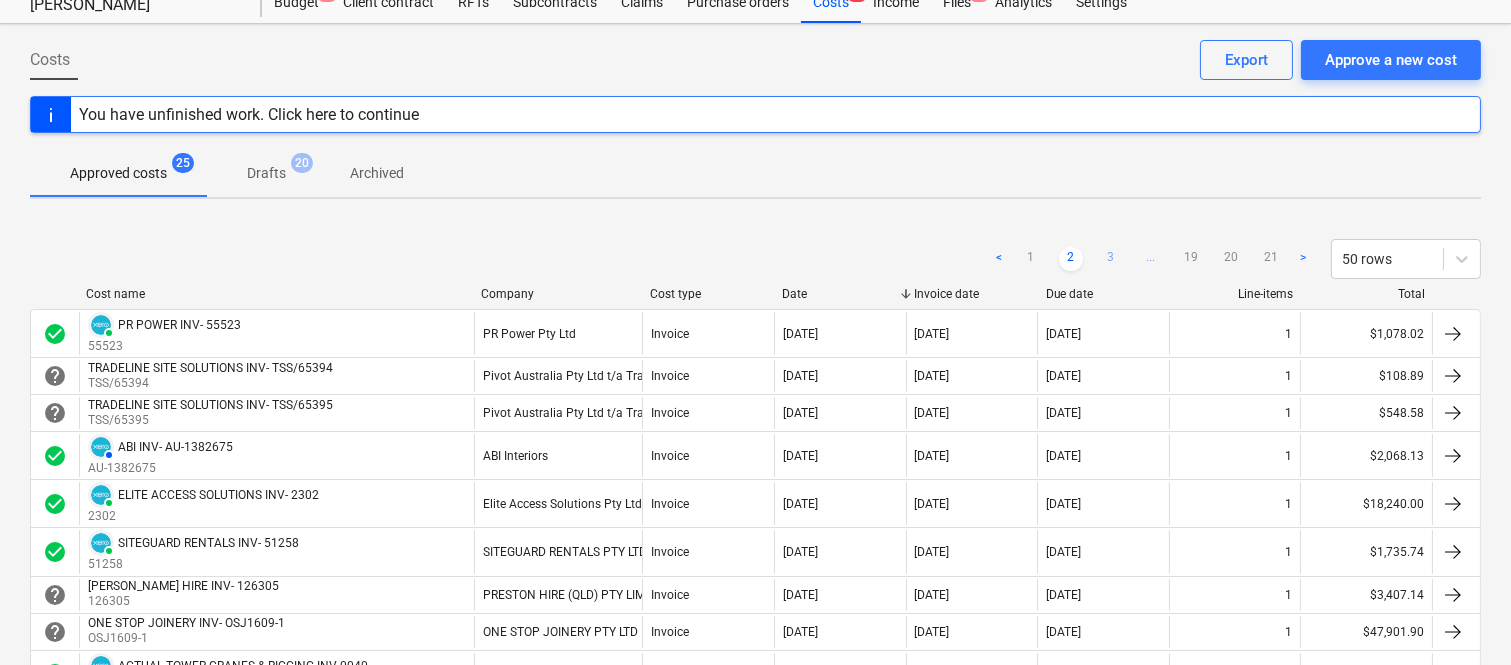click on "3" at bounding box center [1111, 259] 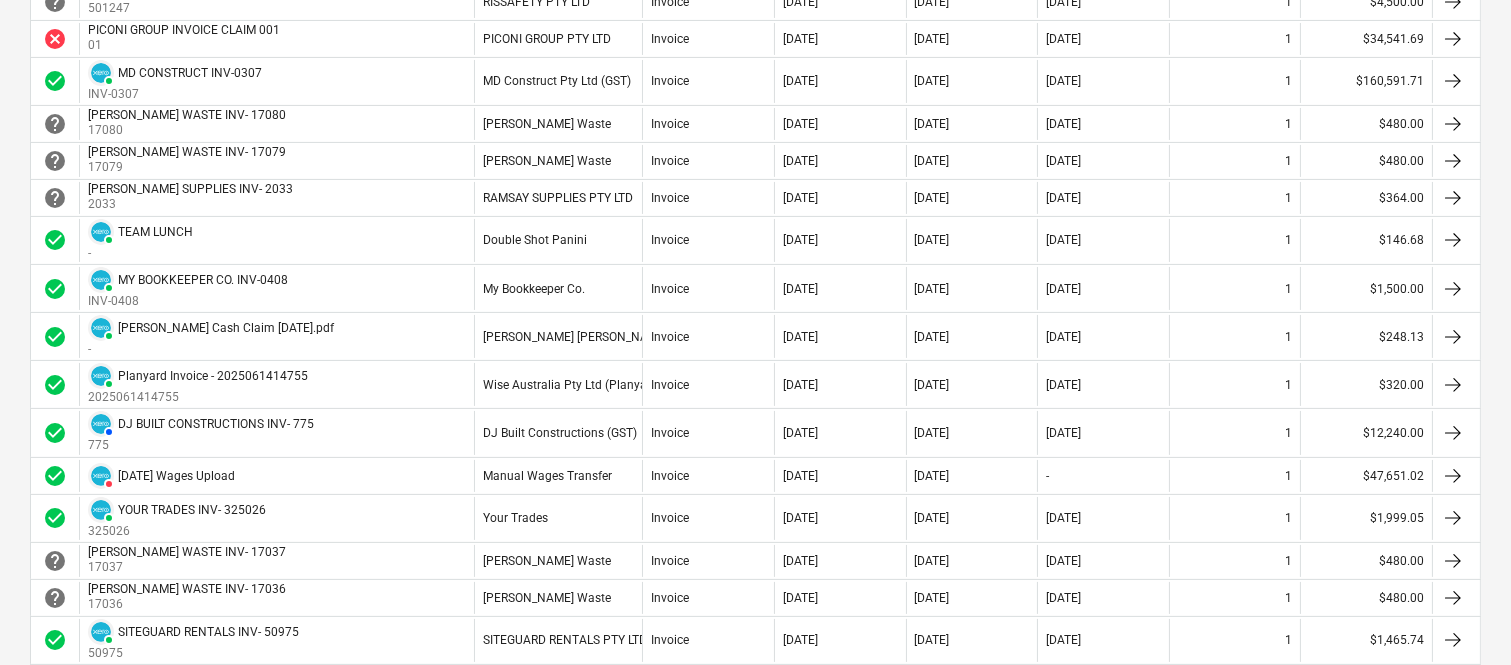 scroll, scrollTop: 780, scrollLeft: 0, axis: vertical 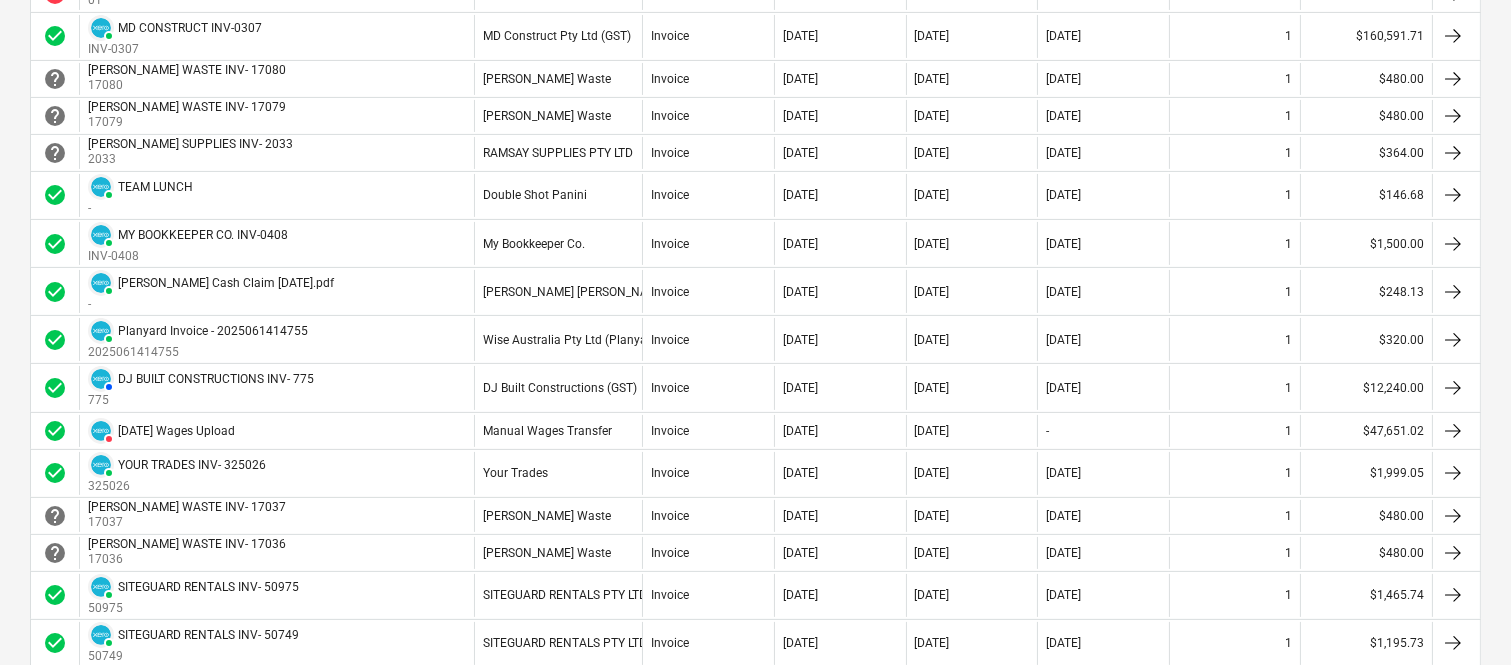 click on "16 Jun 2025" at bounding box center [1103, 243] 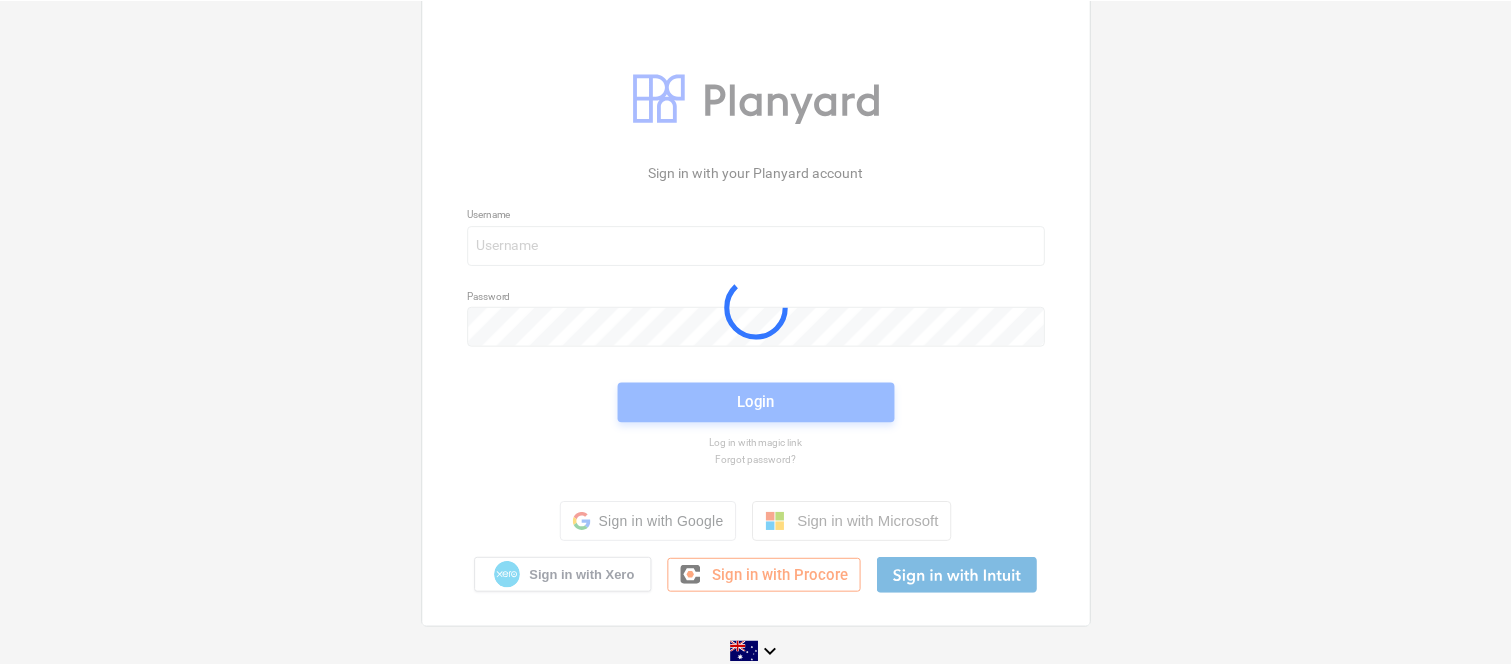 scroll, scrollTop: 0, scrollLeft: 0, axis: both 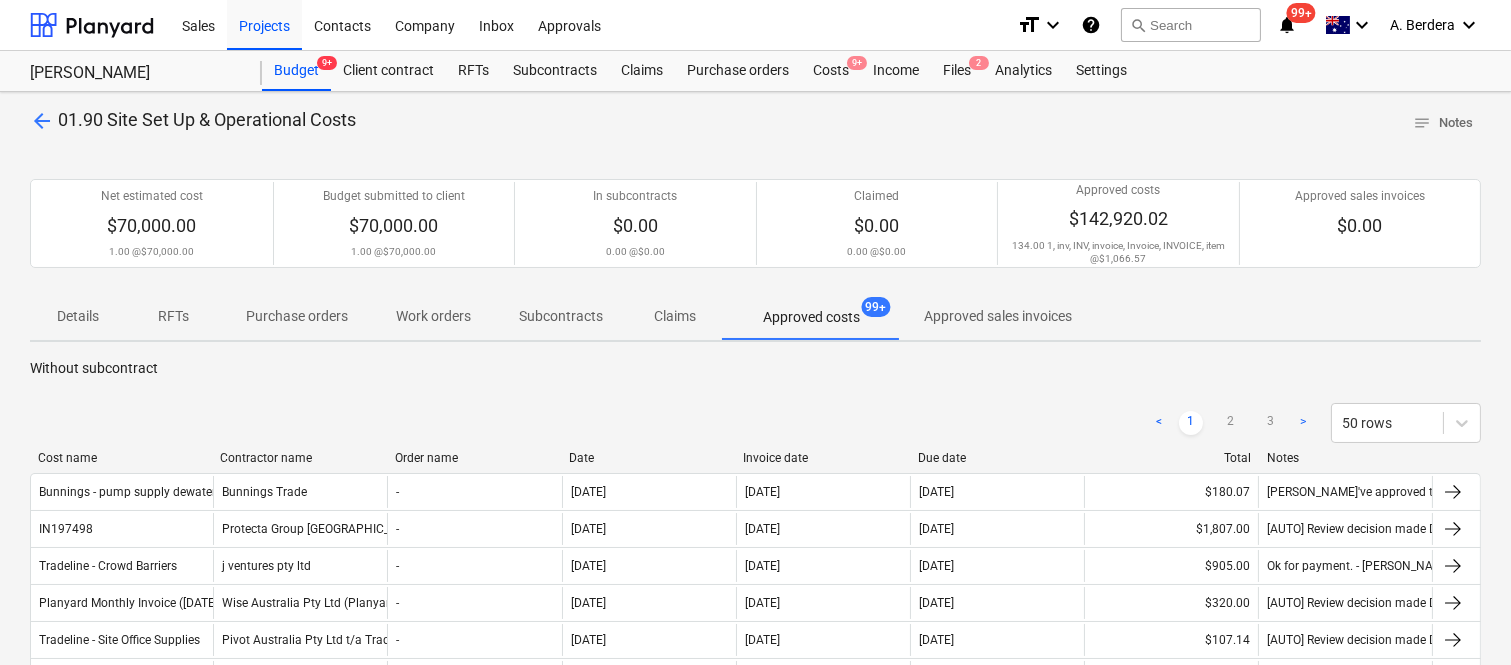 click at bounding box center [212, 458] 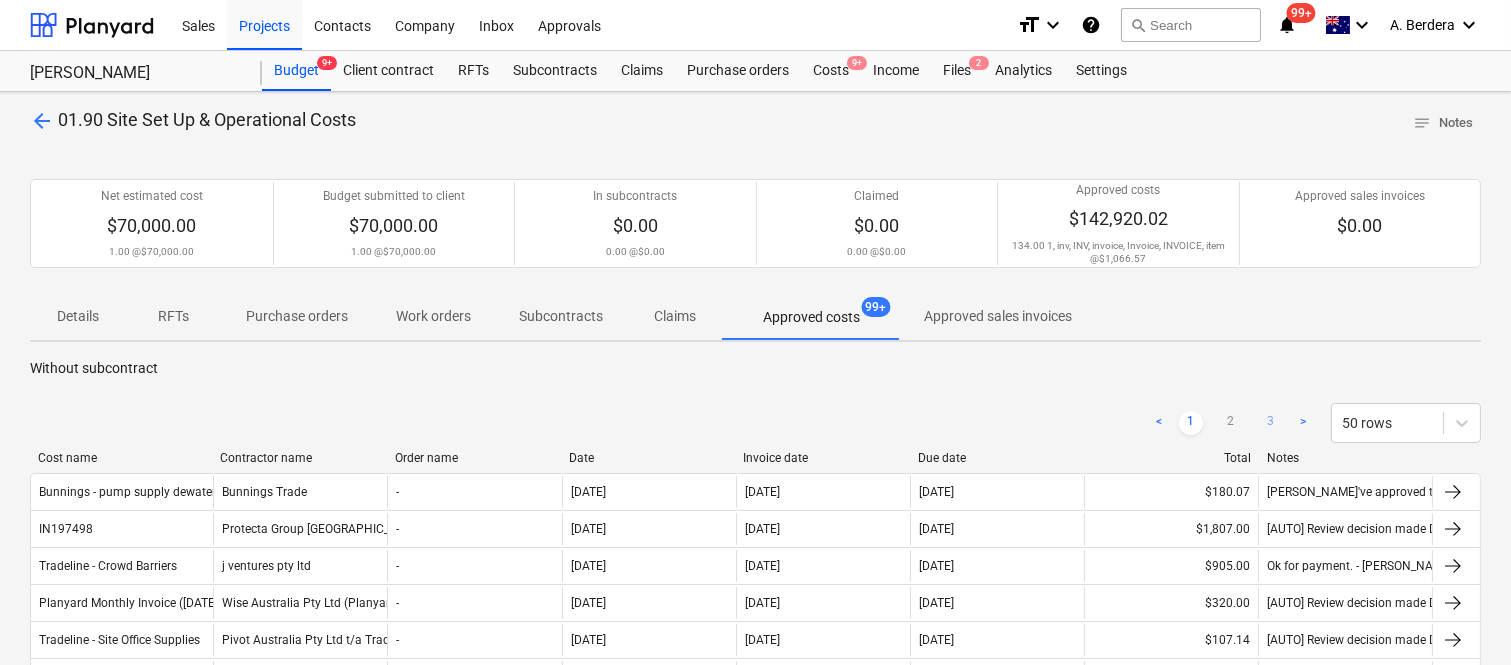 click on "3" at bounding box center (1271, 423) 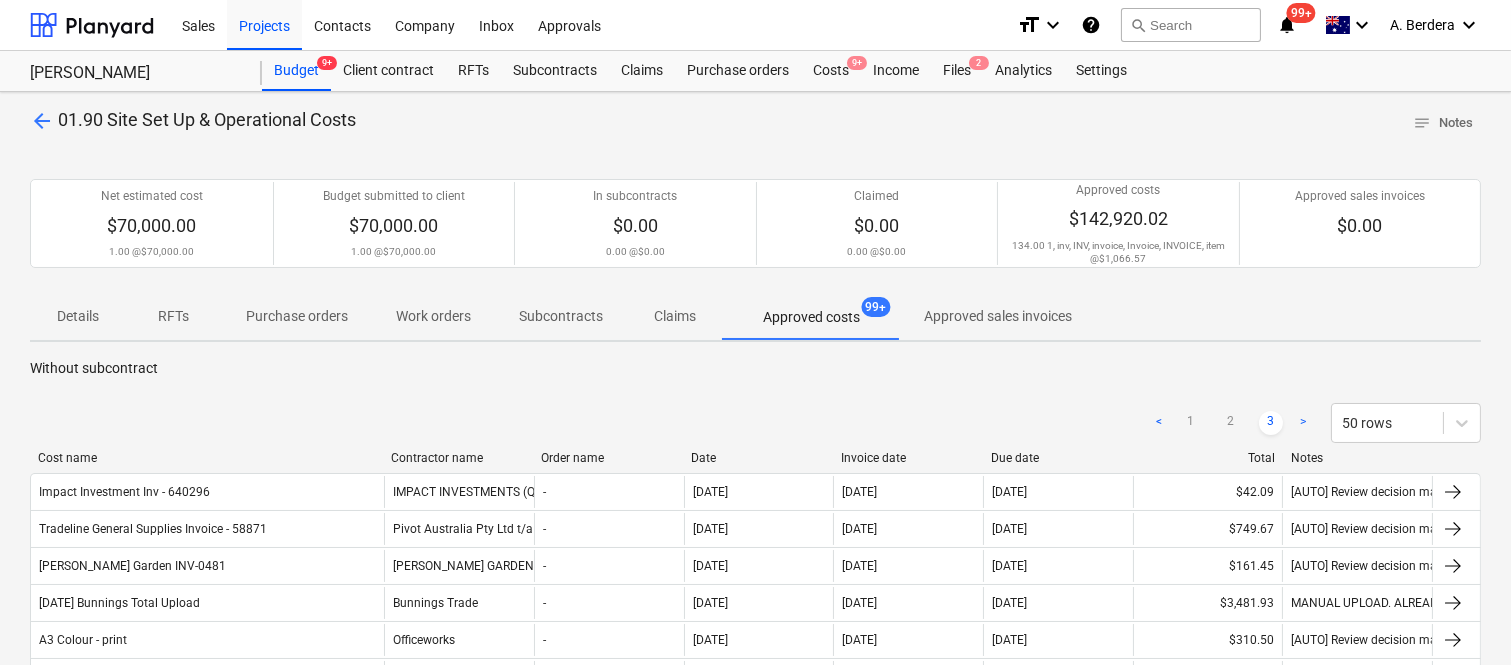 drag, startPoint x: 214, startPoint y: 462, endPoint x: 385, endPoint y: 444, distance: 171.94476 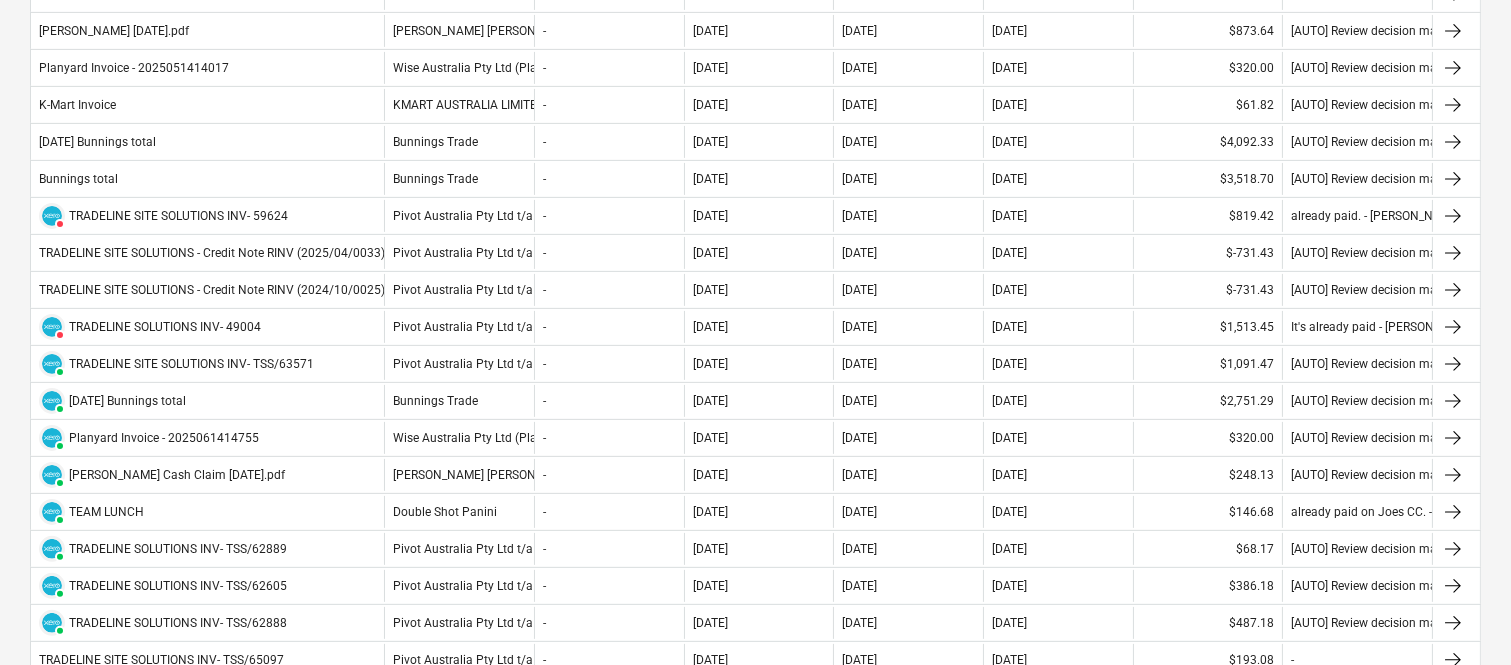 scroll, scrollTop: 1746, scrollLeft: 0, axis: vertical 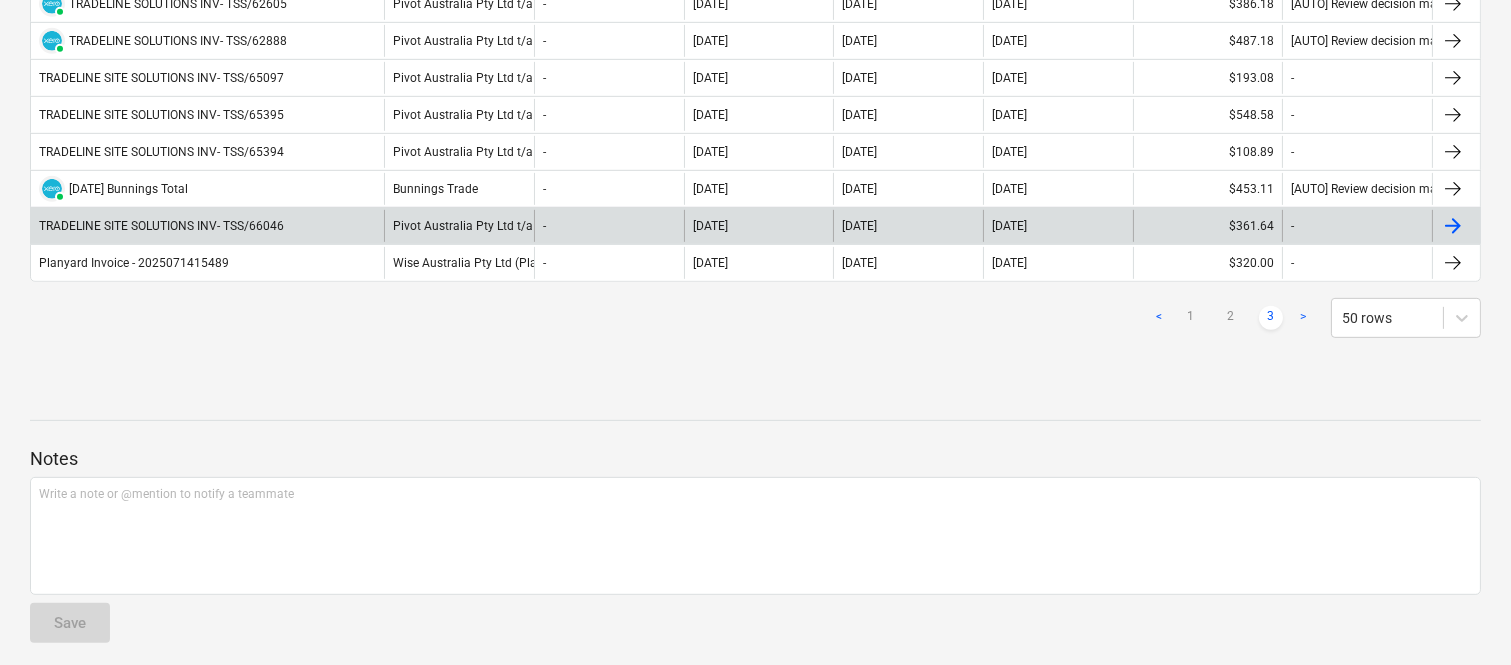 click on "TRADELINE SITE SOLUTIONS INV- TSS/66046" at bounding box center (207, 226) 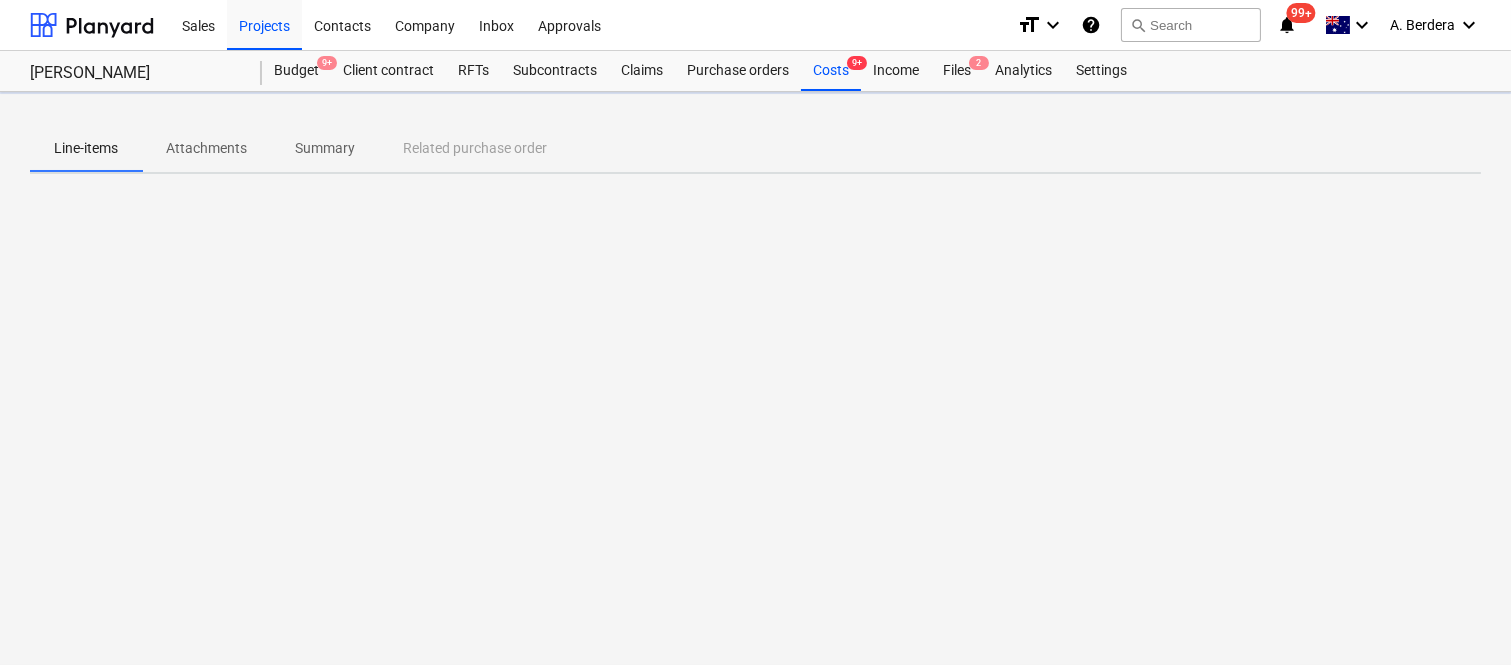 scroll, scrollTop: 0, scrollLeft: 0, axis: both 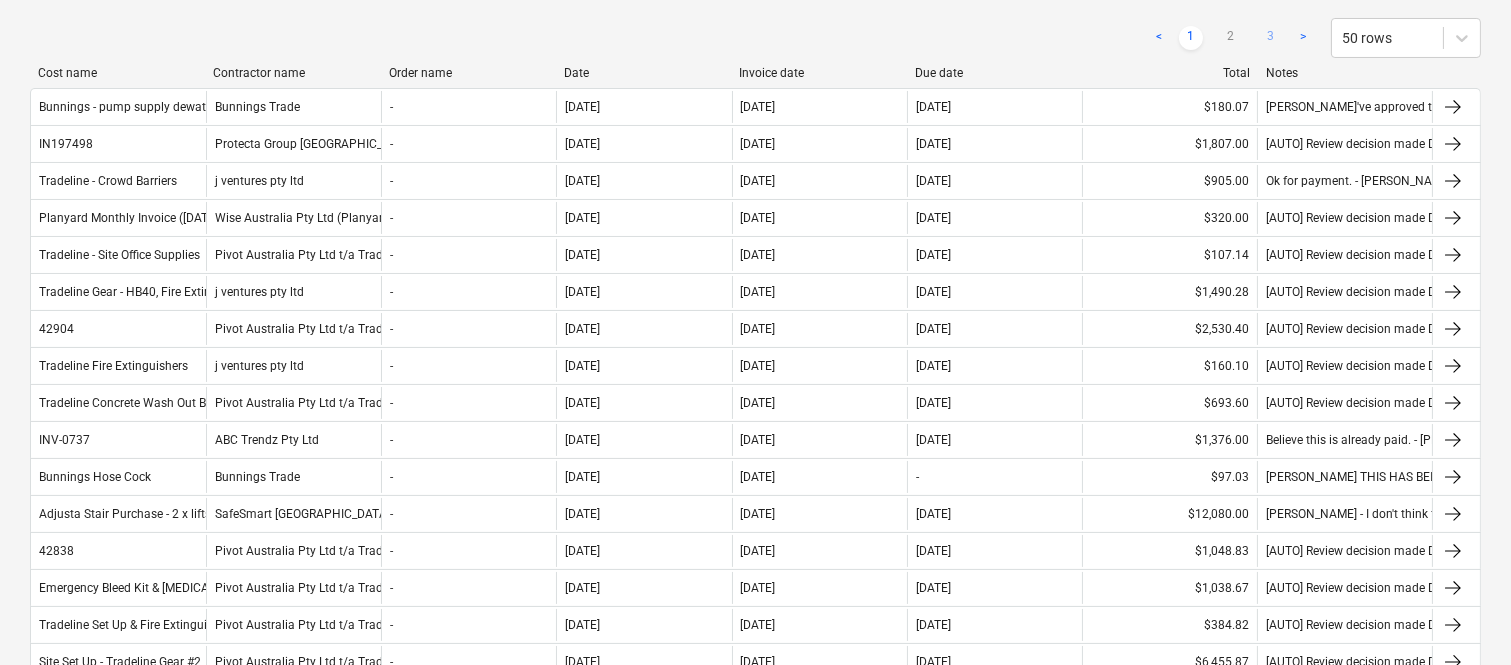 click on "3" at bounding box center [1271, 38] 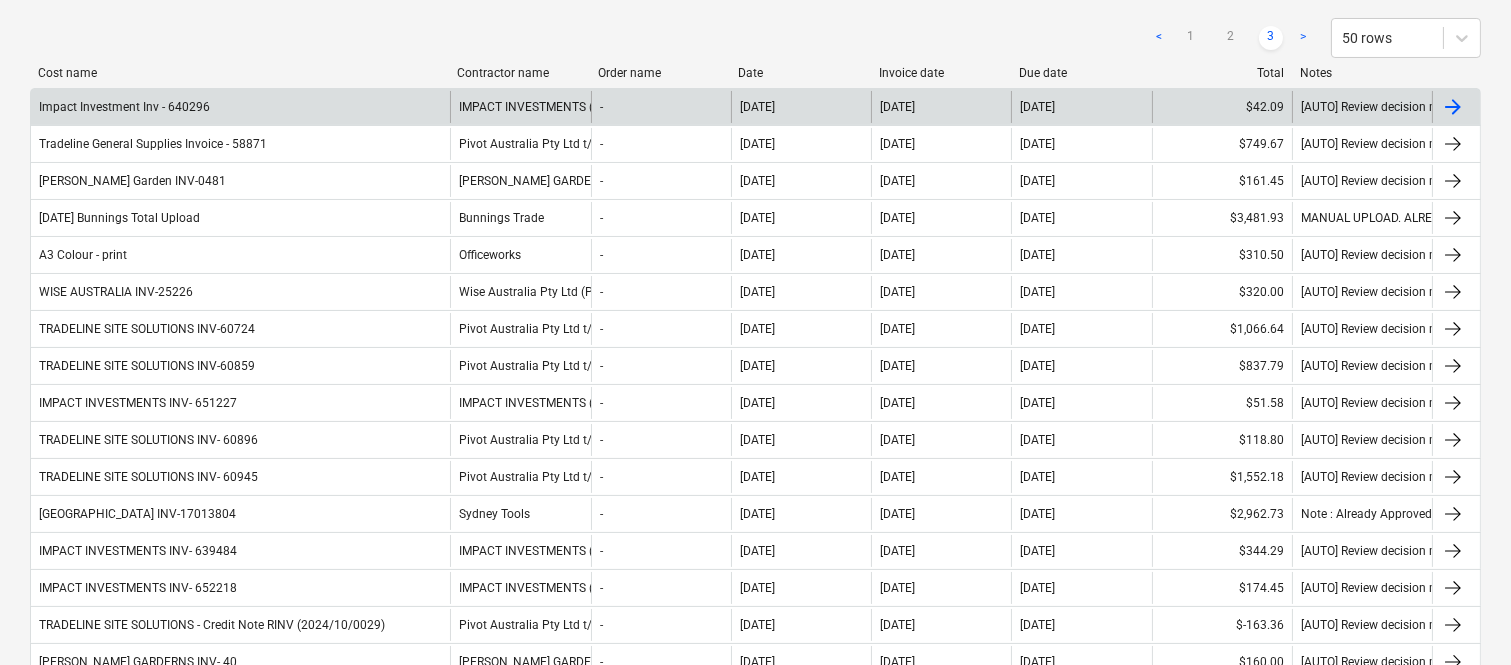 drag, startPoint x: 208, startPoint y: 76, endPoint x: 452, endPoint y: 102, distance: 245.38133 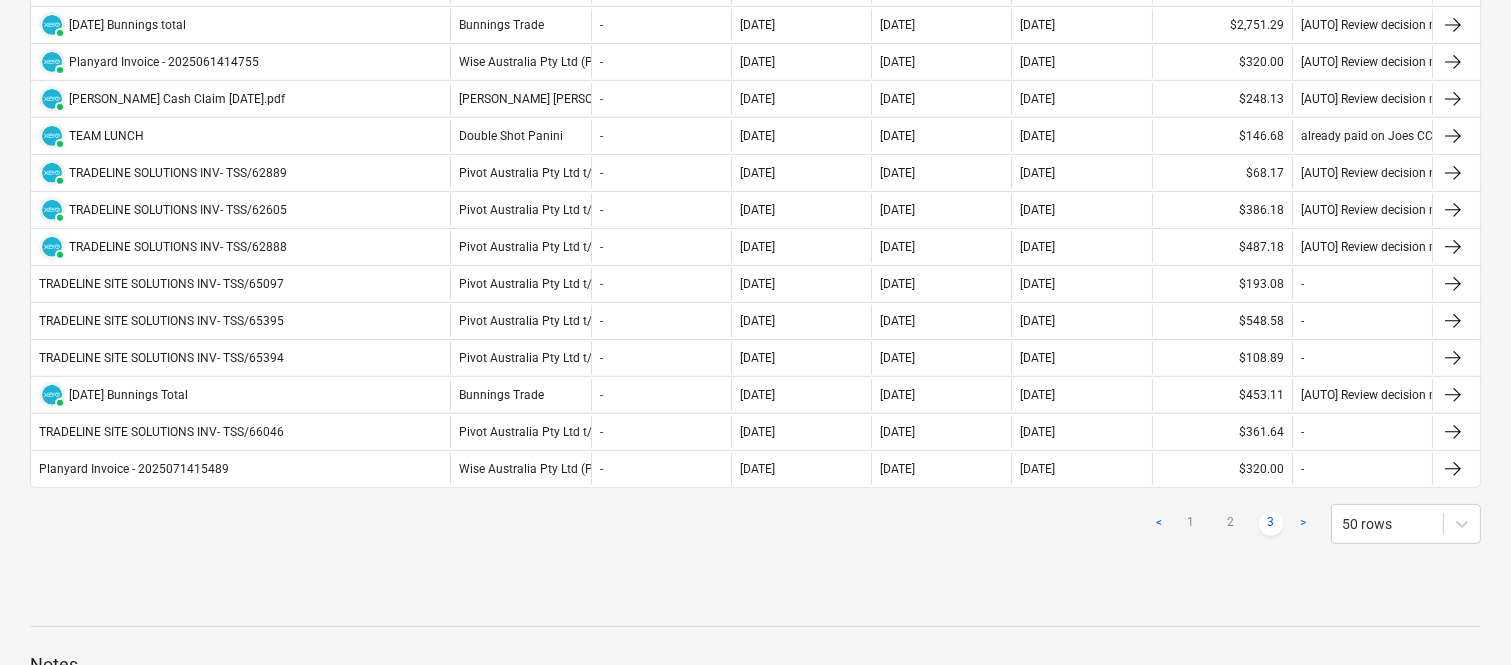 scroll, scrollTop: 1541, scrollLeft: 0, axis: vertical 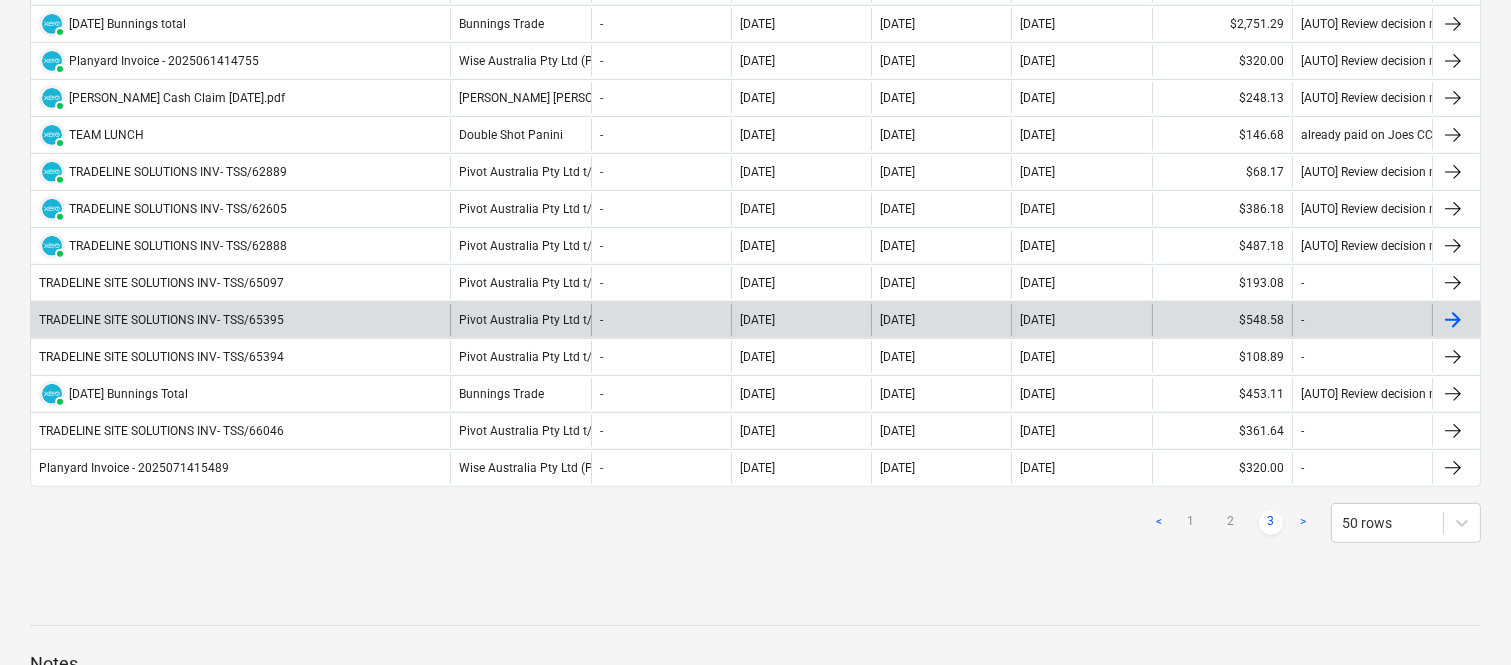 click on "TRADELINE SITE SOLUTIONS INV- TSS/65395" at bounding box center (240, 320) 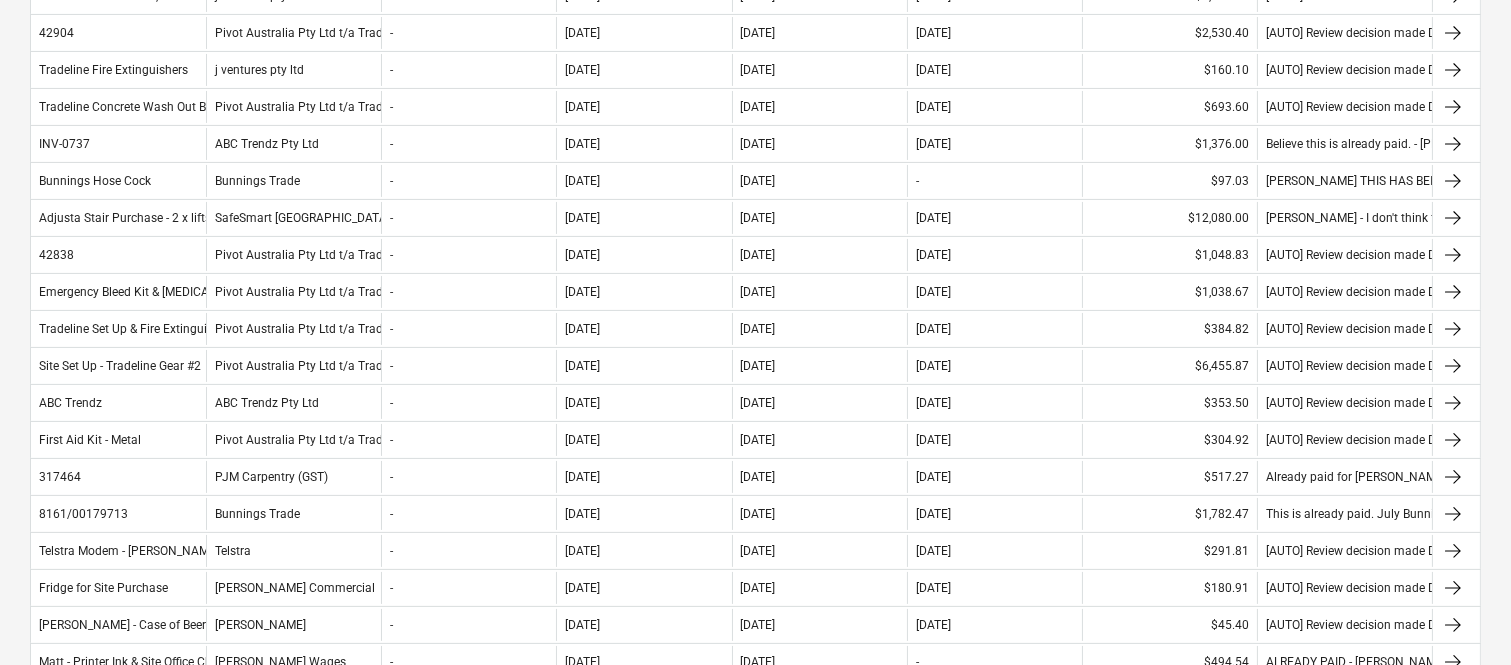 scroll, scrollTop: 376, scrollLeft: 0, axis: vertical 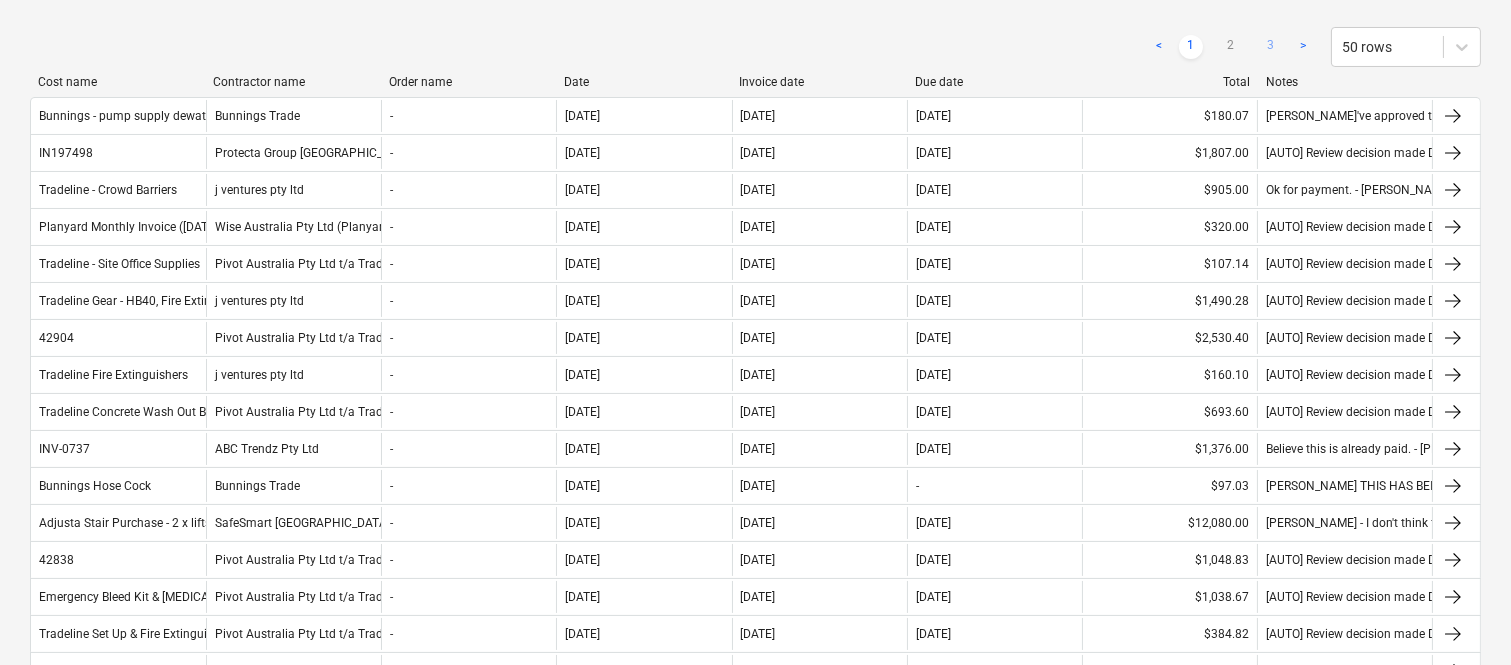 click on "3" at bounding box center [1271, 47] 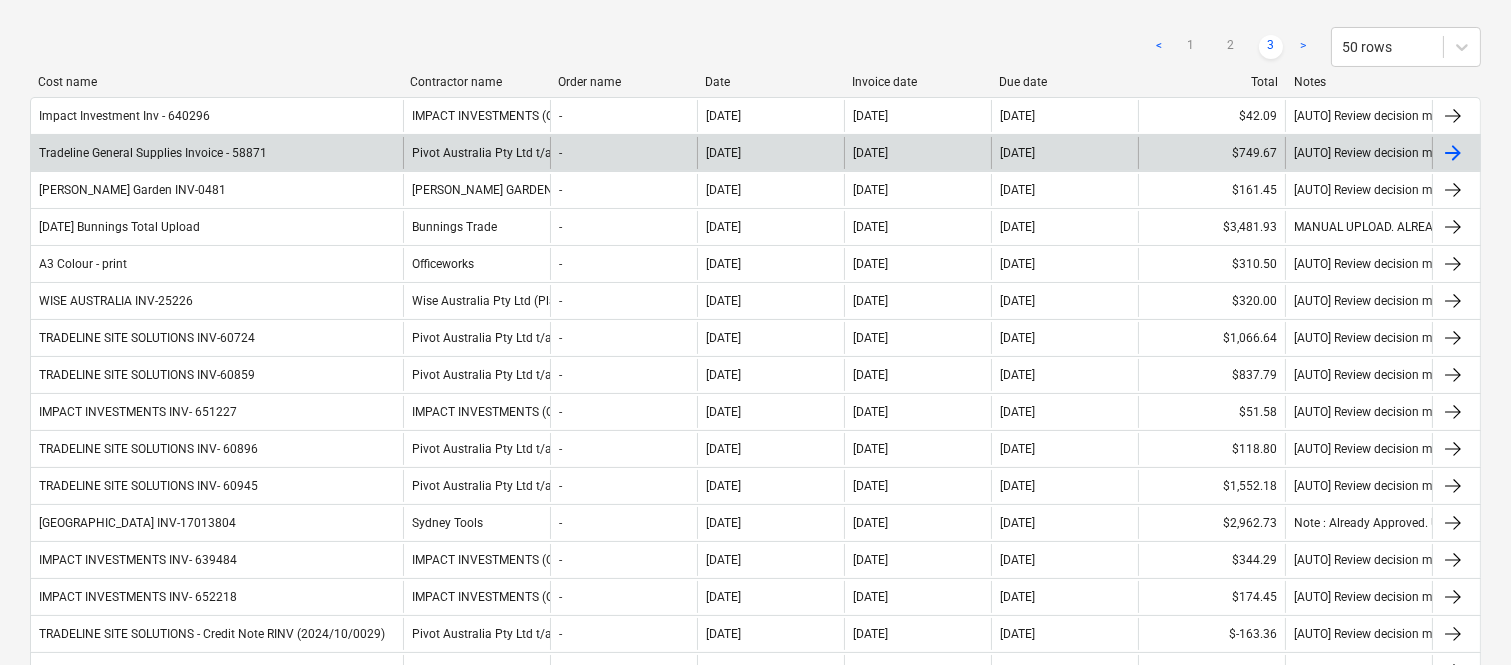 drag, startPoint x: 207, startPoint y: 86, endPoint x: 372, endPoint y: 146, distance: 175.5705 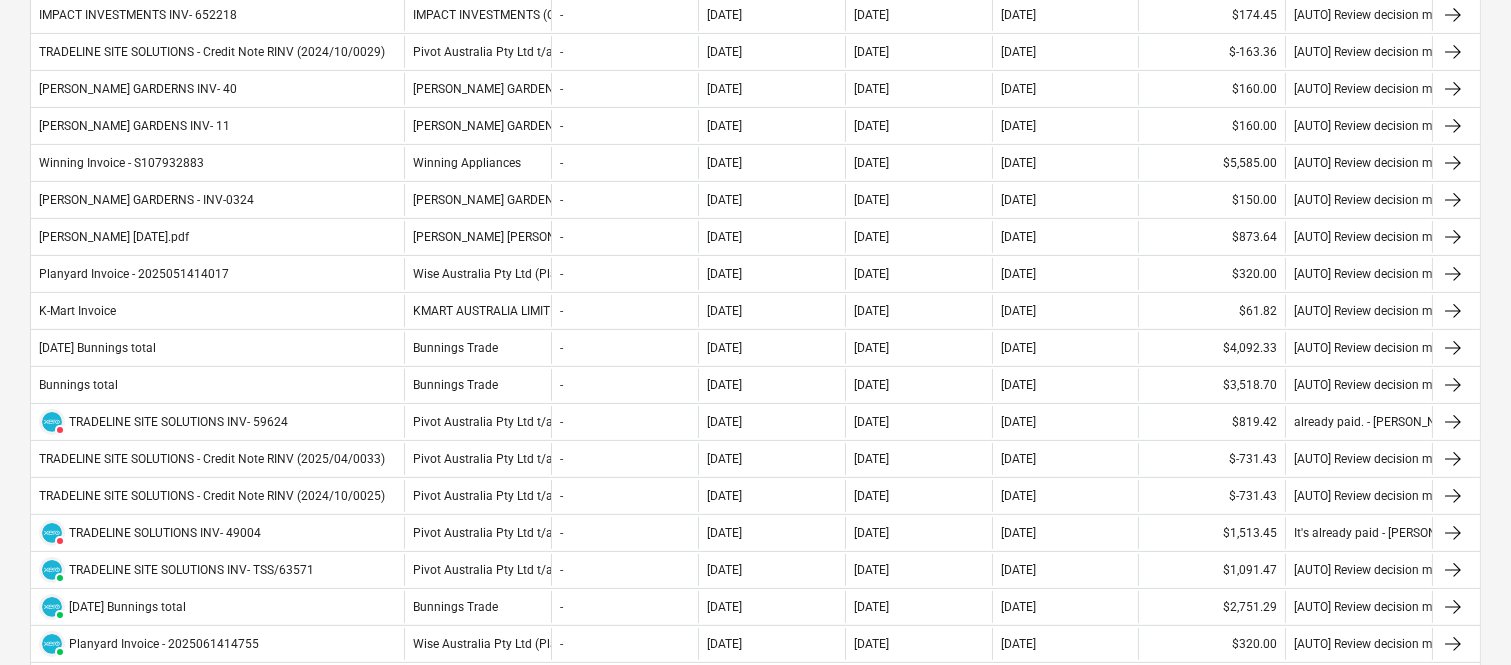 scroll, scrollTop: 1541, scrollLeft: 0, axis: vertical 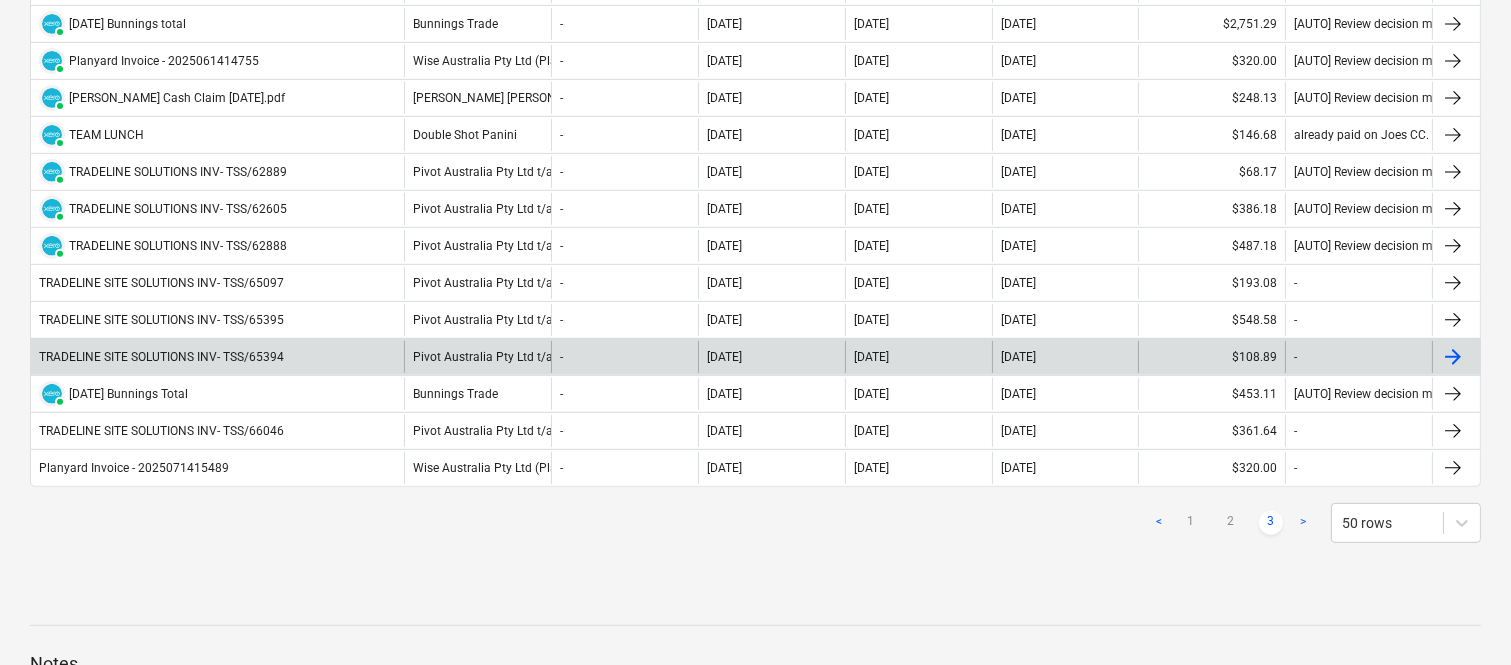 click on "TRADELINE SITE SOLUTIONS INV- TSS/65394" at bounding box center (217, 357) 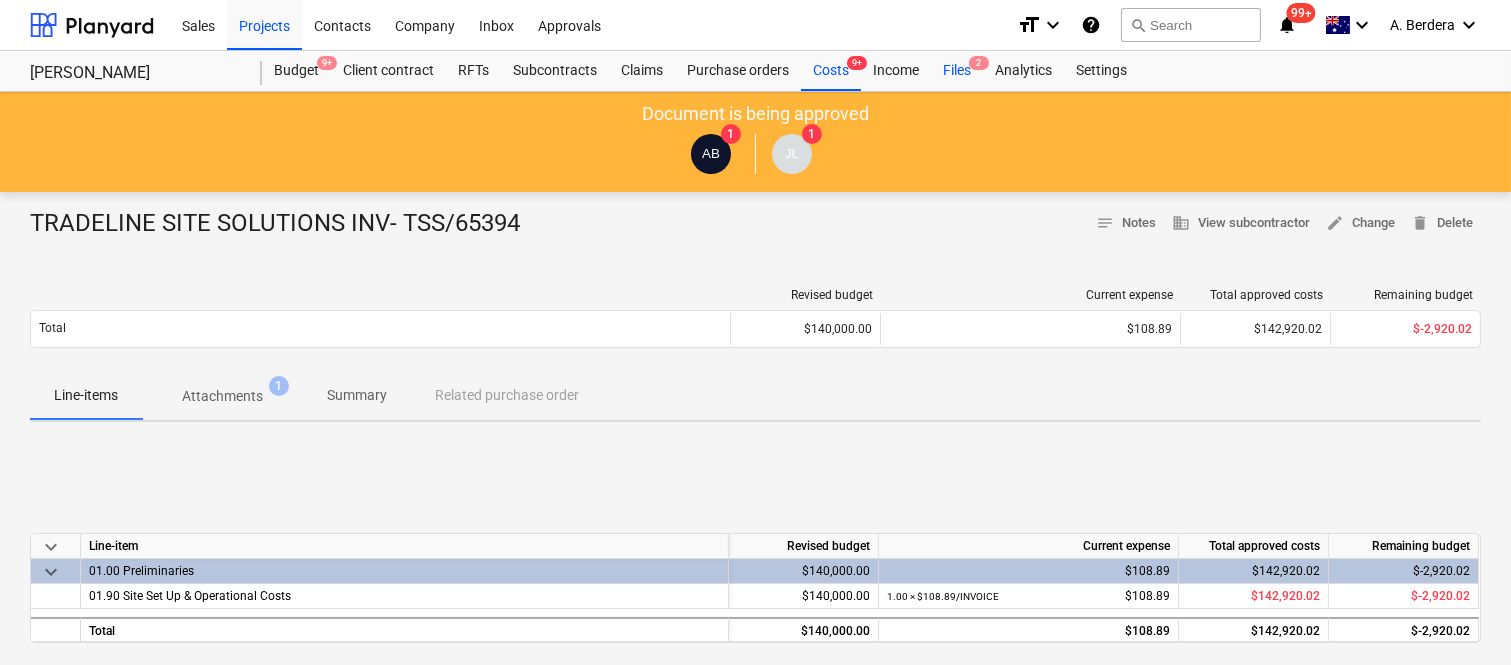 click on "Files 2" at bounding box center (957, 71) 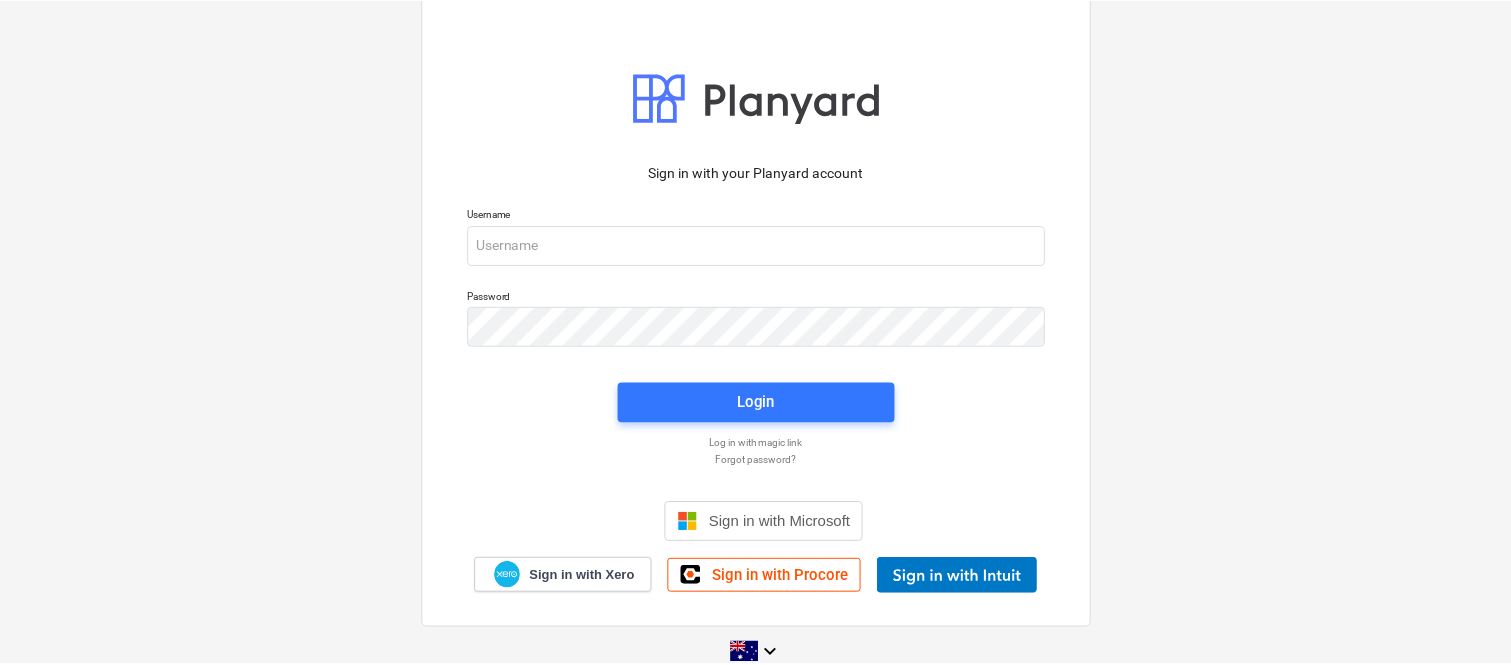 scroll, scrollTop: 0, scrollLeft: 0, axis: both 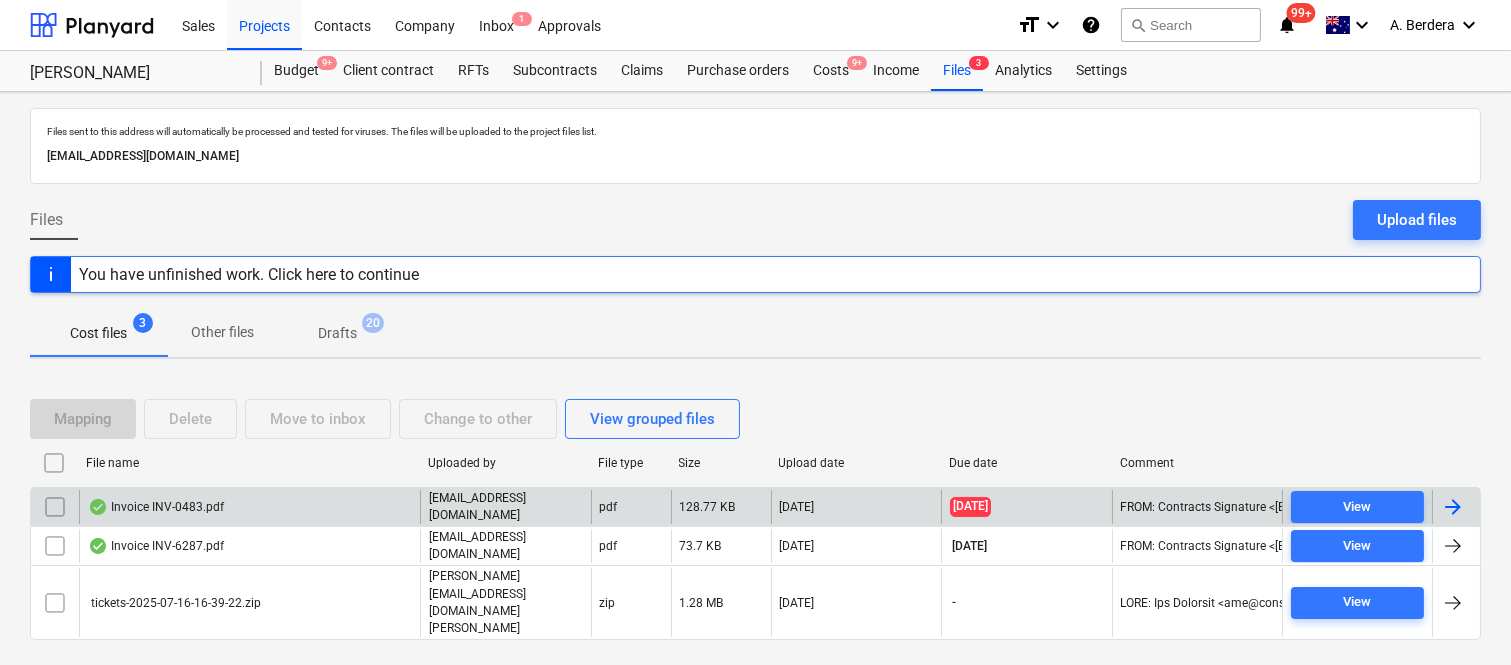 click on "Invoice INV-0483.pdf" at bounding box center (249, 507) 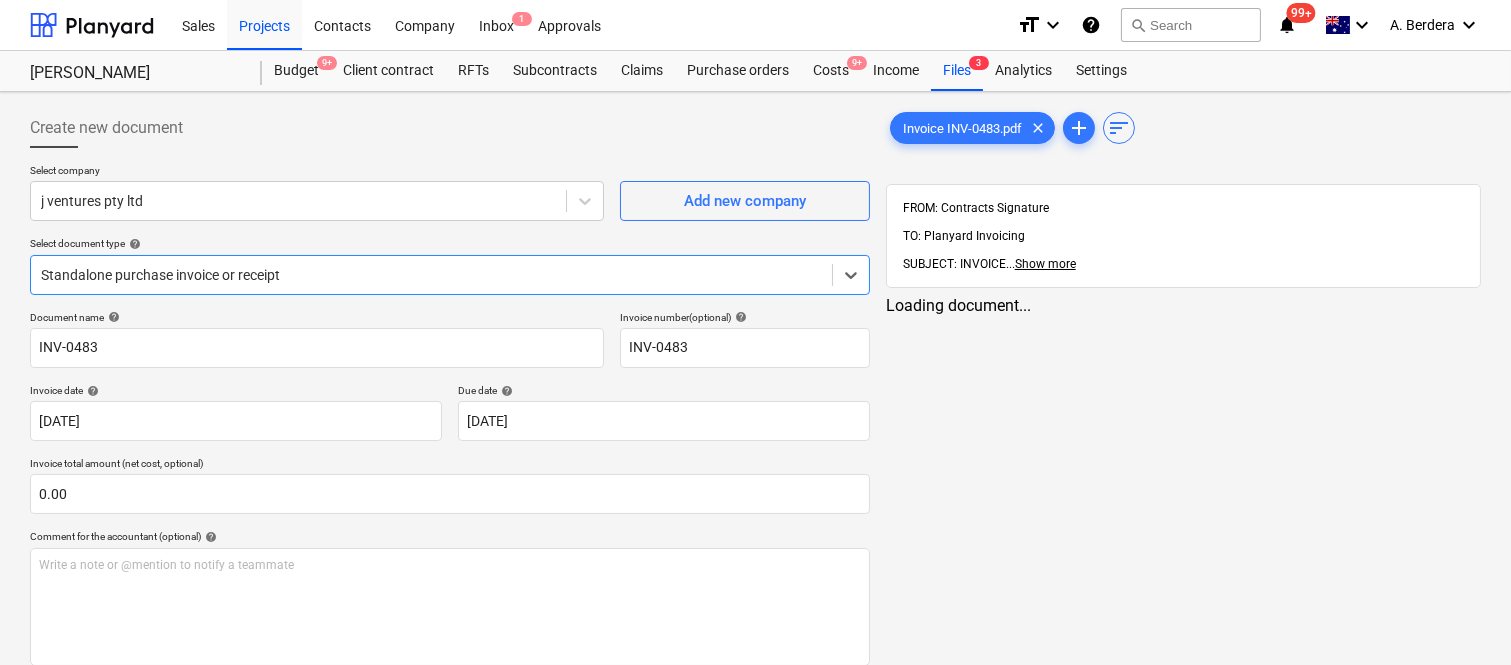 type on "INV-0483" 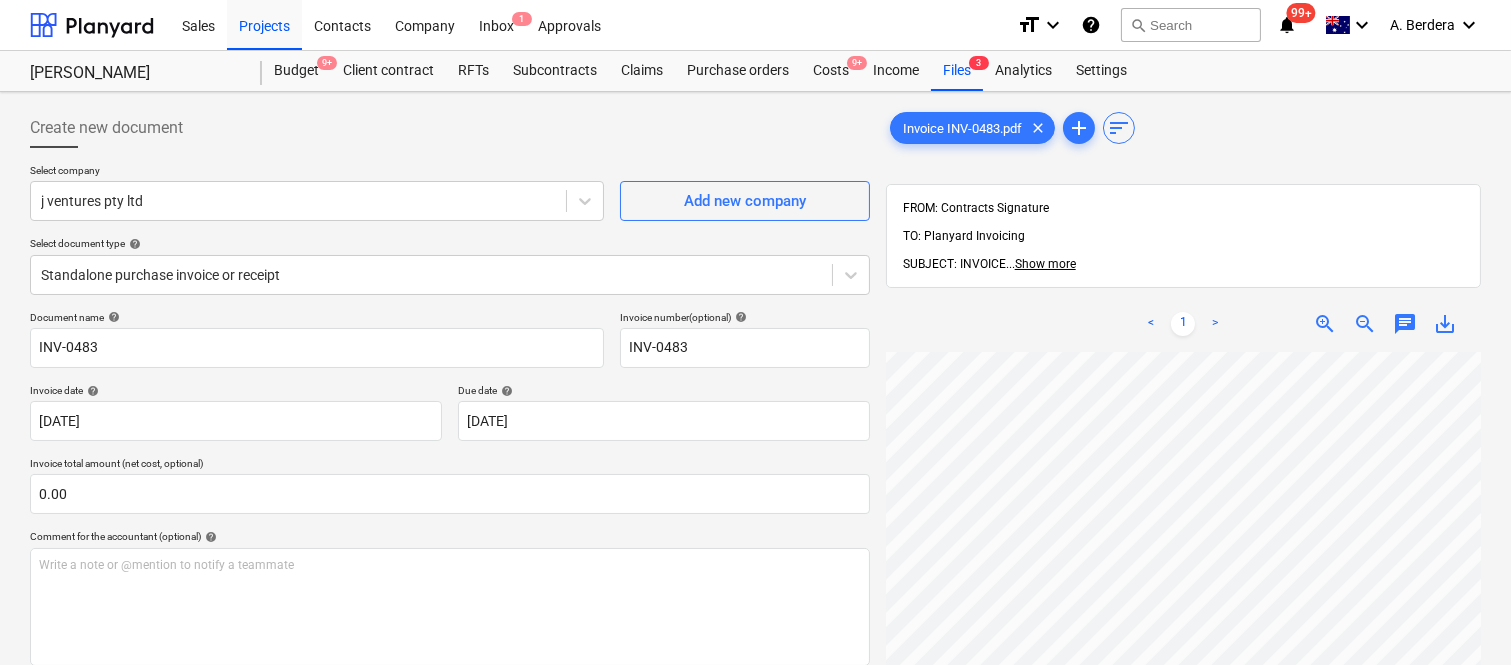 scroll, scrollTop: 25, scrollLeft: 80, axis: both 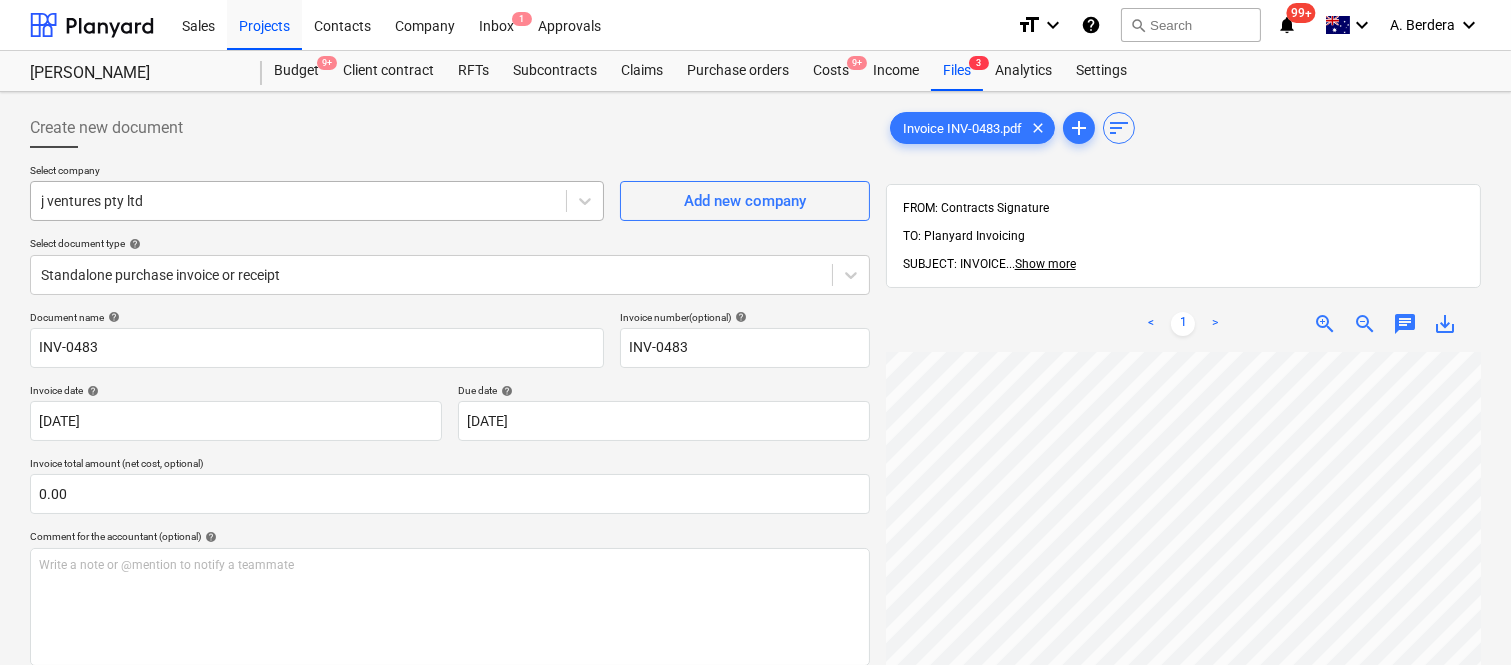 click on "j ventures pty ltd" at bounding box center (298, 201) 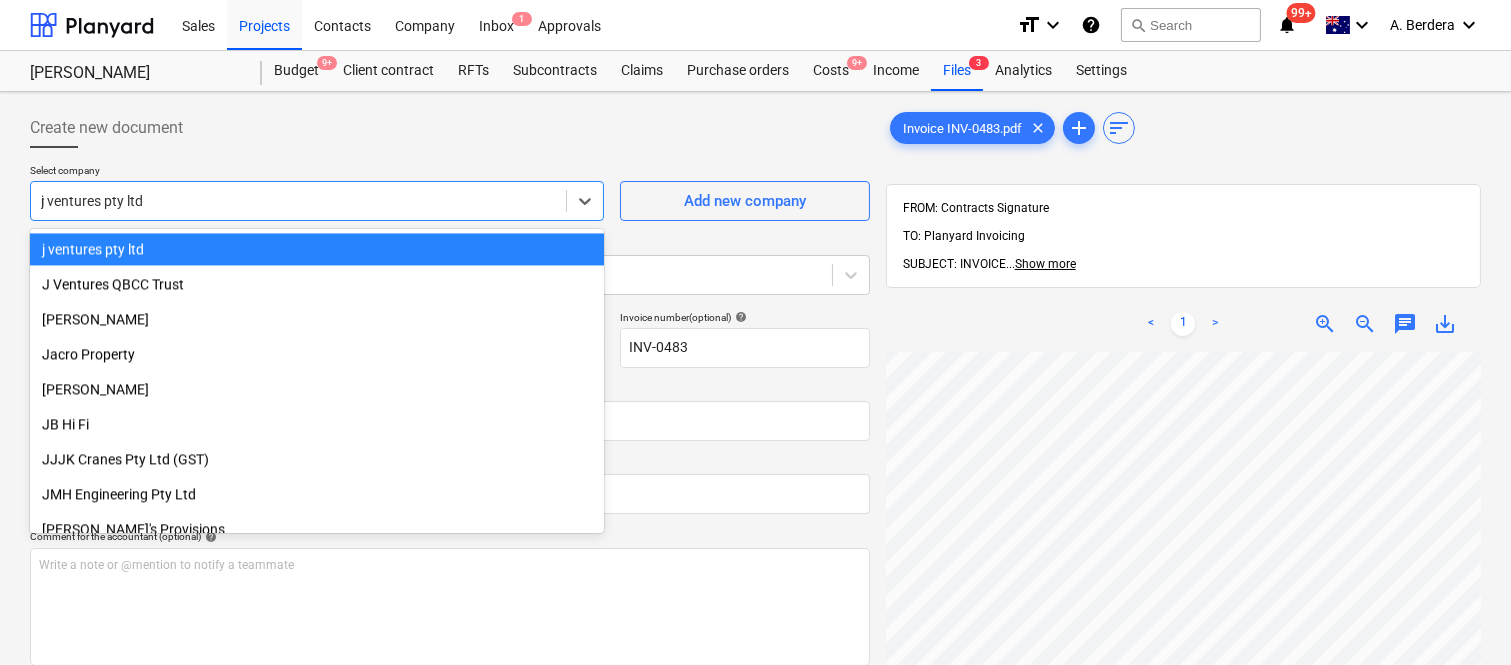 scroll, scrollTop: 5720, scrollLeft: 0, axis: vertical 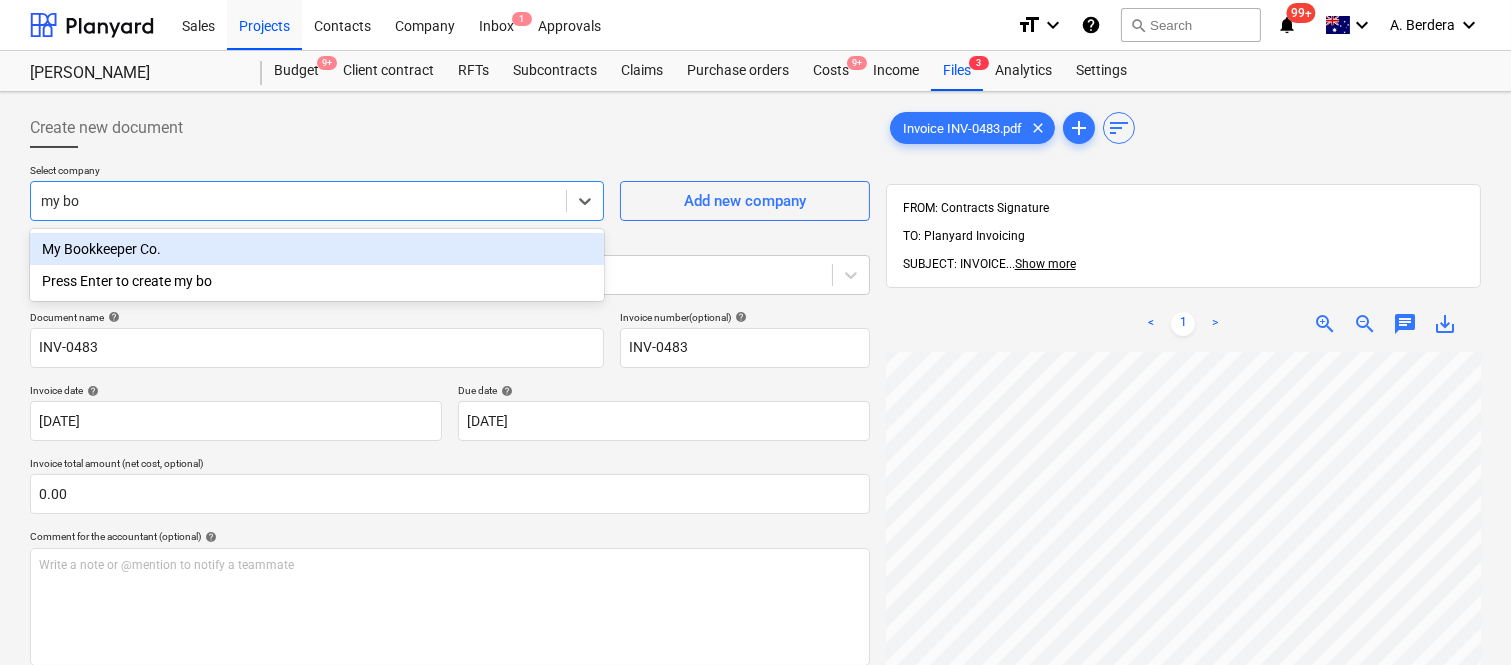 type on "my boo" 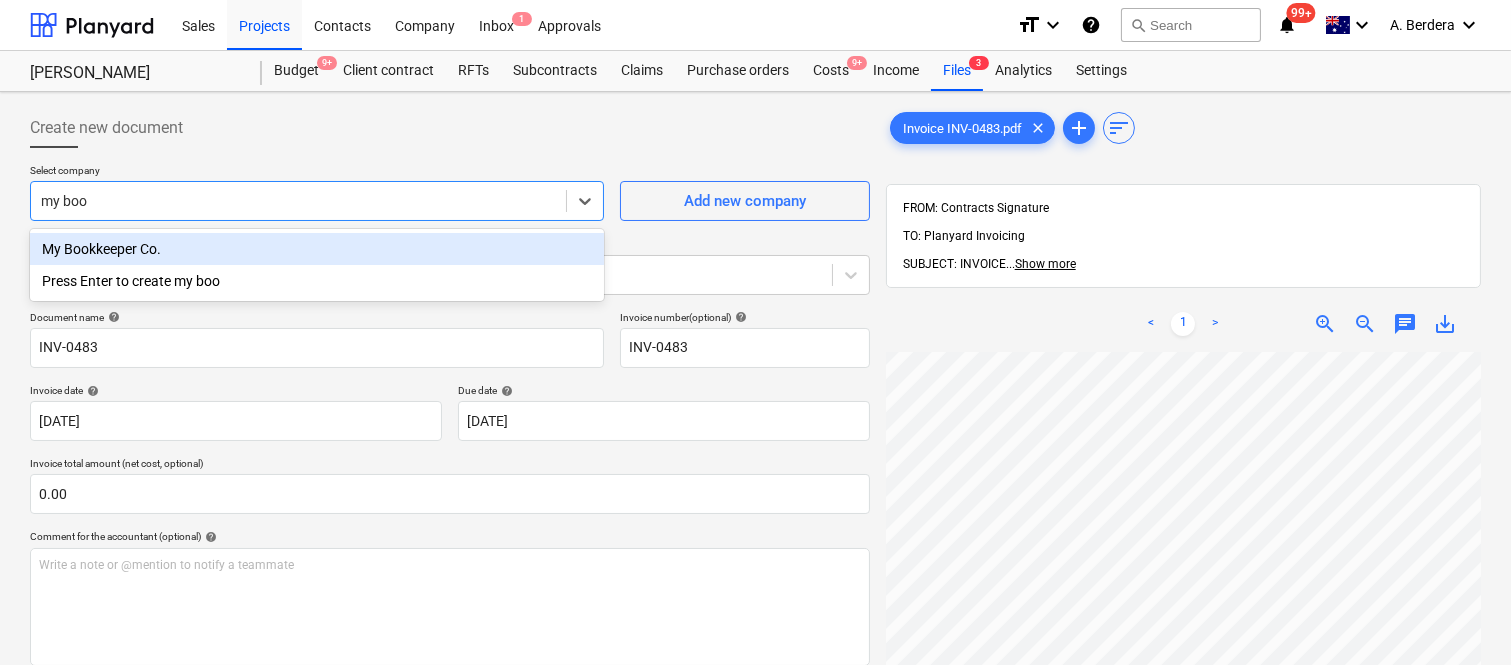 click on "My Bookkeeper Co." at bounding box center (317, 249) 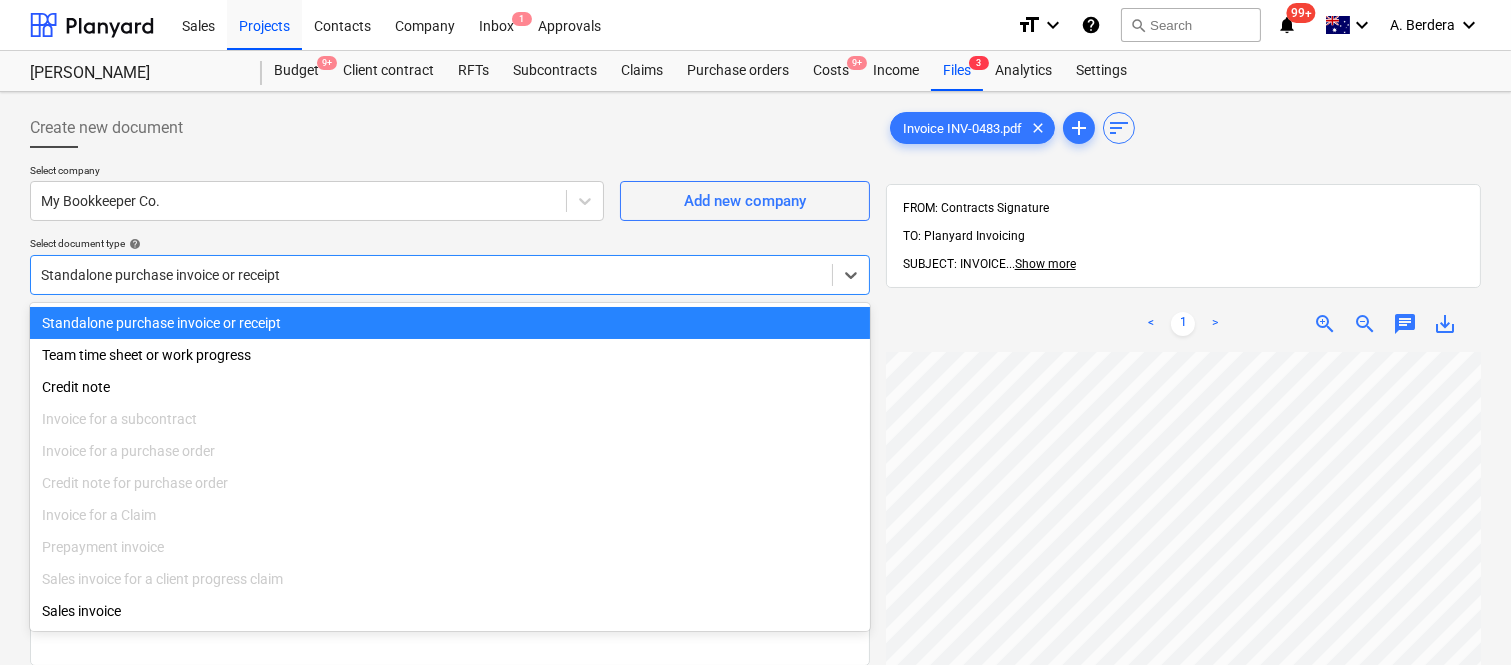 click at bounding box center (431, 275) 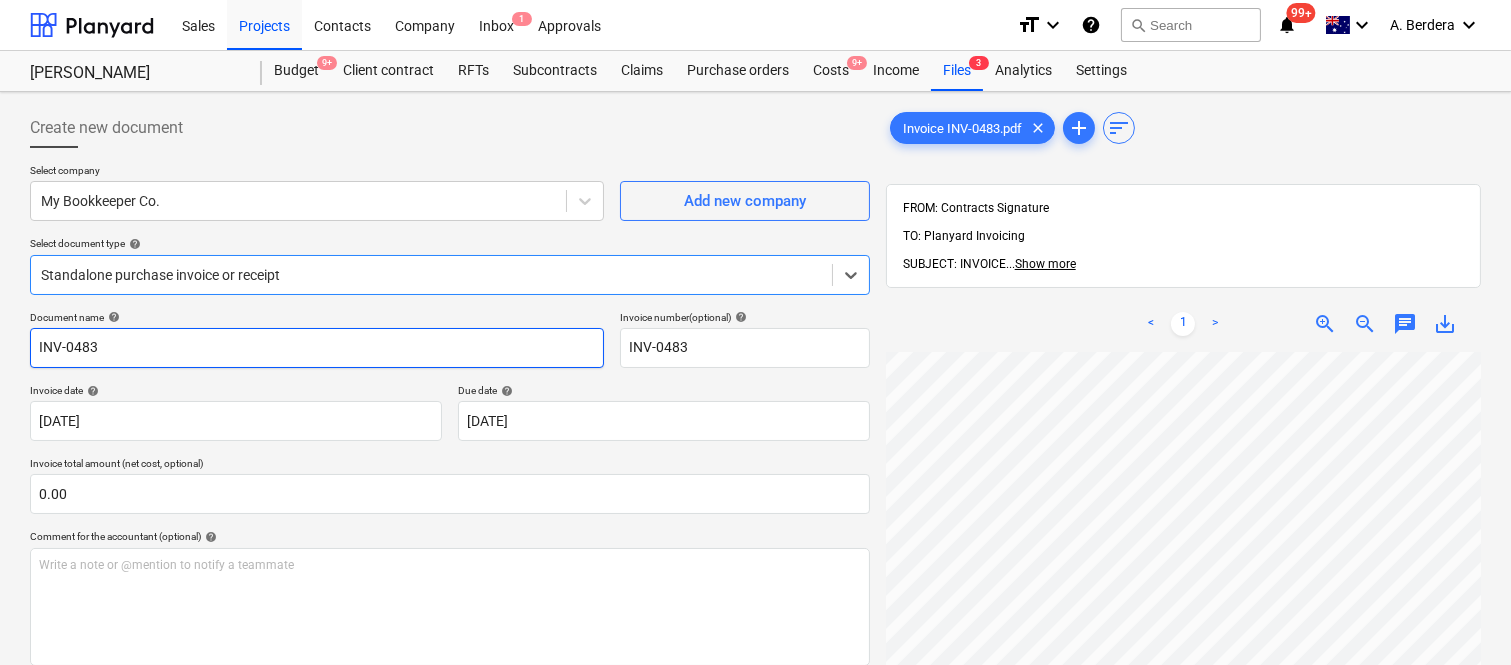 click on "INV-0483" at bounding box center (317, 348) 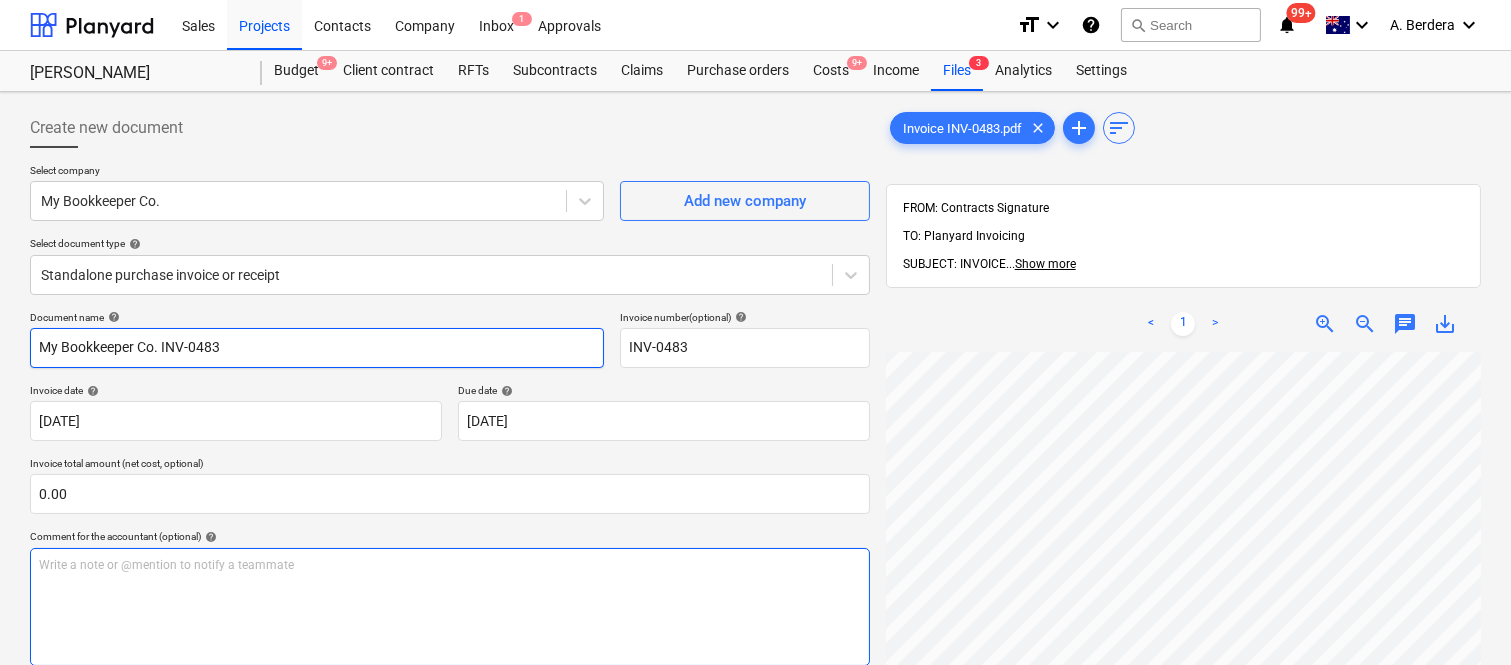 type on "My Bookkeeper Co. INV-0483" 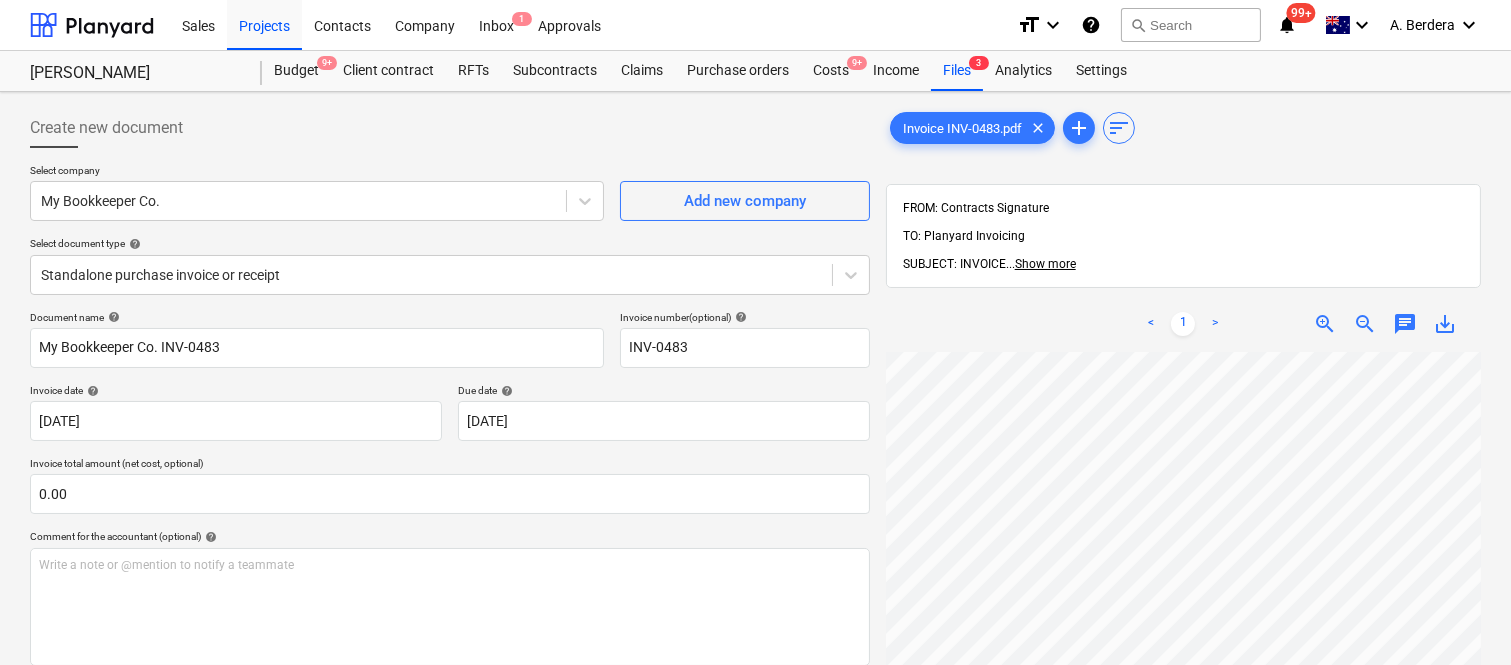 scroll, scrollTop: 648, scrollLeft: 485, axis: both 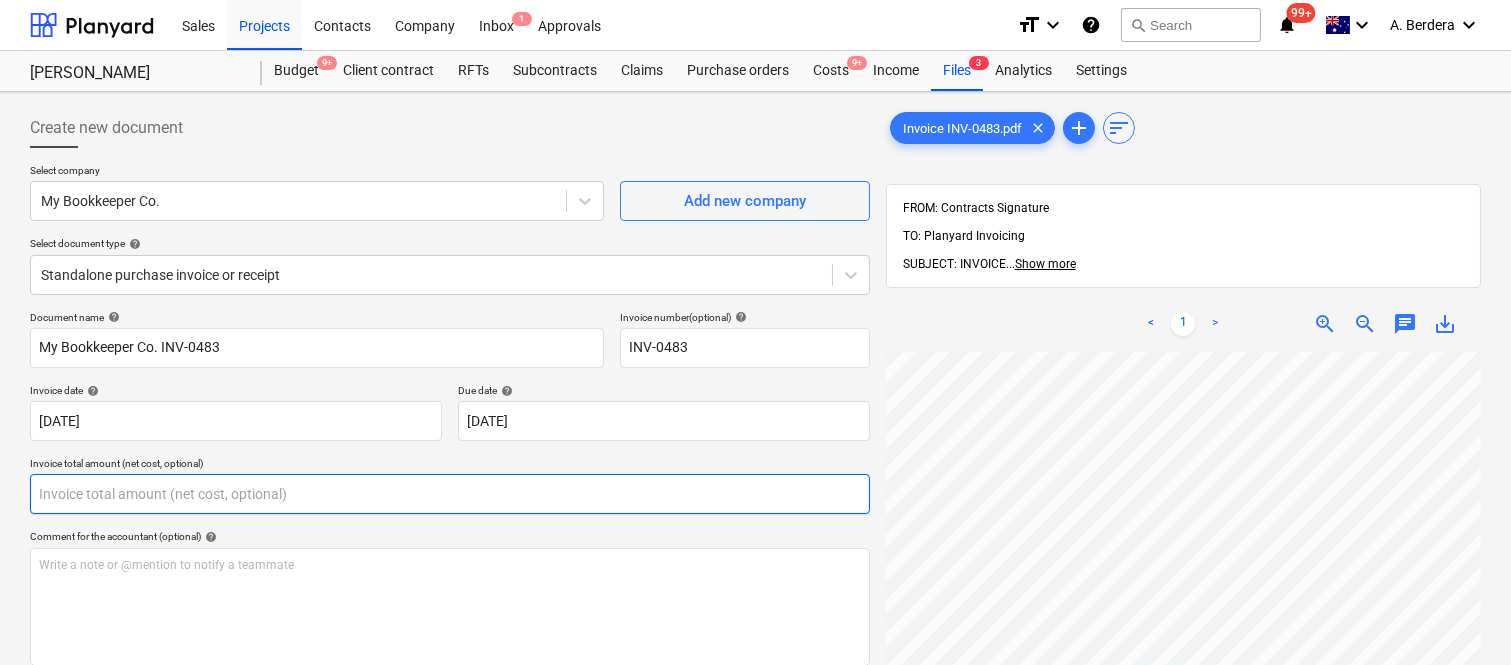 click at bounding box center [450, 494] 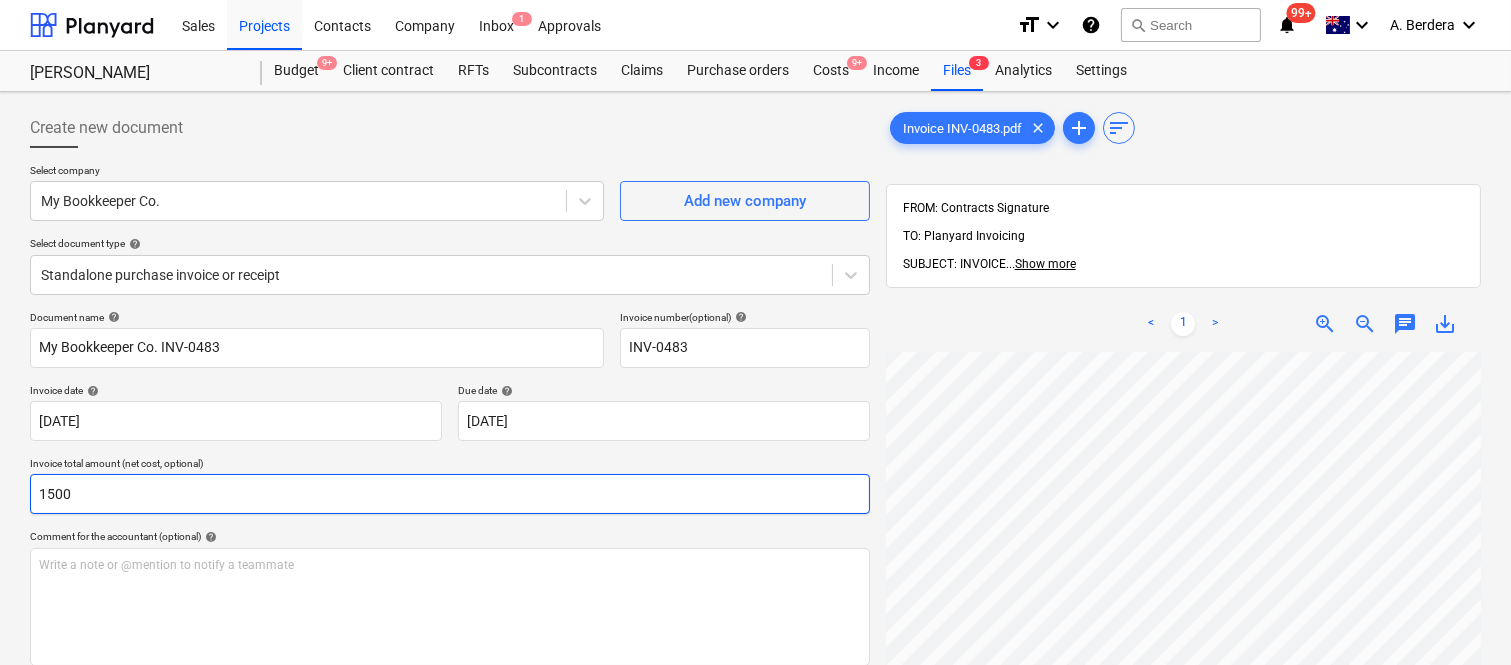 type on "1500" 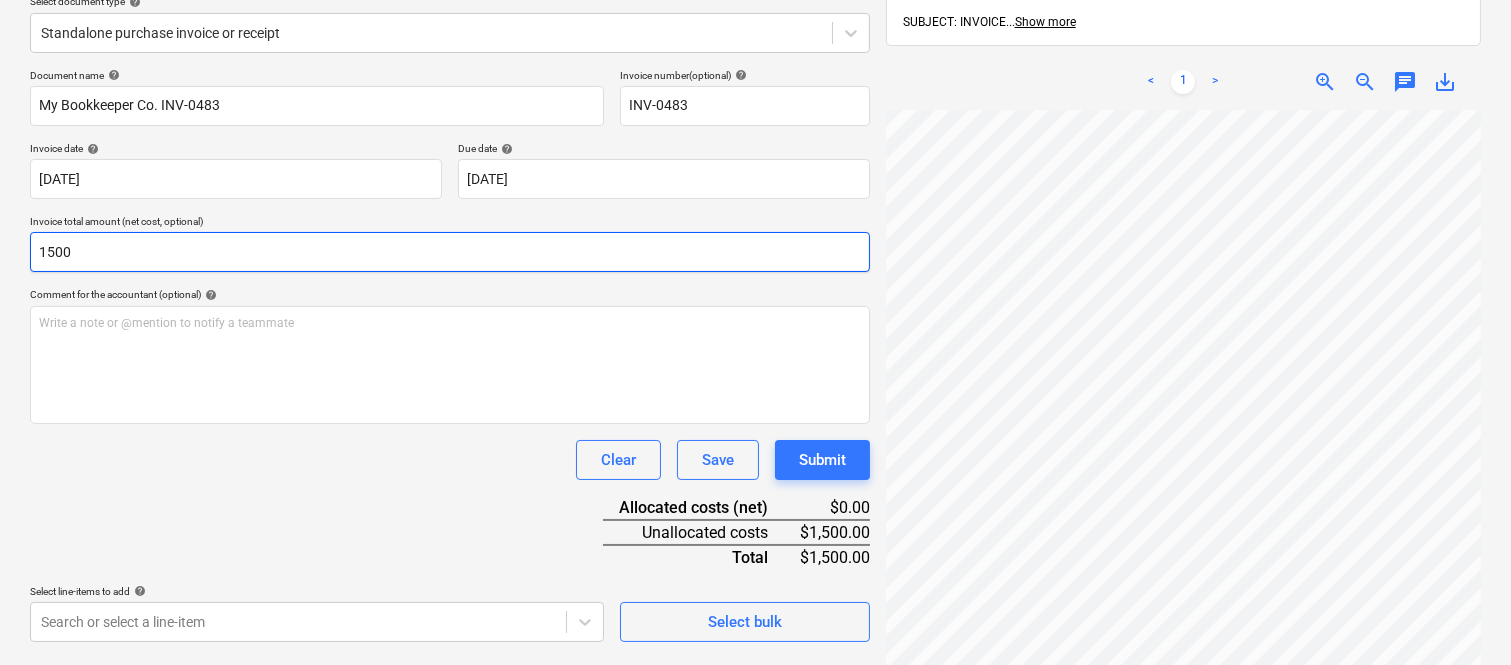 scroll, scrollTop: 285, scrollLeft: 0, axis: vertical 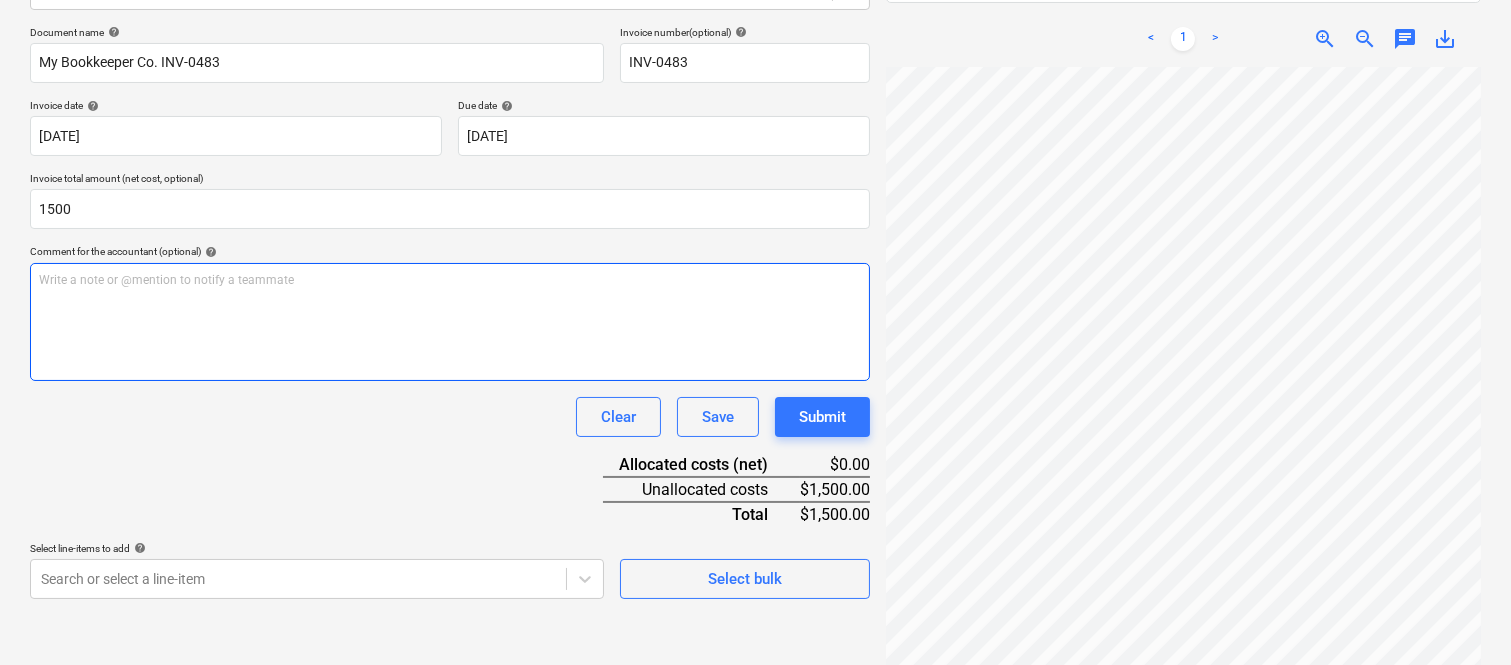 click on "Write a note or @mention to notify a teammate [PERSON_NAME]" at bounding box center (450, 322) 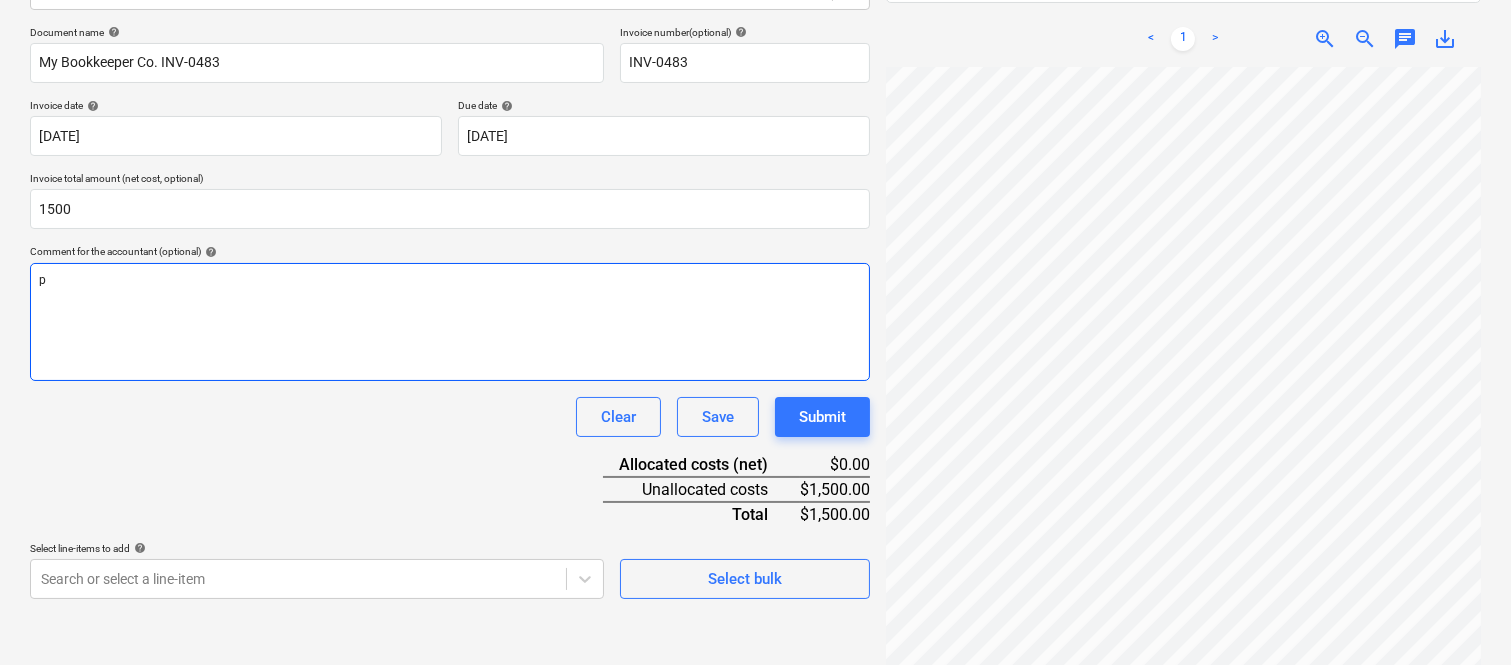 type 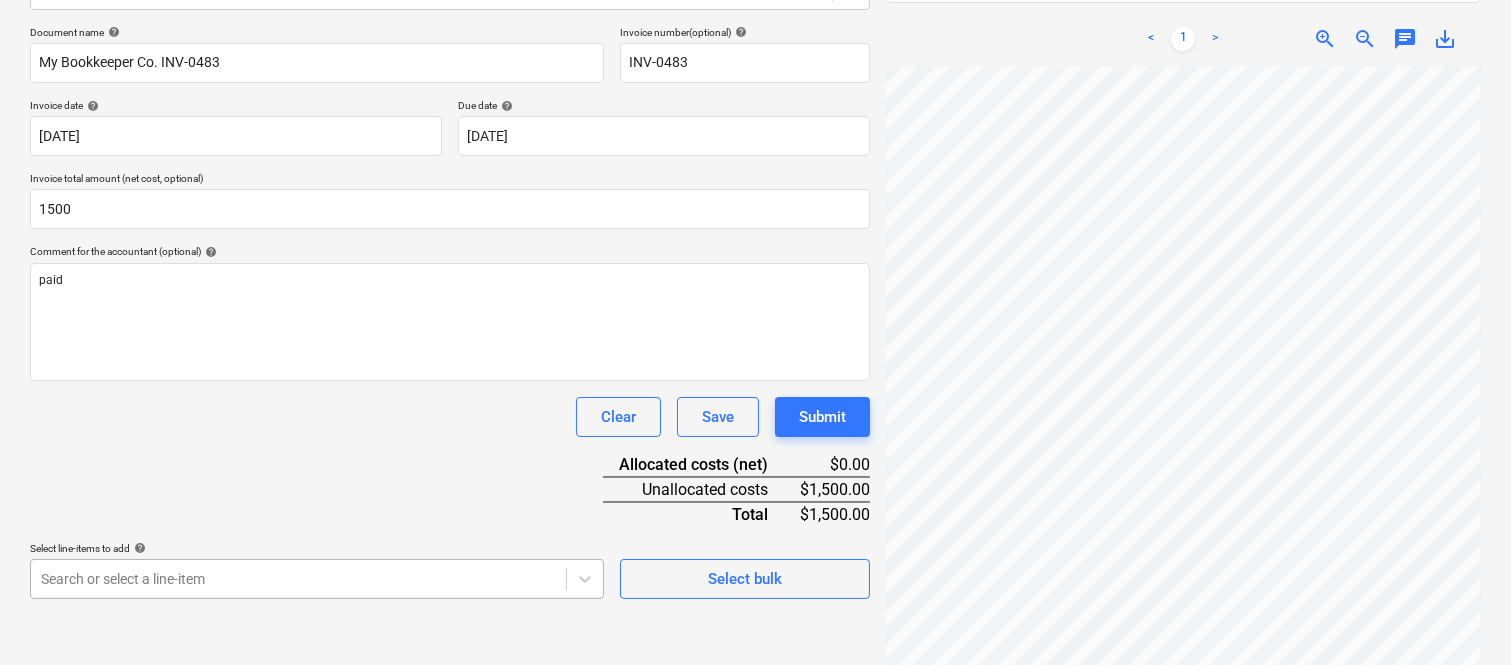 click on "Sales Projects Contacts Company Inbox 1 Approvals format_size keyboard_arrow_down help search Search notifications 99+ keyboard_arrow_down A. Berdera keyboard_arrow_down [PERSON_NAME] Budget 9+ Client contract RFTs Subcontracts Claims Purchase orders Costs 9+ Income Files 3 Analytics Settings Create new document Select company My Bookkeeper Co.   Add new company Select document type help Standalone purchase invoice or receipt Document name help My Bookkeeper Co. INV-0483 Invoice number  (optional) help INV-0483 Invoice date help [DATE] [DATE] Press the down arrow key to interact with the calendar and
select a date. Press the question mark key to get the keyboard shortcuts for changing dates. Due date help [DATE] 07.07.2025 Press the down arrow key to interact with the calendar and
select a date. Press the question mark key to get the keyboard shortcuts for changing dates. Invoice total amount (net cost, optional) 1500 Comment for the accountant (optional) help paid Clear Save Submit $0.00" at bounding box center [755, 47] 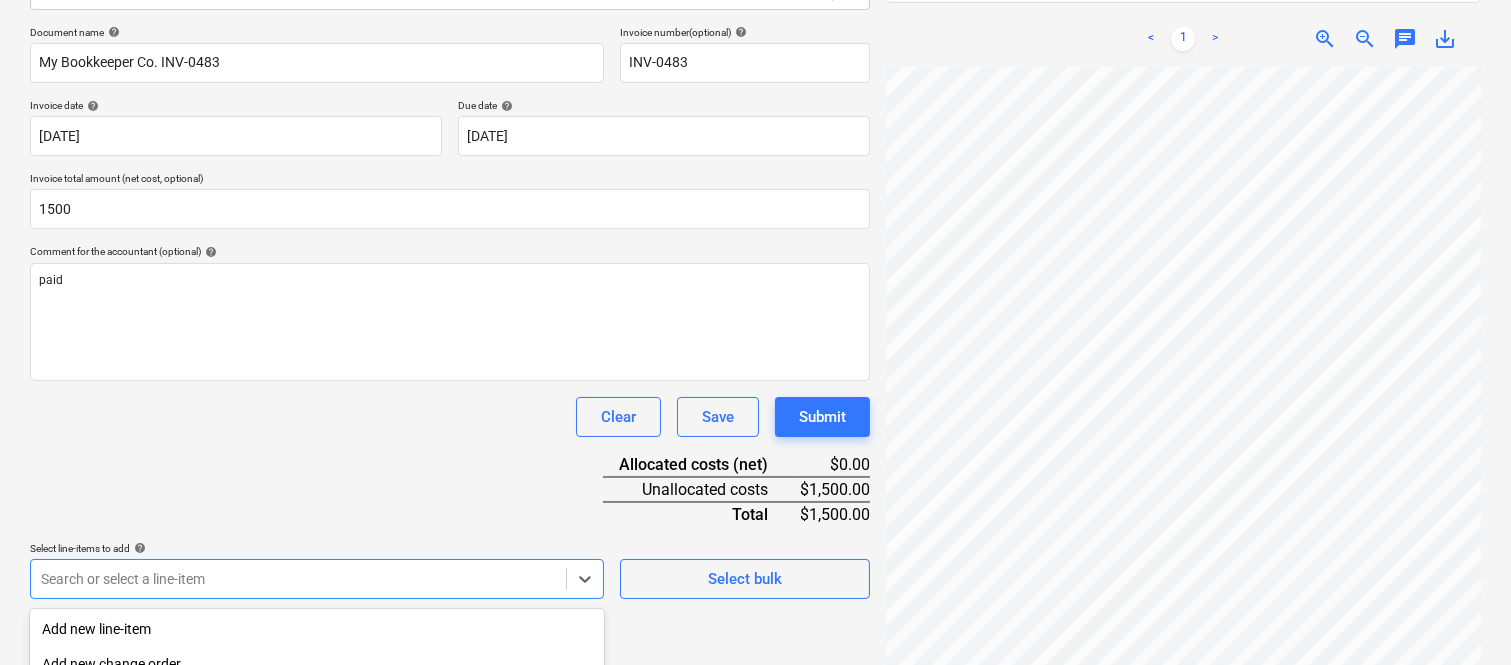 scroll, scrollTop: 532, scrollLeft: 0, axis: vertical 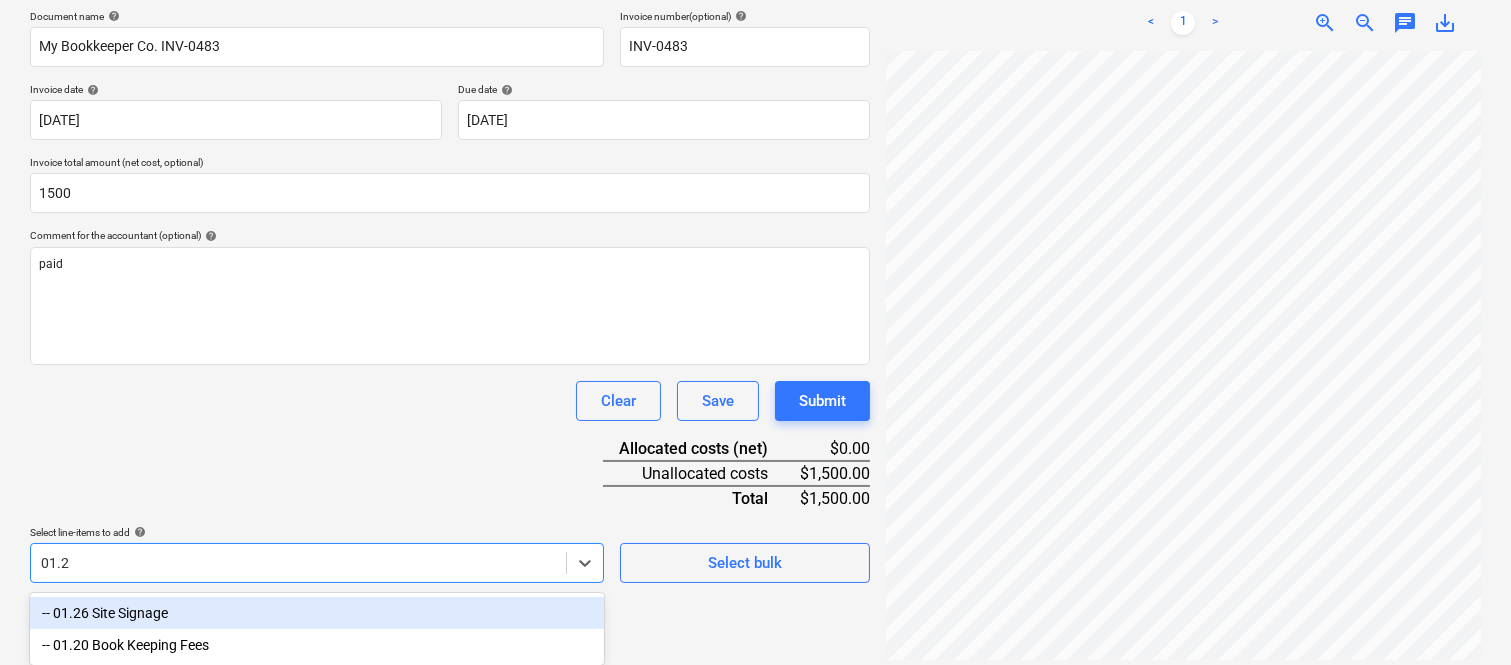 type on "01.20" 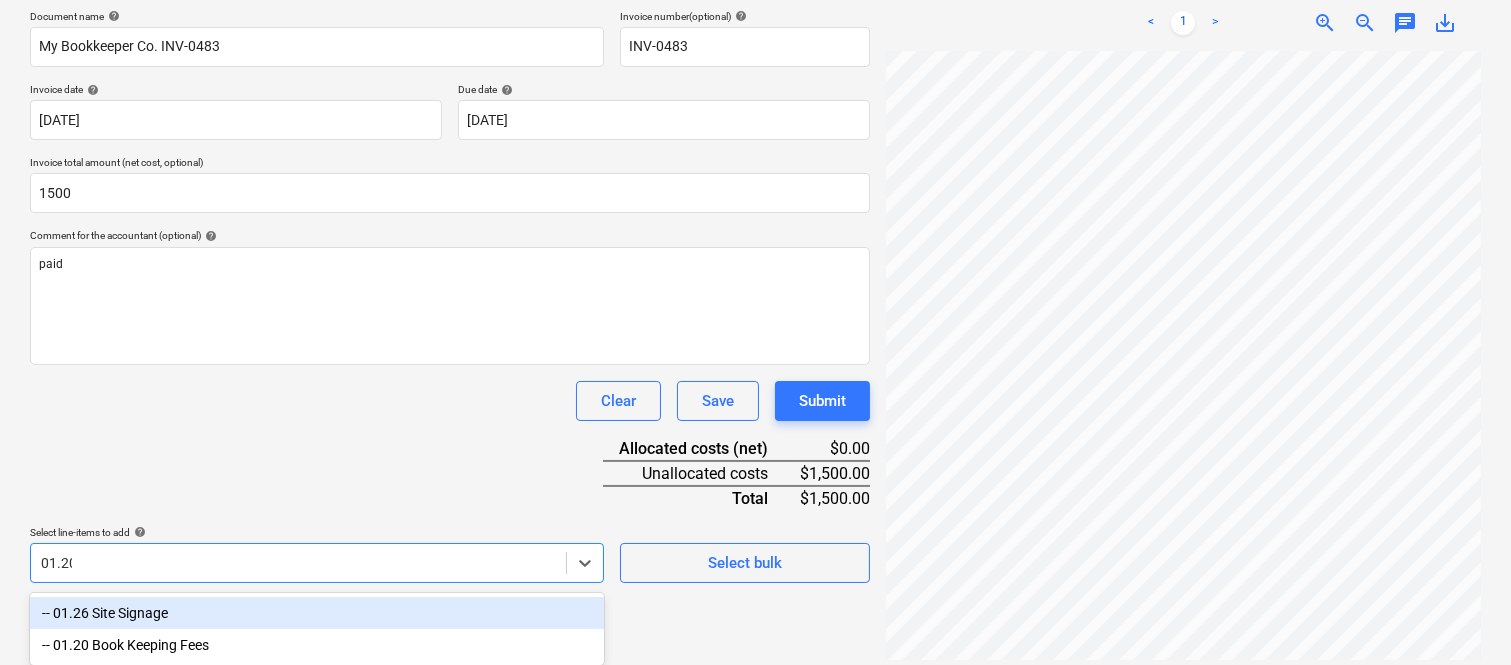 scroll, scrollTop: 285, scrollLeft: 0, axis: vertical 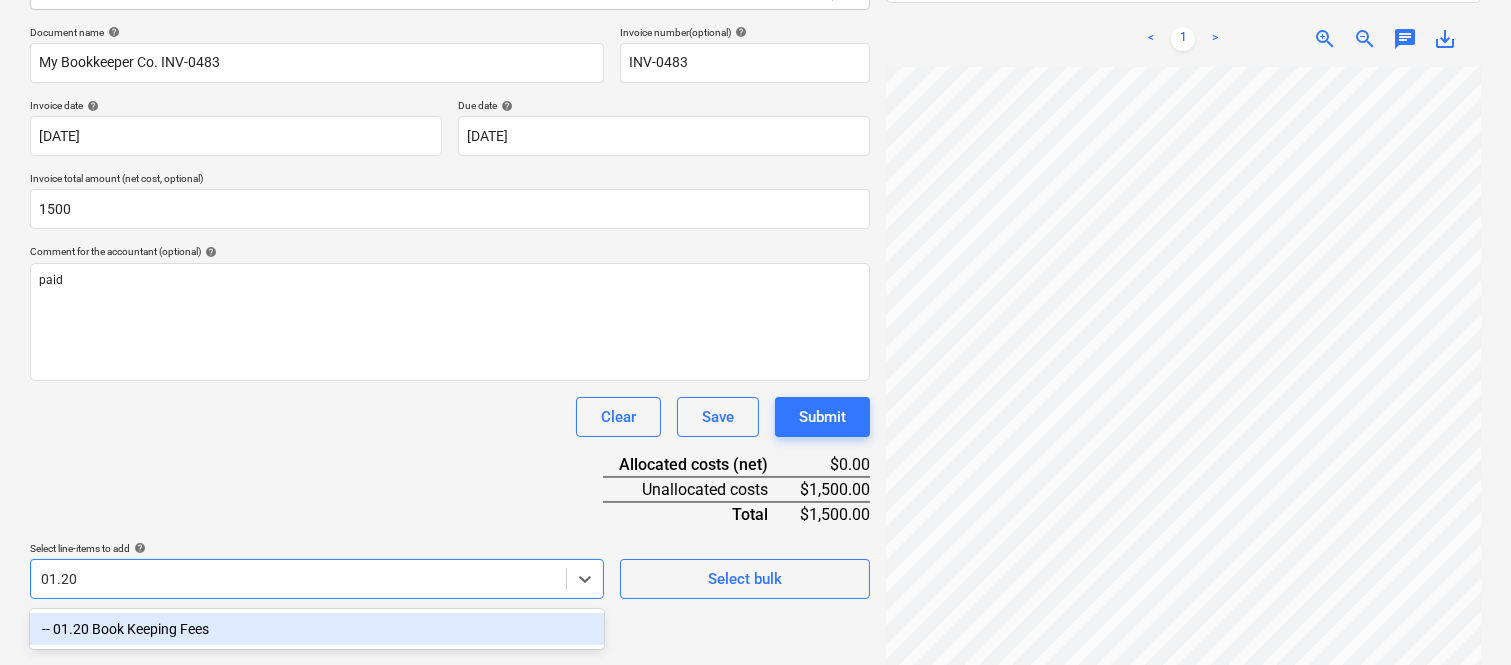 click on "--  01.20 Book Keeping Fees" at bounding box center [317, 629] 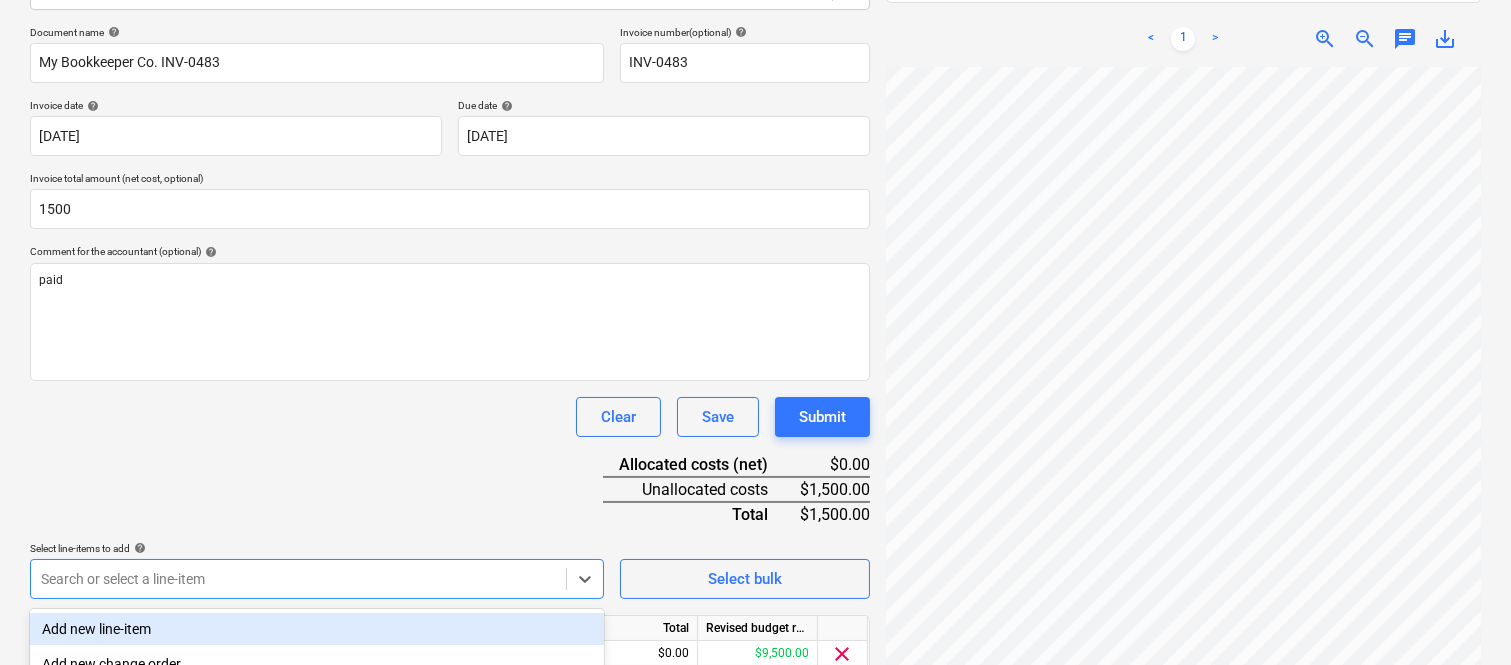 click on "Document name help My Bookkeeper Co. INV-0483 Invoice number  (optional) help INV-0483 Invoice date help [DATE] [DATE] Press the down arrow key to interact with the calendar and
select a date. Press the question mark key to get the keyboard shortcuts for changing dates. Due date help [DATE] 07.07.2025 Press the down arrow key to interact with the calendar and
select a date. Press the question mark key to get the keyboard shortcuts for changing dates. Invoice total amount (net cost, optional) 1500 Comment for the accountant (optional) help paid Clear Save Submit Allocated costs (net) $0.00 Unallocated costs $1,500.00 Total $1,500.00 Select line-items to add help option --  01.20 Book Keeping Fees, selected. option Add new line-item focused, 1 of 182. 182 results available. Use Up and Down to choose options, press Enter to select the currently focused option, press Escape to exit the menu, press Tab to select the option and exit the menu. Search or select a line-item Select bulk Line-item name" at bounding box center (450, 378) 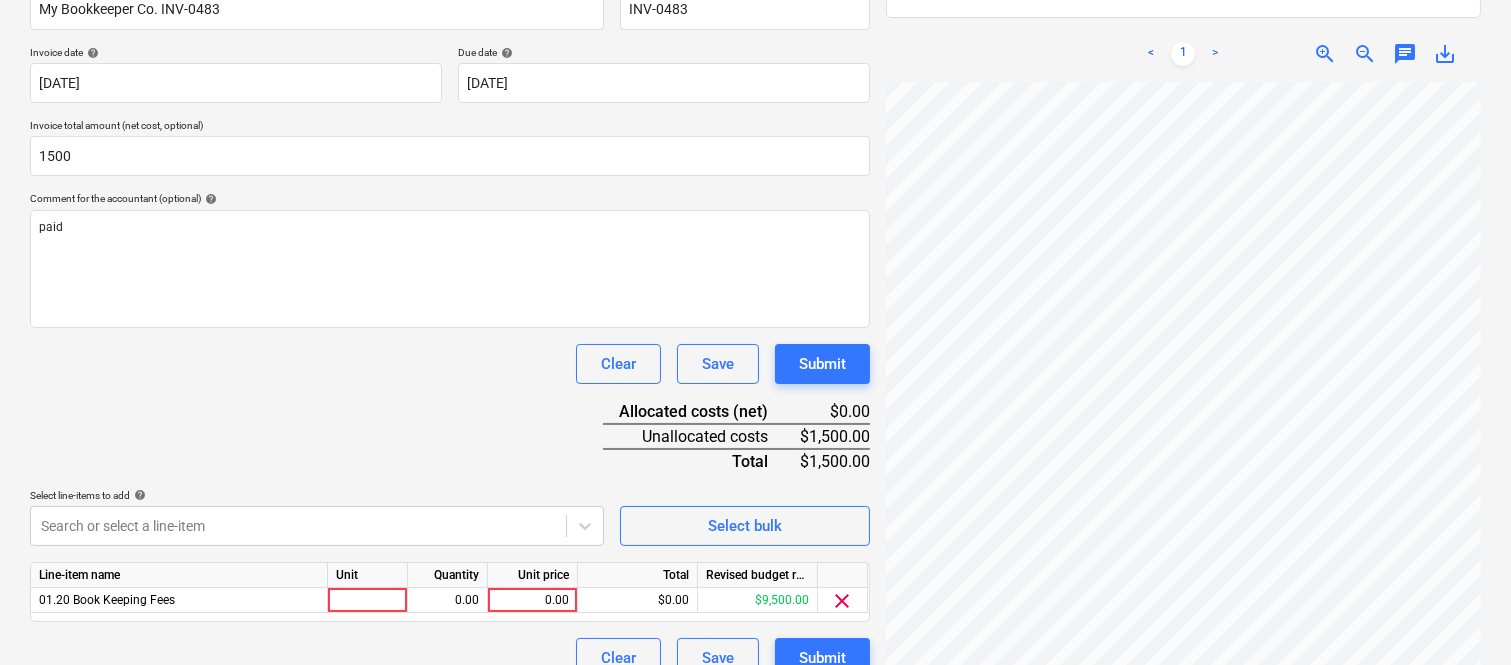scroll, scrollTop: 367, scrollLeft: 0, axis: vertical 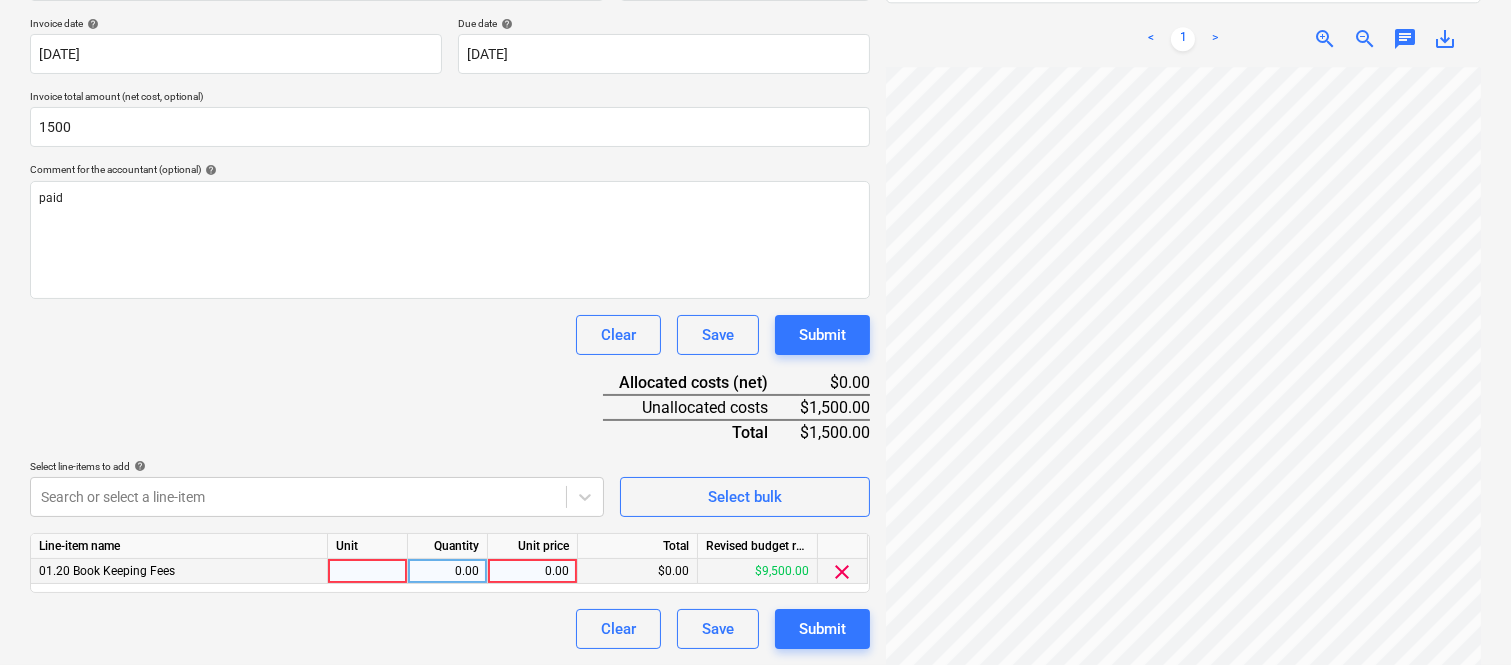 click at bounding box center (368, 571) 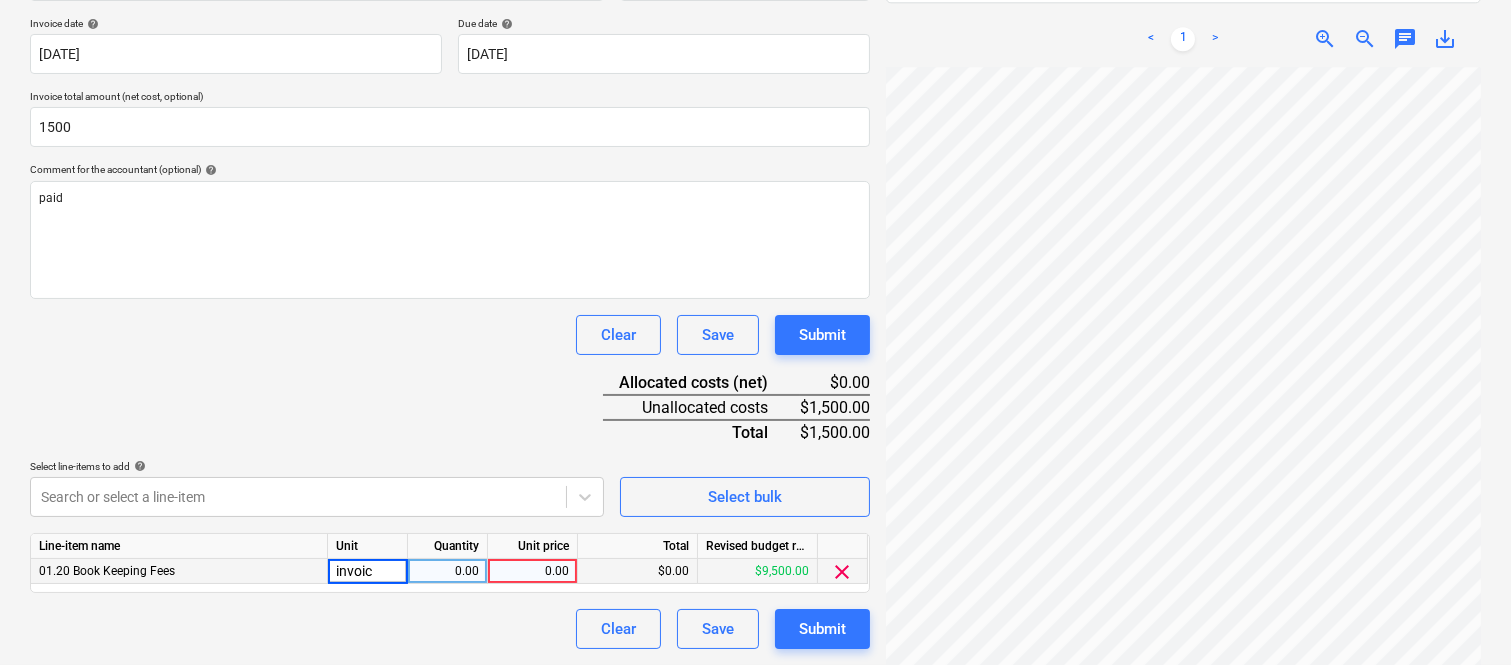 type on "invoice" 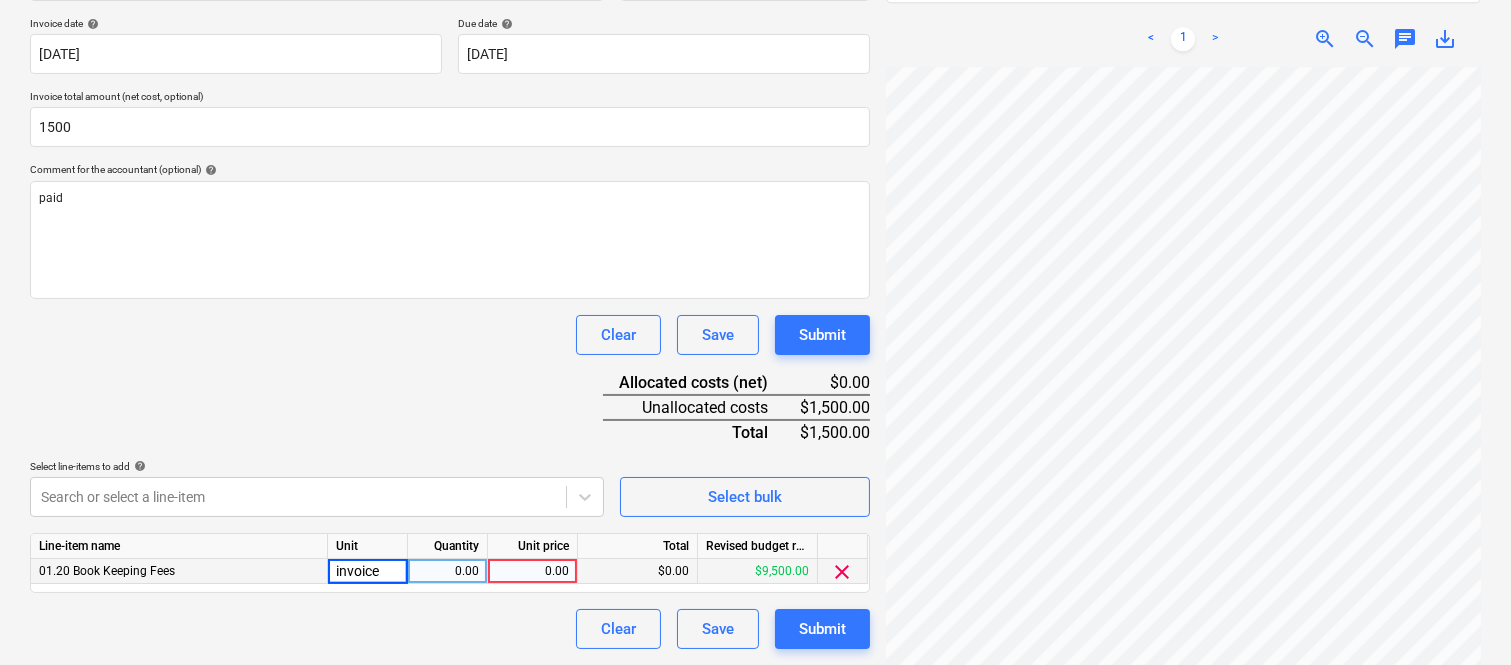 click on "0.00" at bounding box center [448, 571] 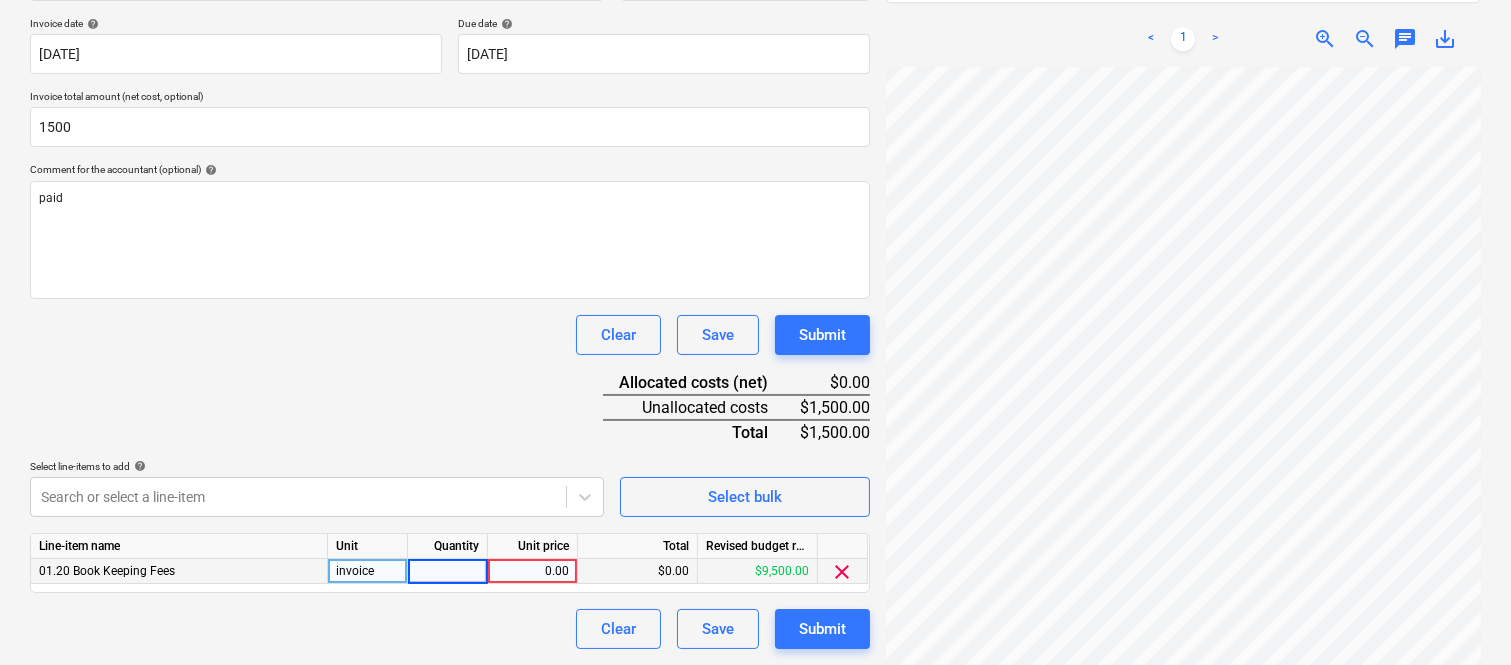 type on "1" 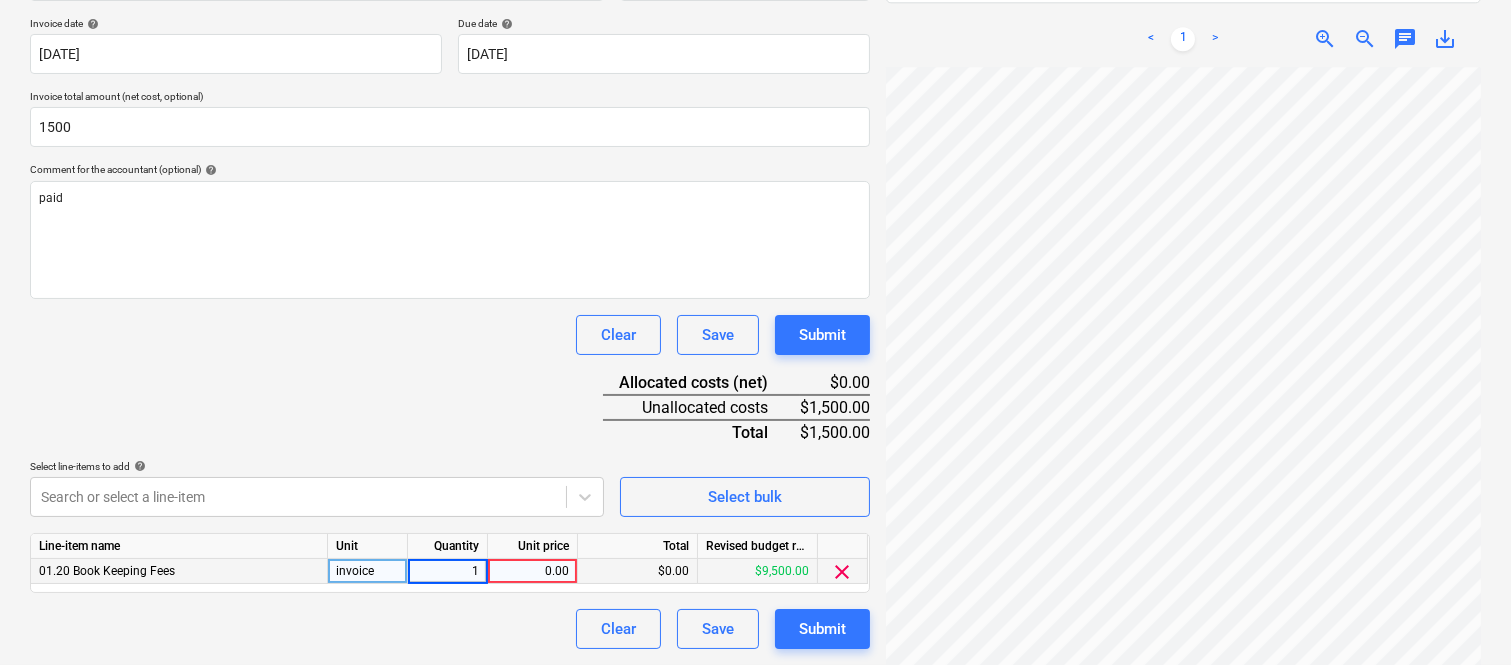 click on "0.00" at bounding box center (532, 571) 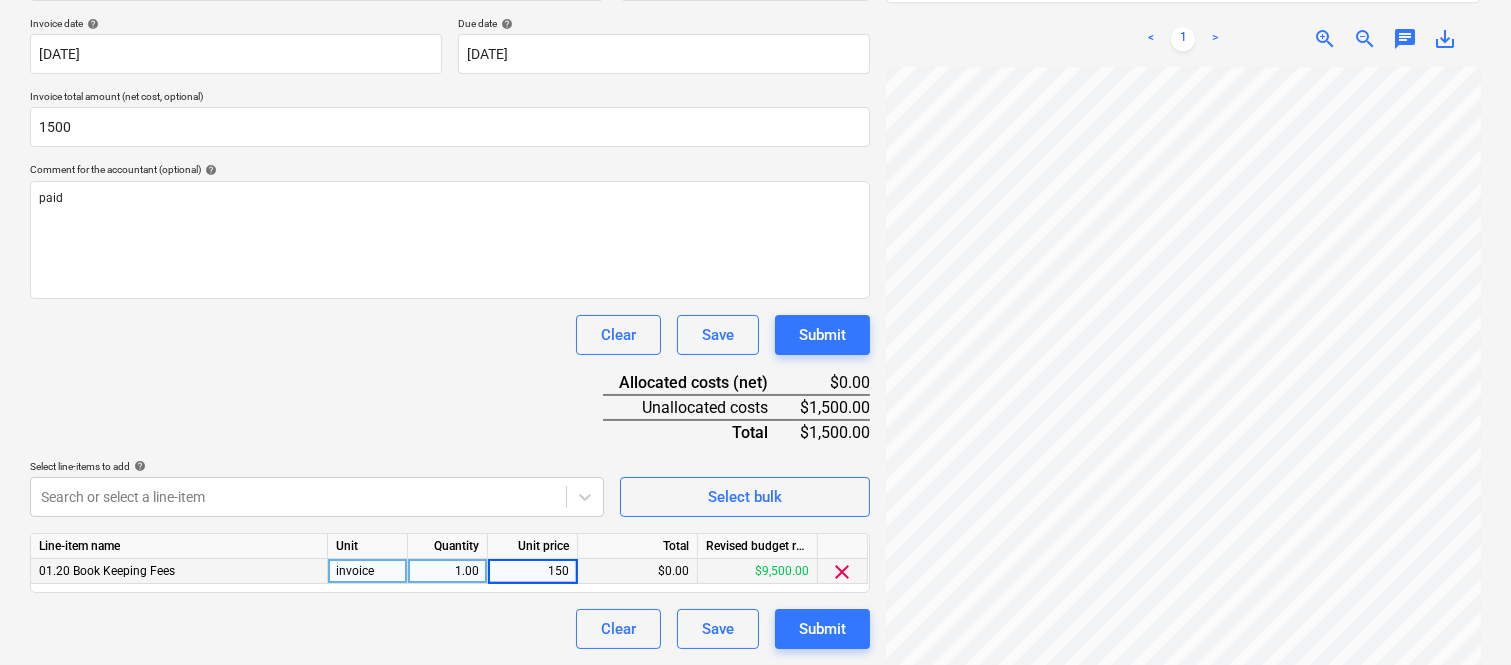 type on "1500" 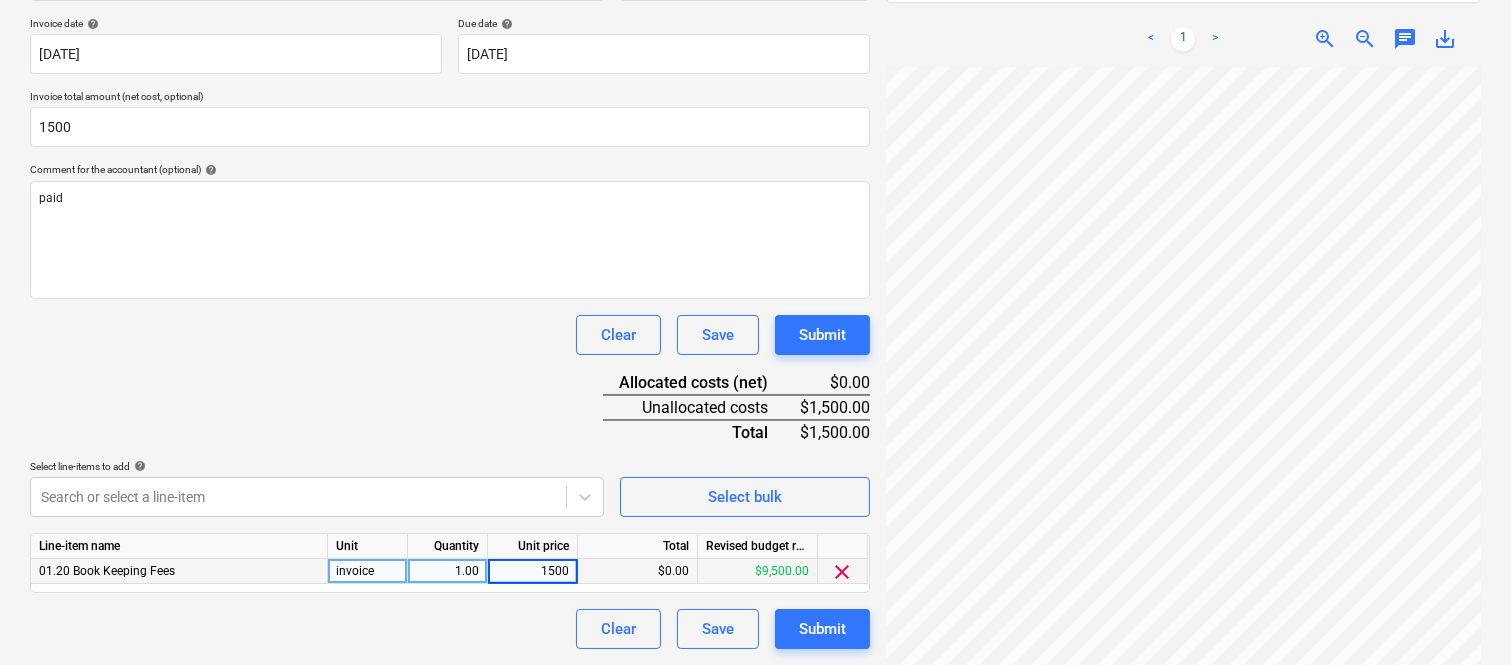 click on "Clear Save Submit" at bounding box center (450, 629) 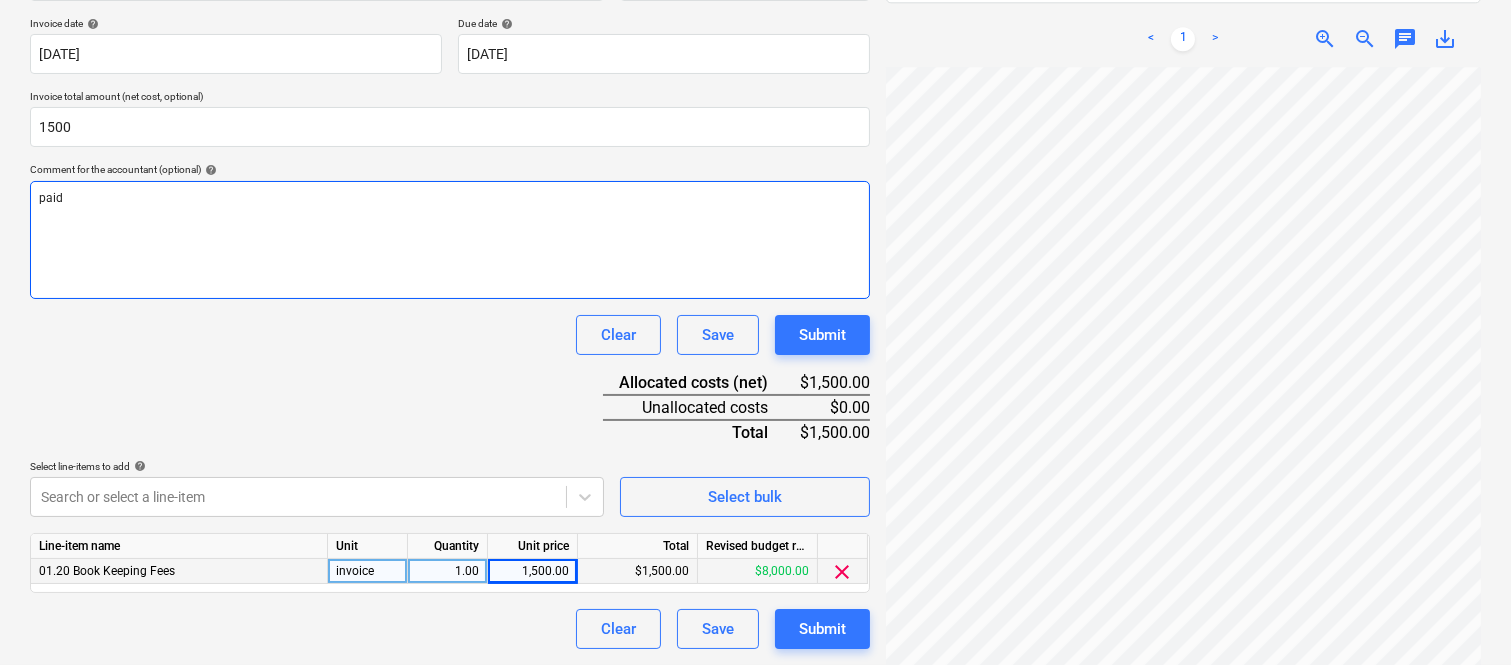 click on "paid" at bounding box center (450, 198) 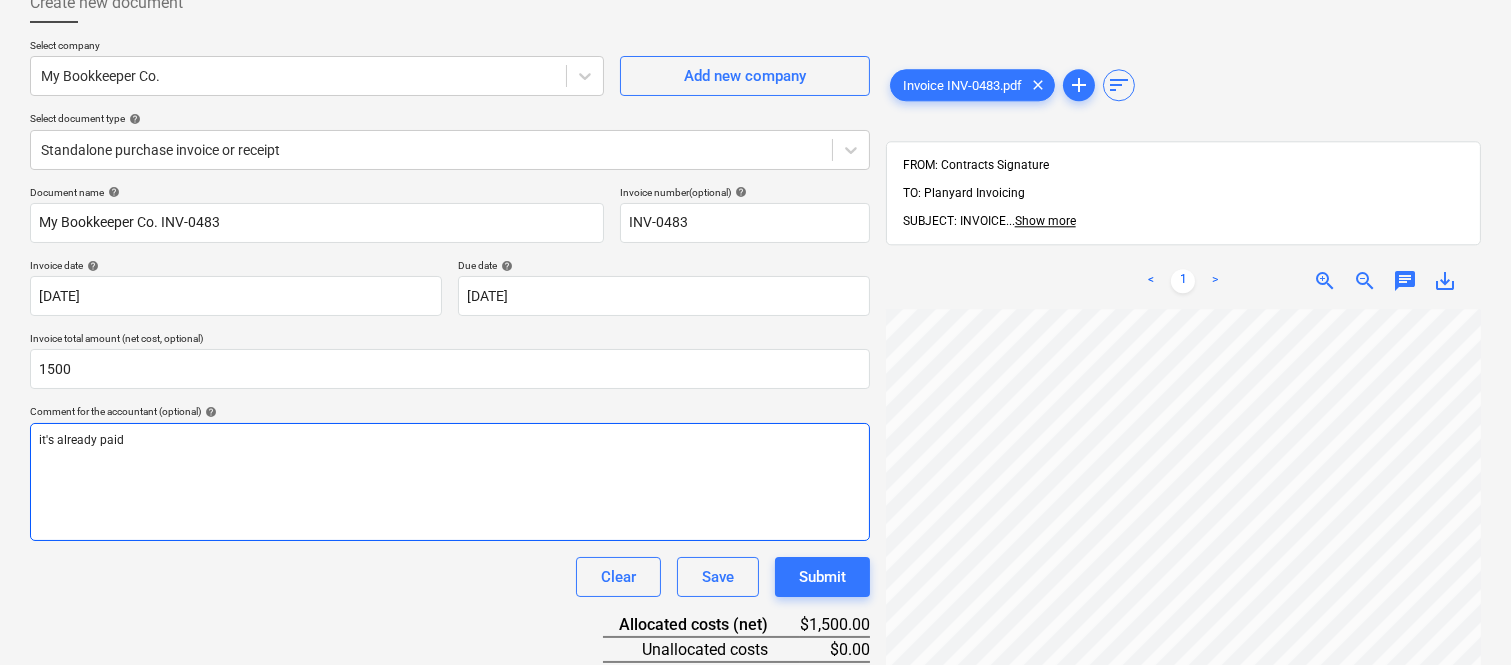 scroll, scrollTop: 0, scrollLeft: 0, axis: both 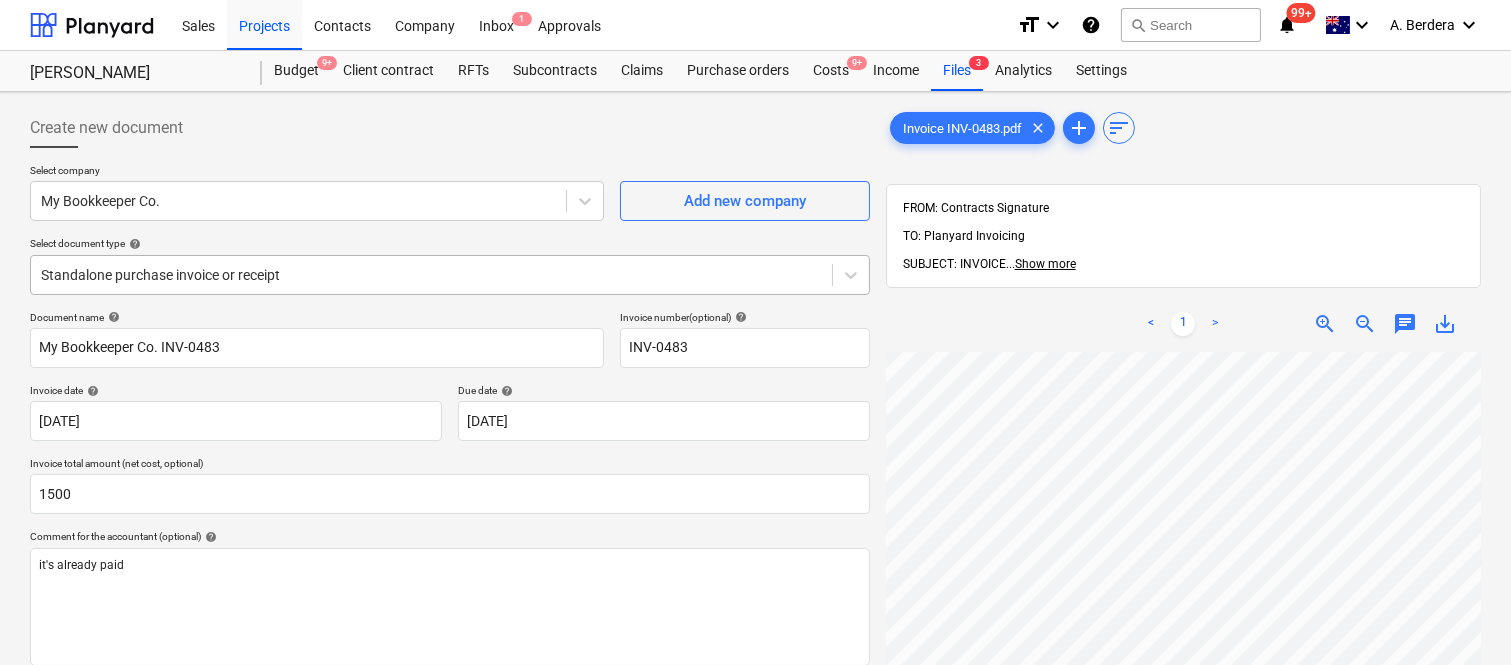 click at bounding box center [431, 275] 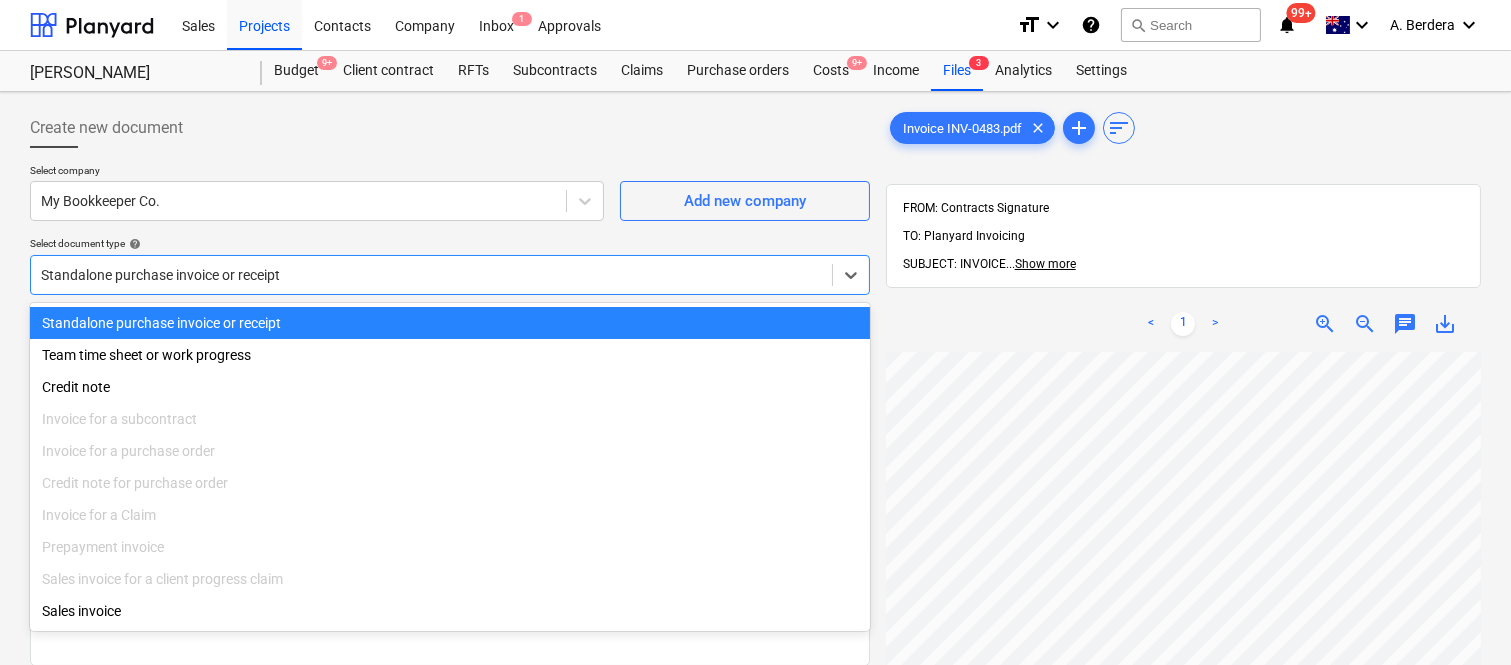 click on "Standalone purchase invoice or receipt" at bounding box center (450, 323) 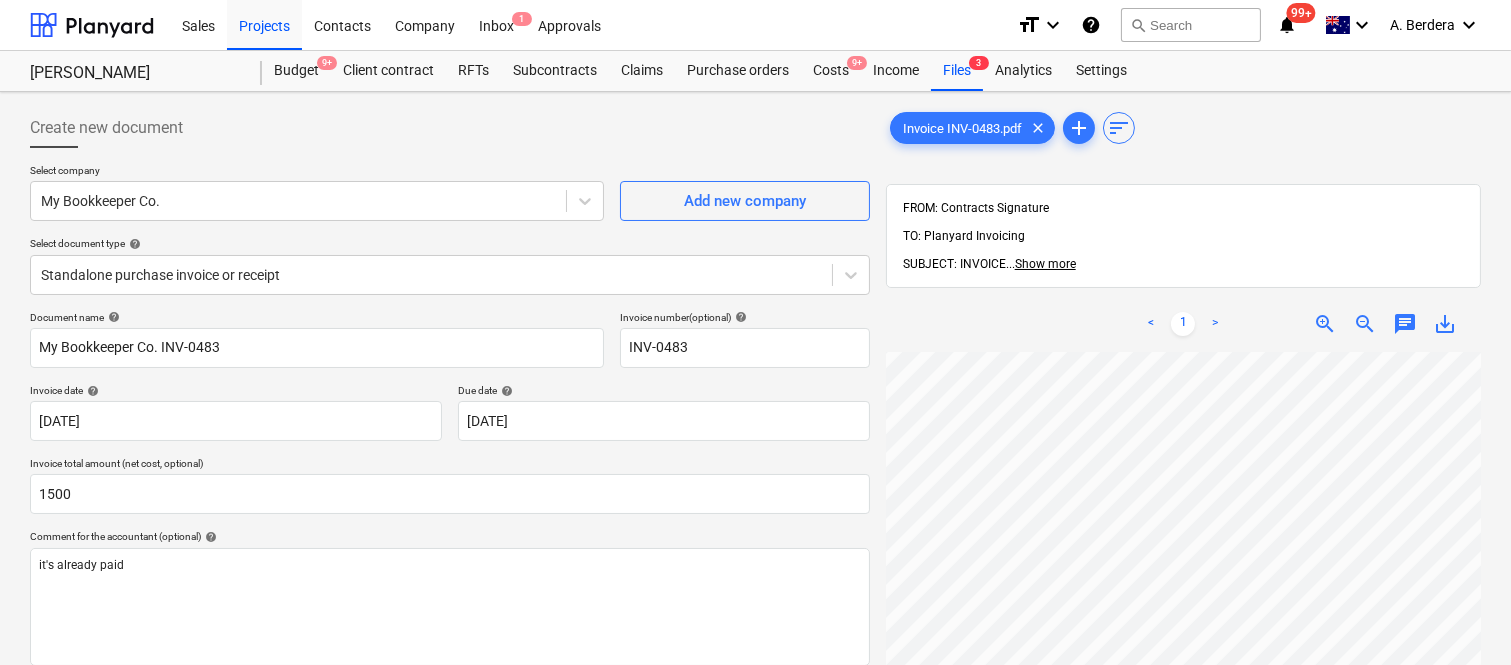 scroll, scrollTop: 790, scrollLeft: 0, axis: vertical 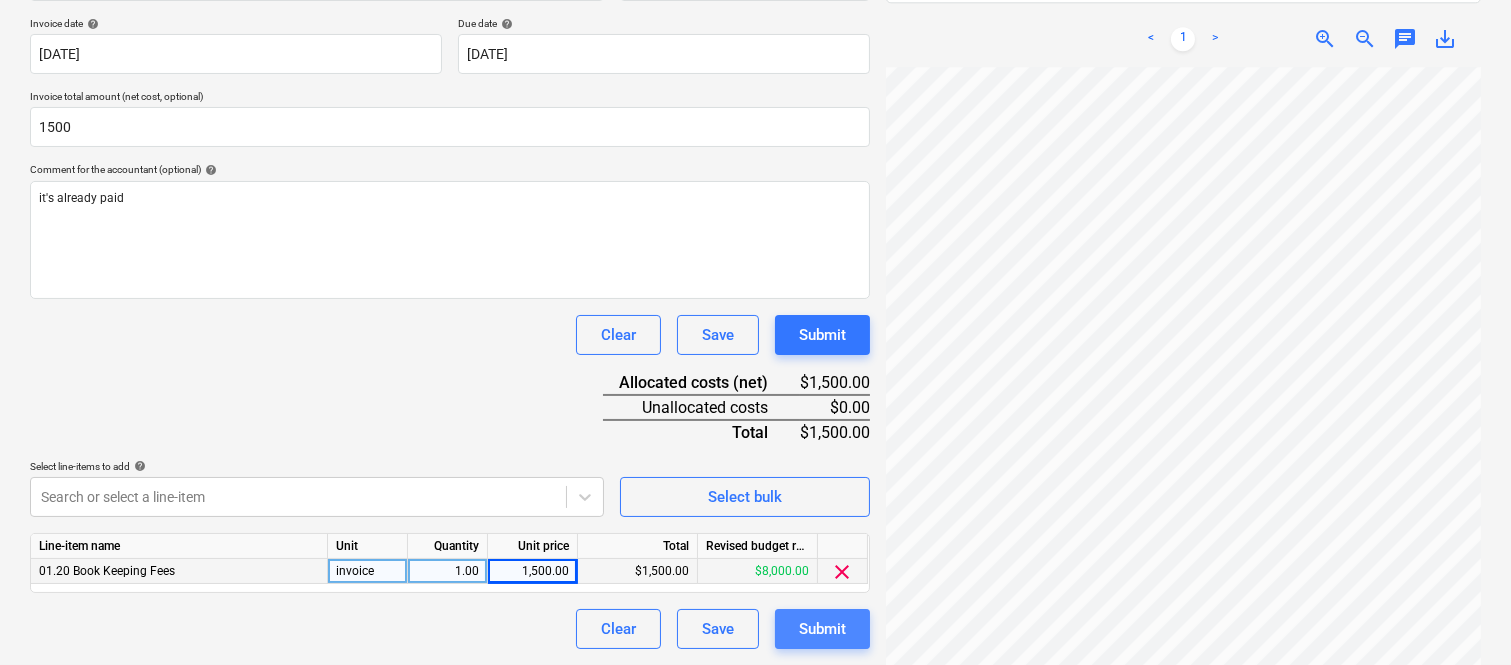 click on "Submit" at bounding box center [822, 629] 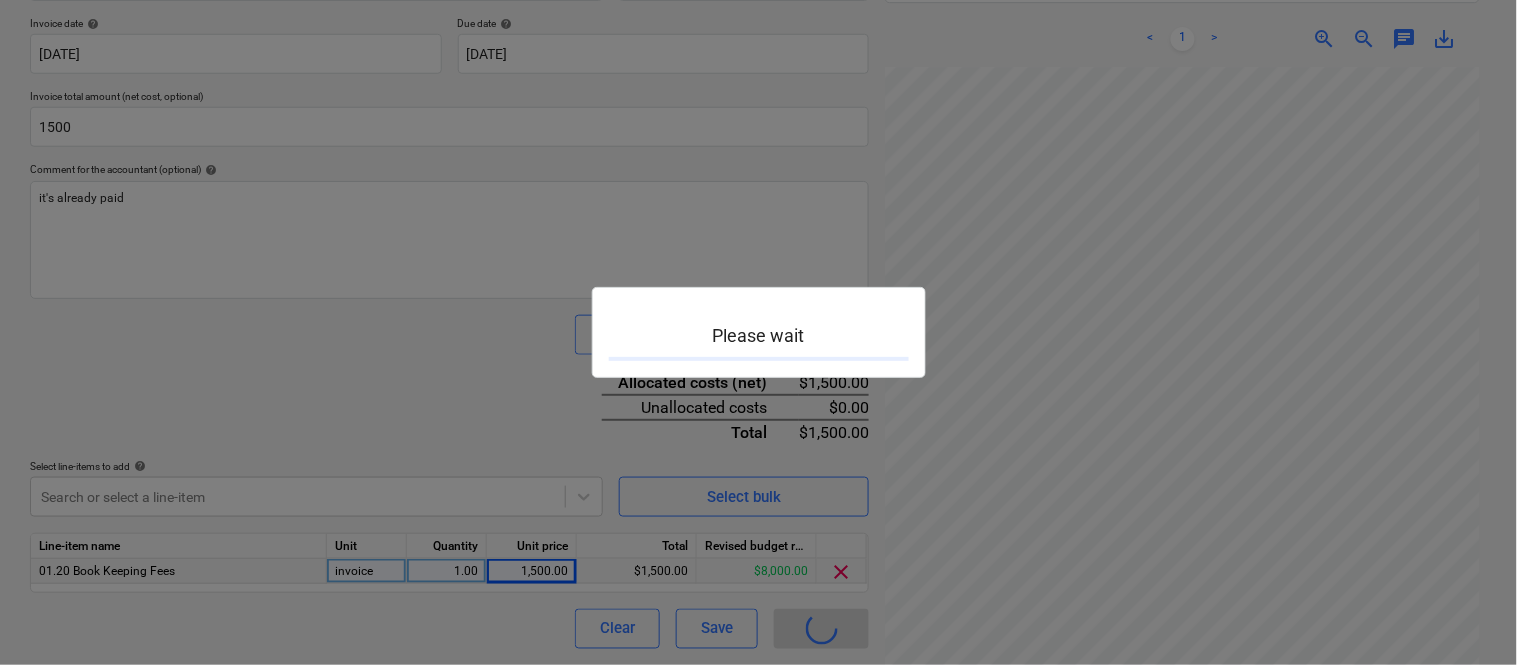 scroll, scrollTop: 0, scrollLeft: 0, axis: both 